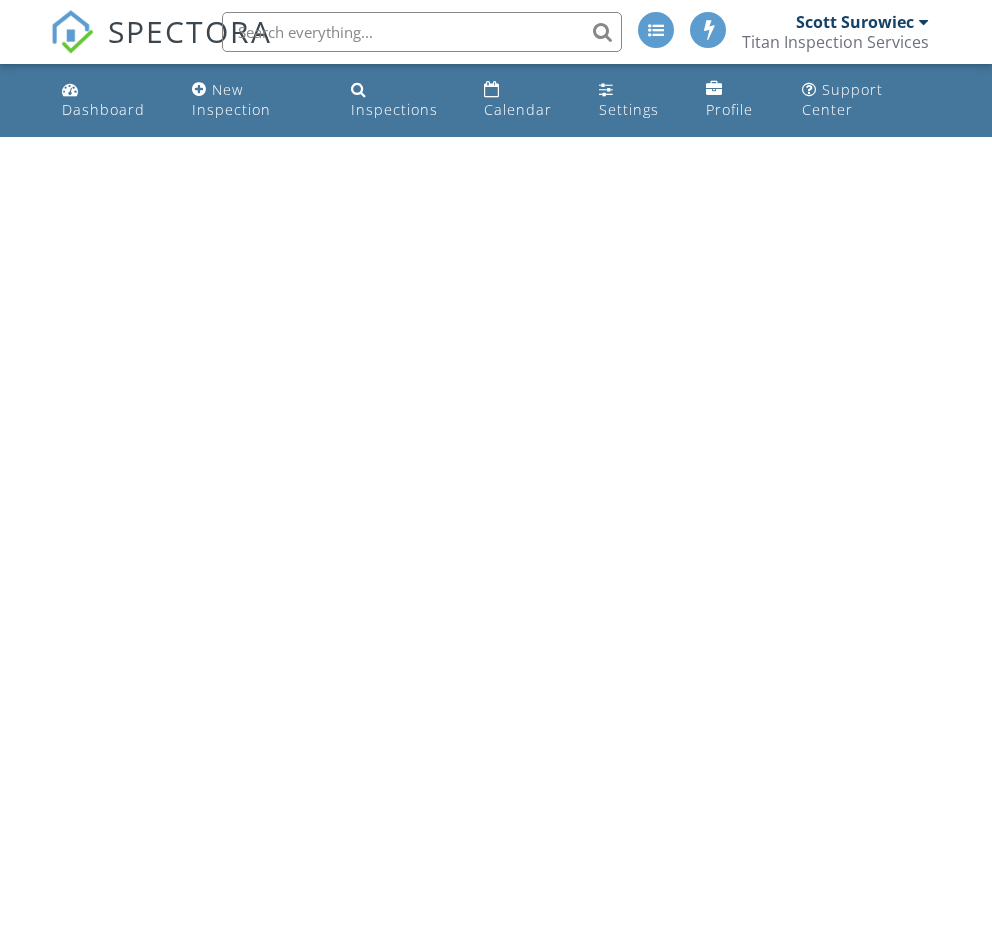 scroll, scrollTop: 0, scrollLeft: 0, axis: both 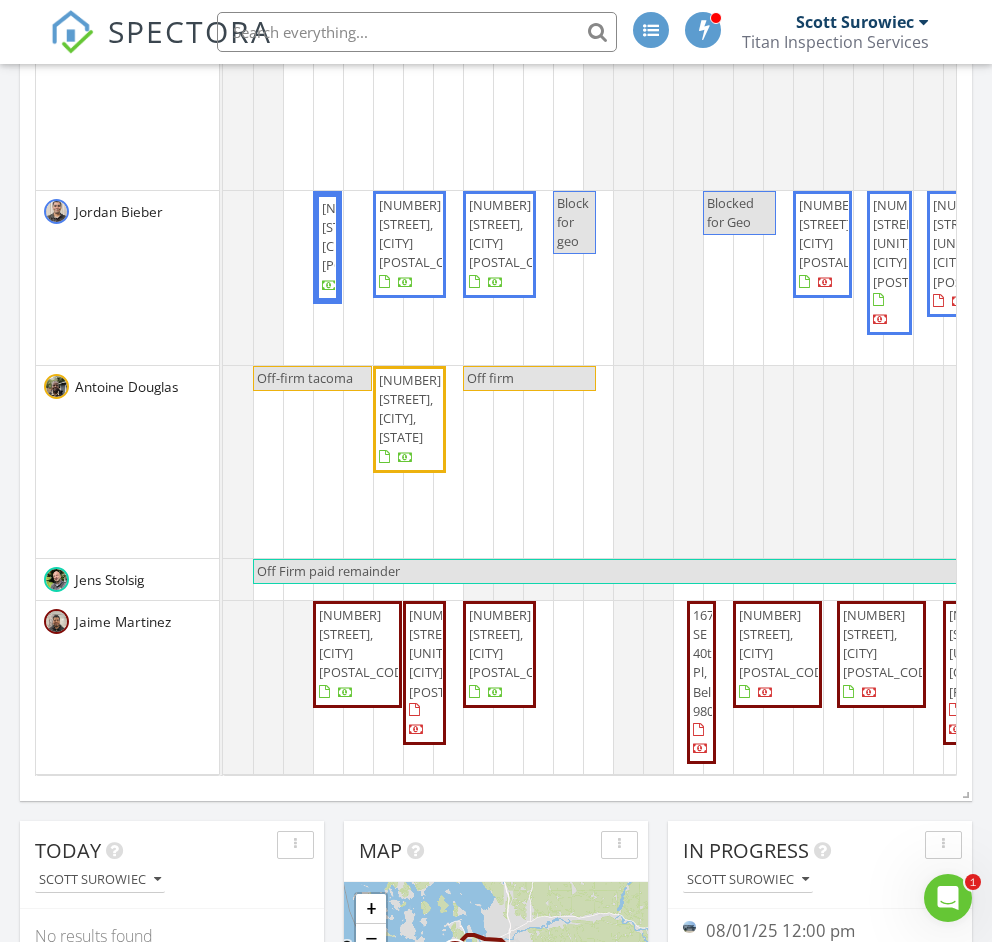 click on "23142 65th St E, Buckley 98321" at bounding box center [409, 419] 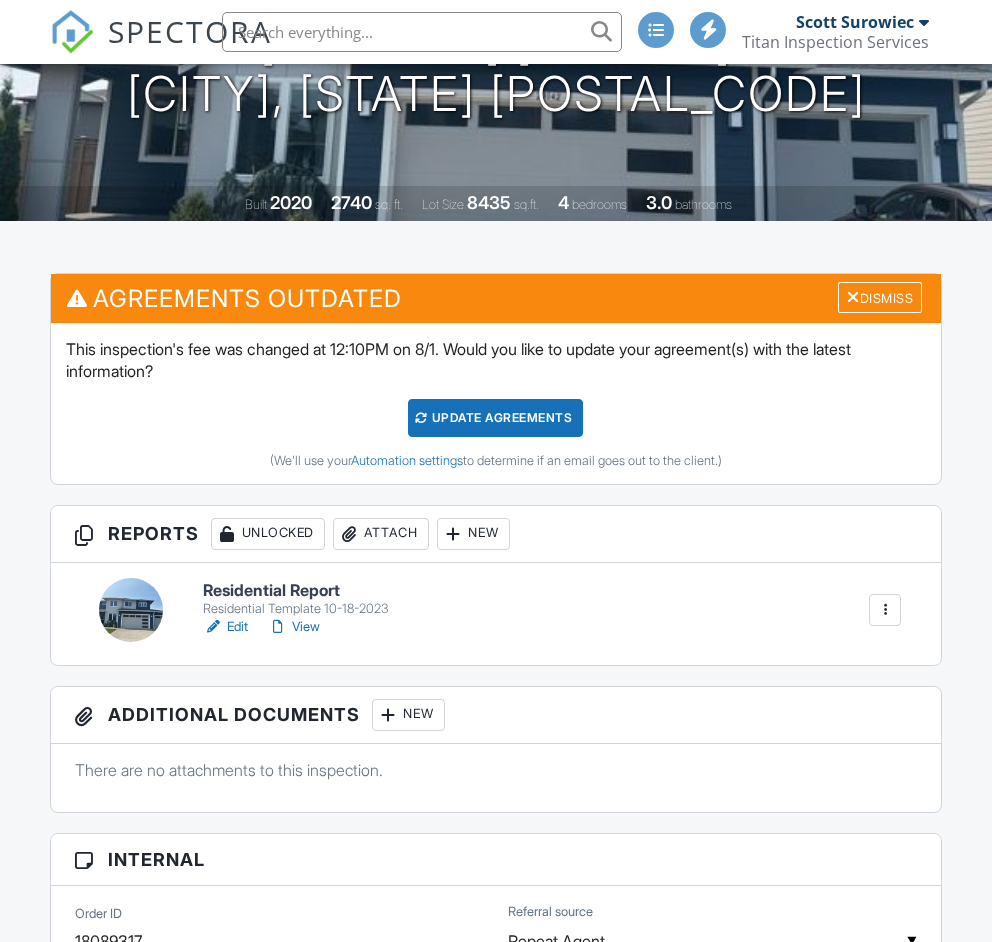 scroll, scrollTop: 0, scrollLeft: 0, axis: both 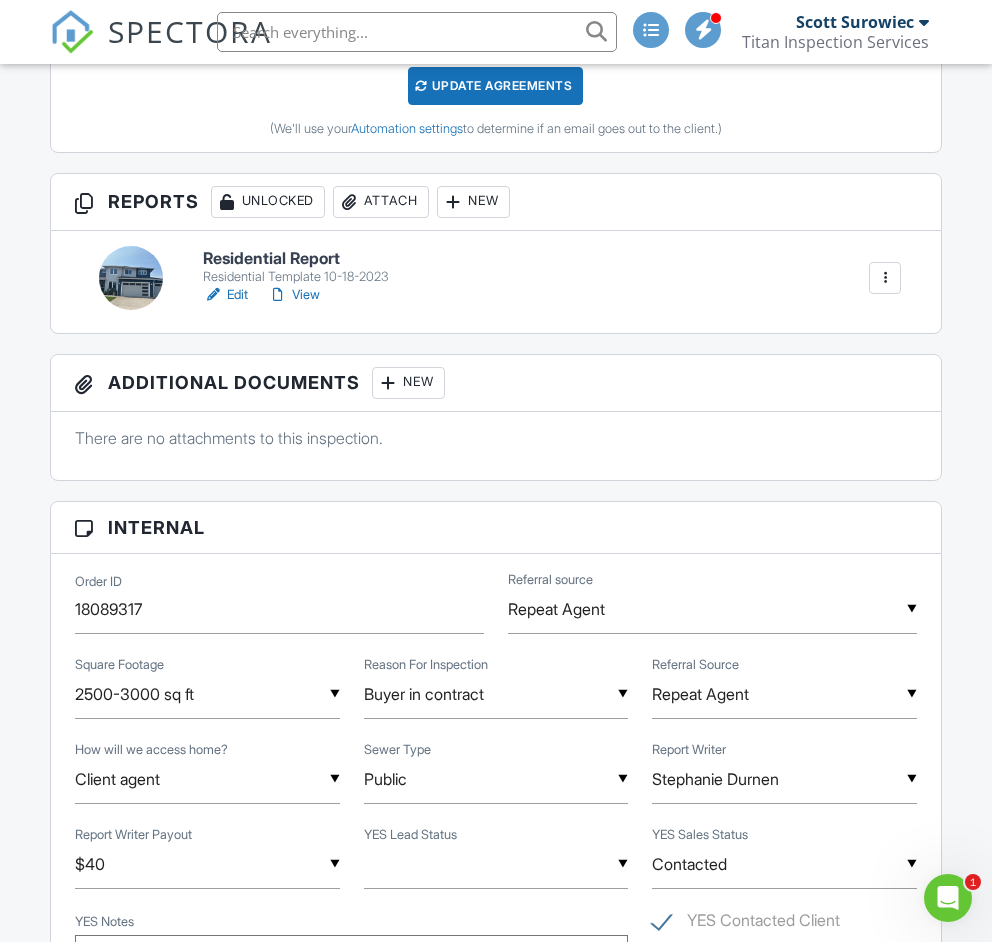 click at bounding box center [213, 295] 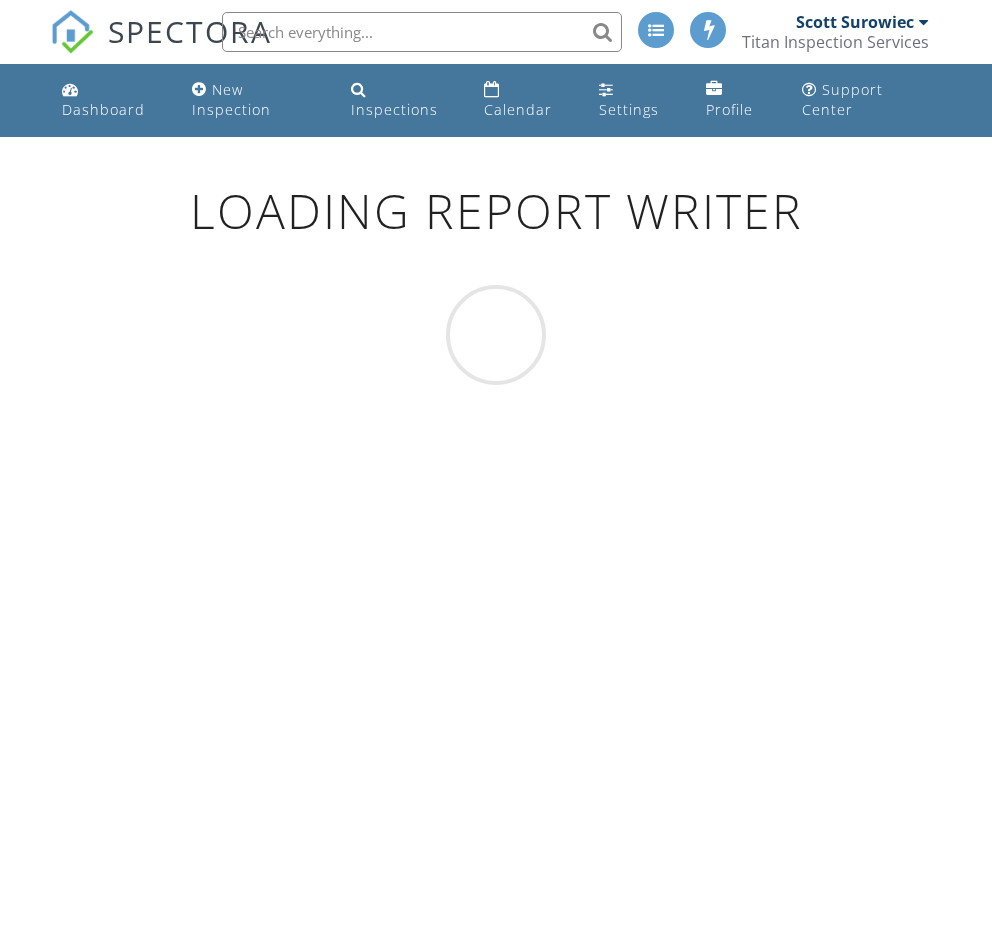 scroll, scrollTop: 0, scrollLeft: 0, axis: both 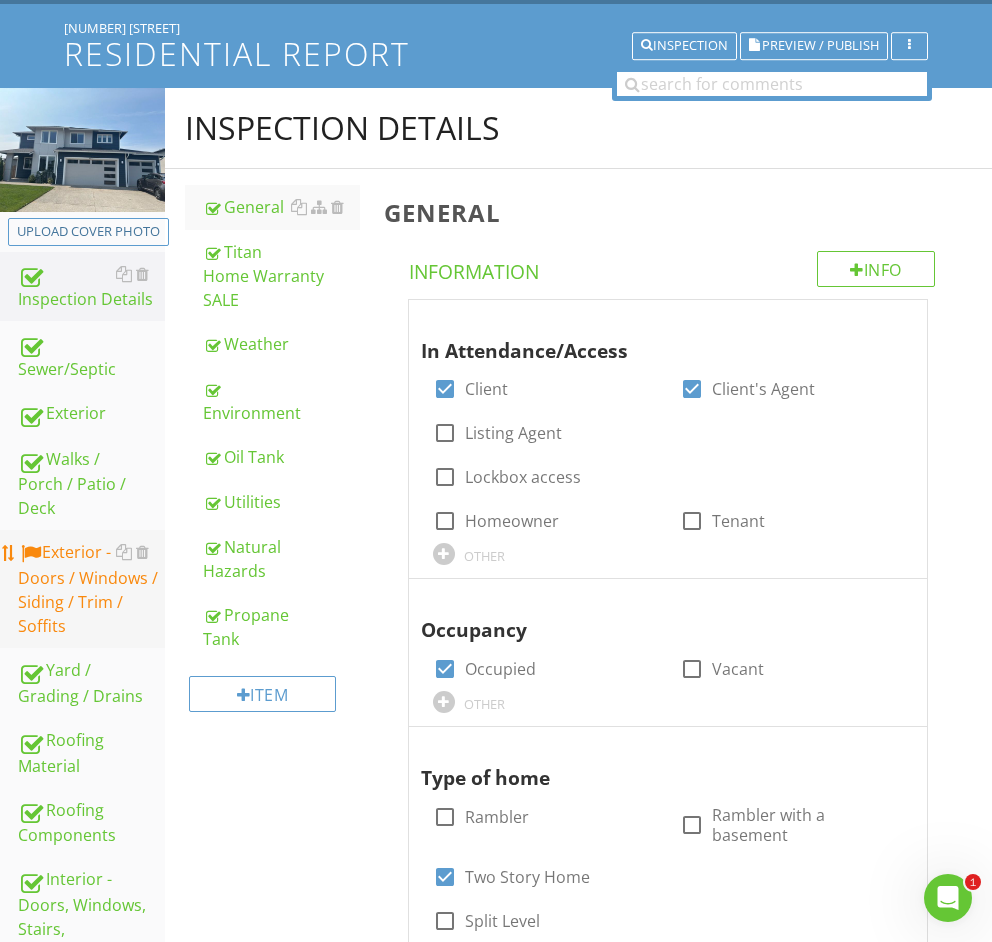 click on "Exterior - Doors / Windows / Siding / Trim / Soffits" at bounding box center (91, 589) 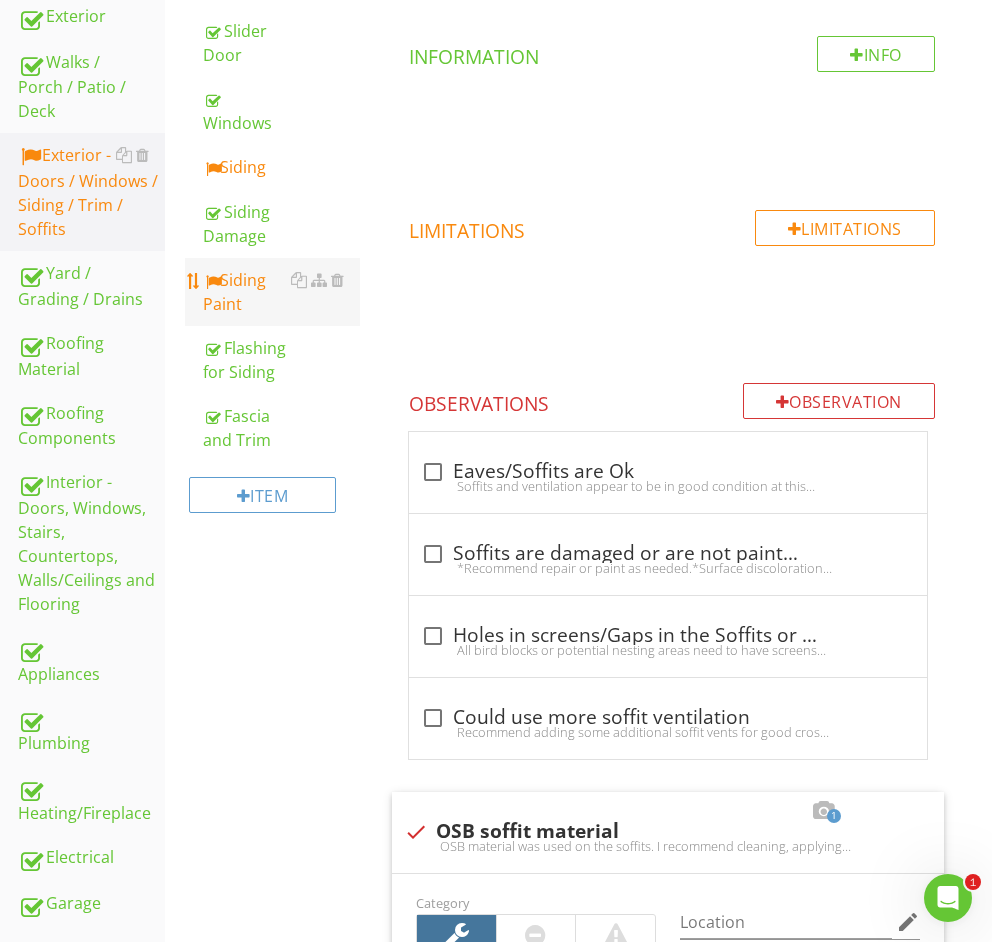 scroll, scrollTop: 533, scrollLeft: 0, axis: vertical 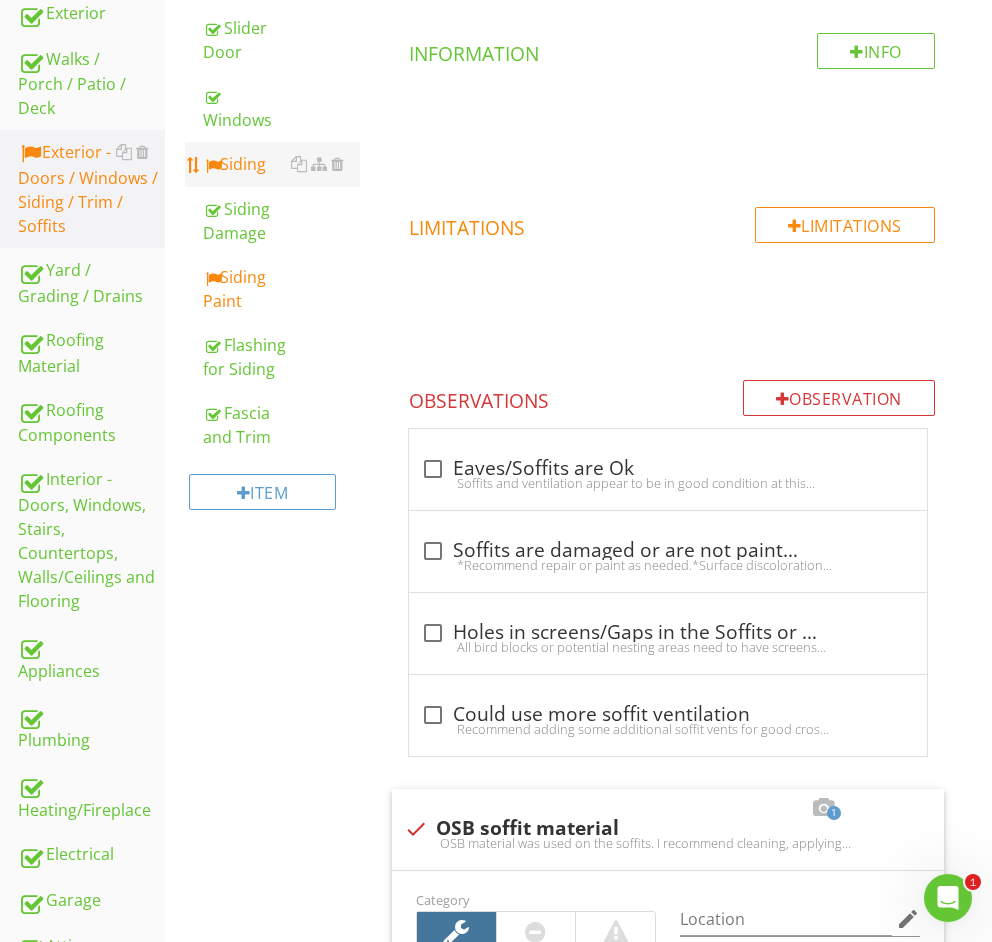 click on "Siding" at bounding box center [281, 164] 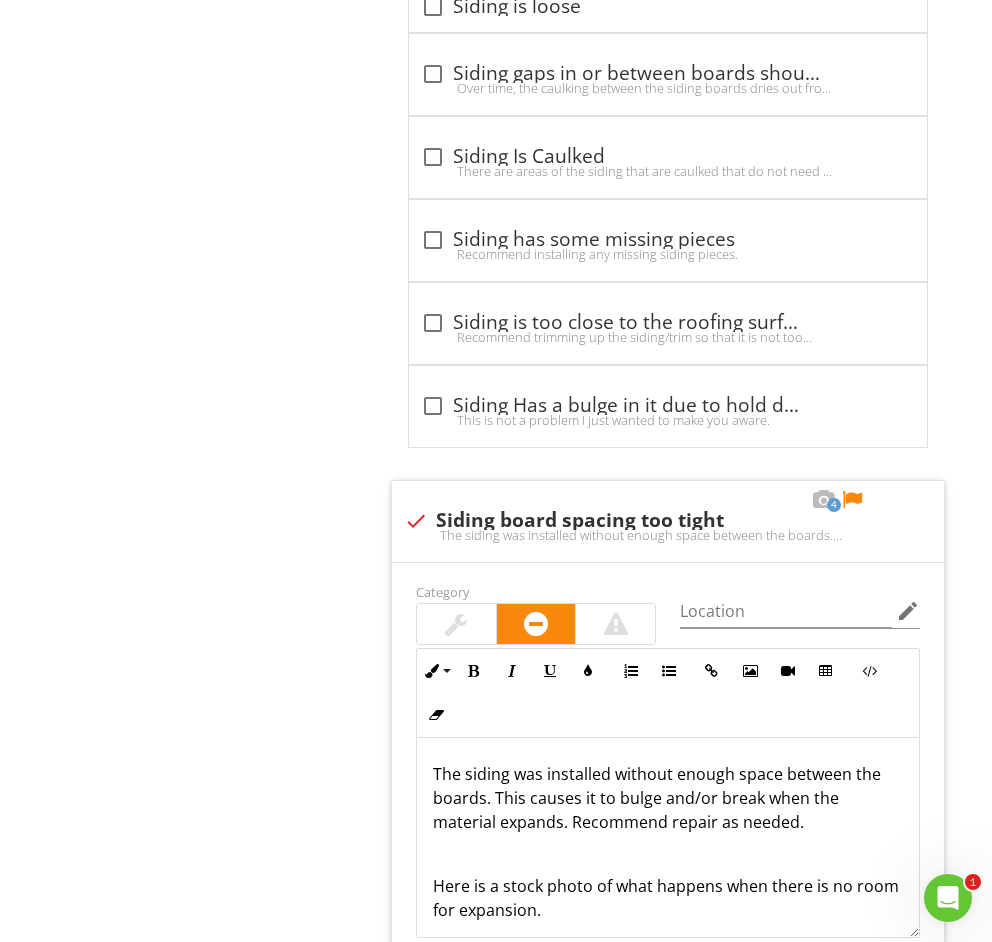 scroll, scrollTop: 3866, scrollLeft: 0, axis: vertical 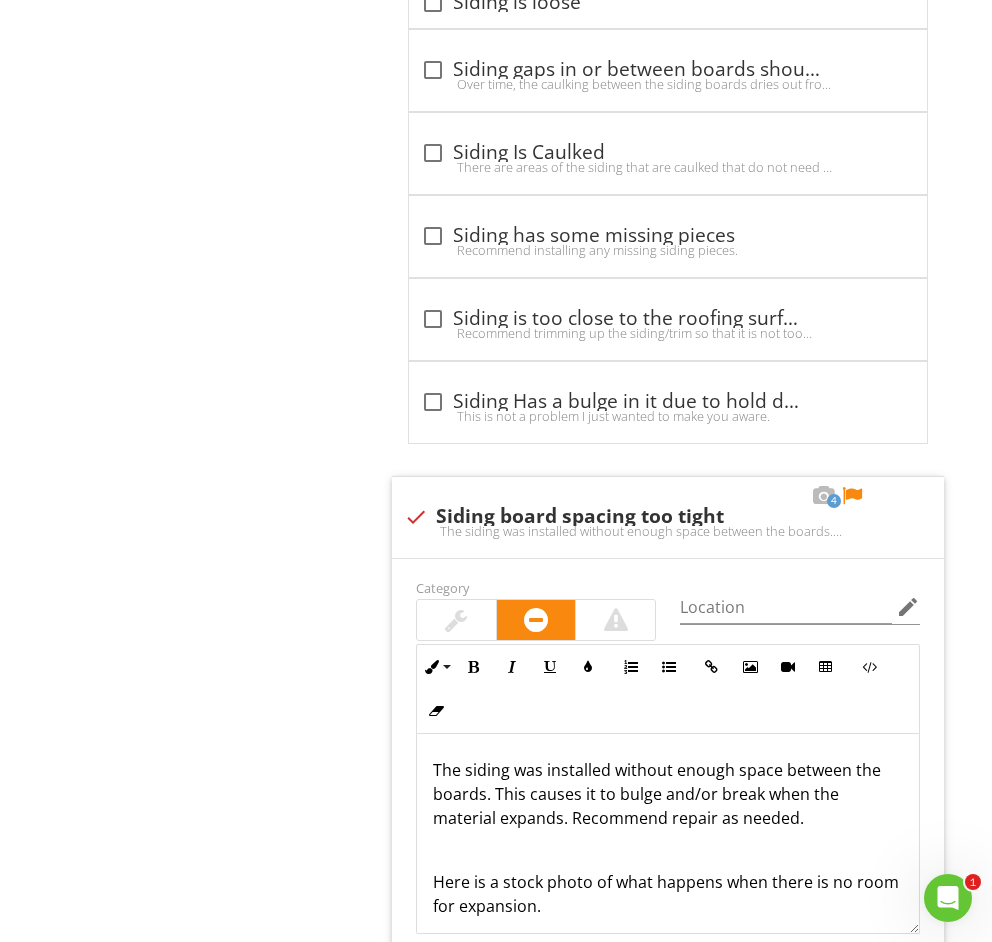 drag, startPoint x: 476, startPoint y: 283, endPoint x: 99, endPoint y: 434, distance: 406.11575 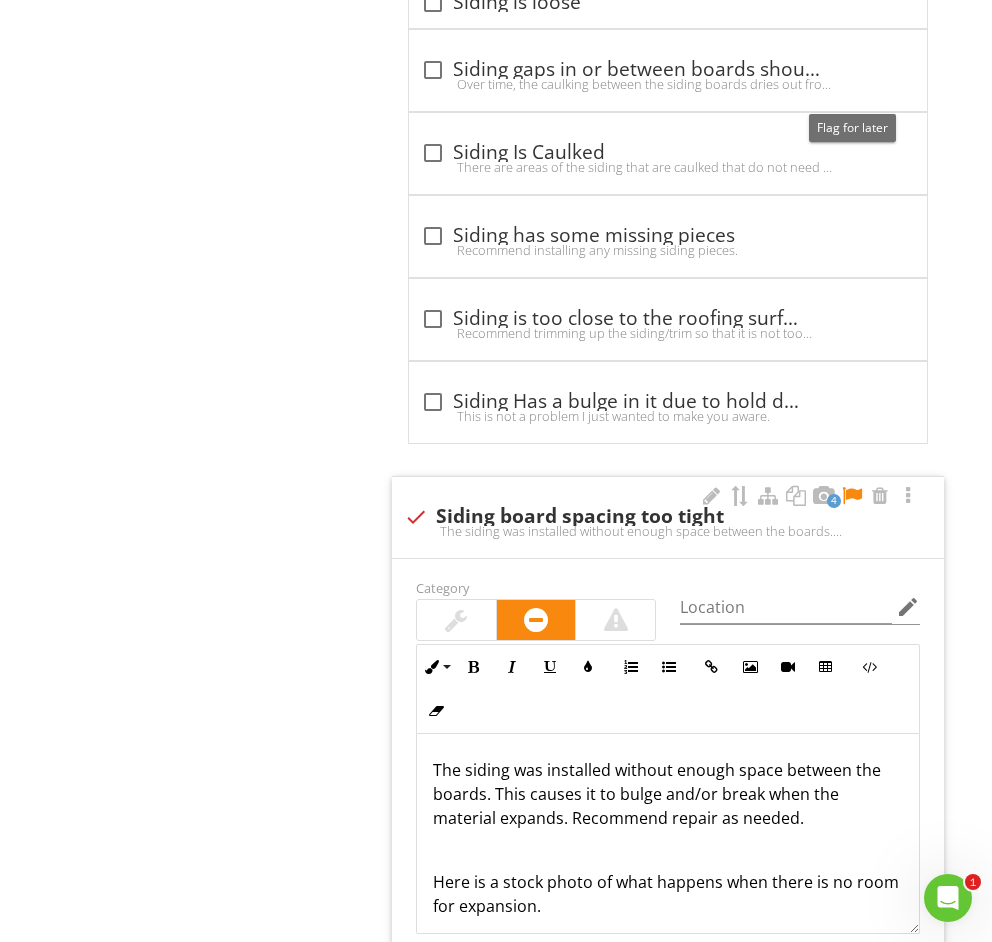 click at bounding box center (852, 496) 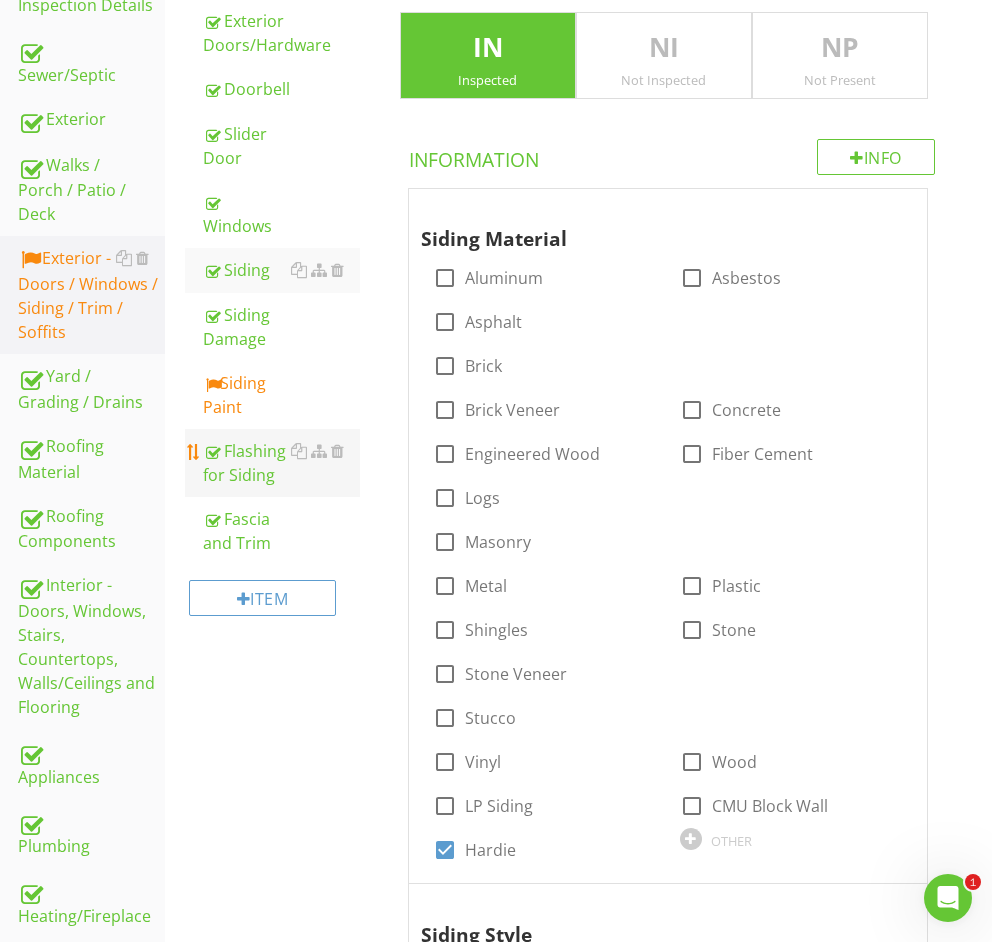 scroll, scrollTop: 313, scrollLeft: 0, axis: vertical 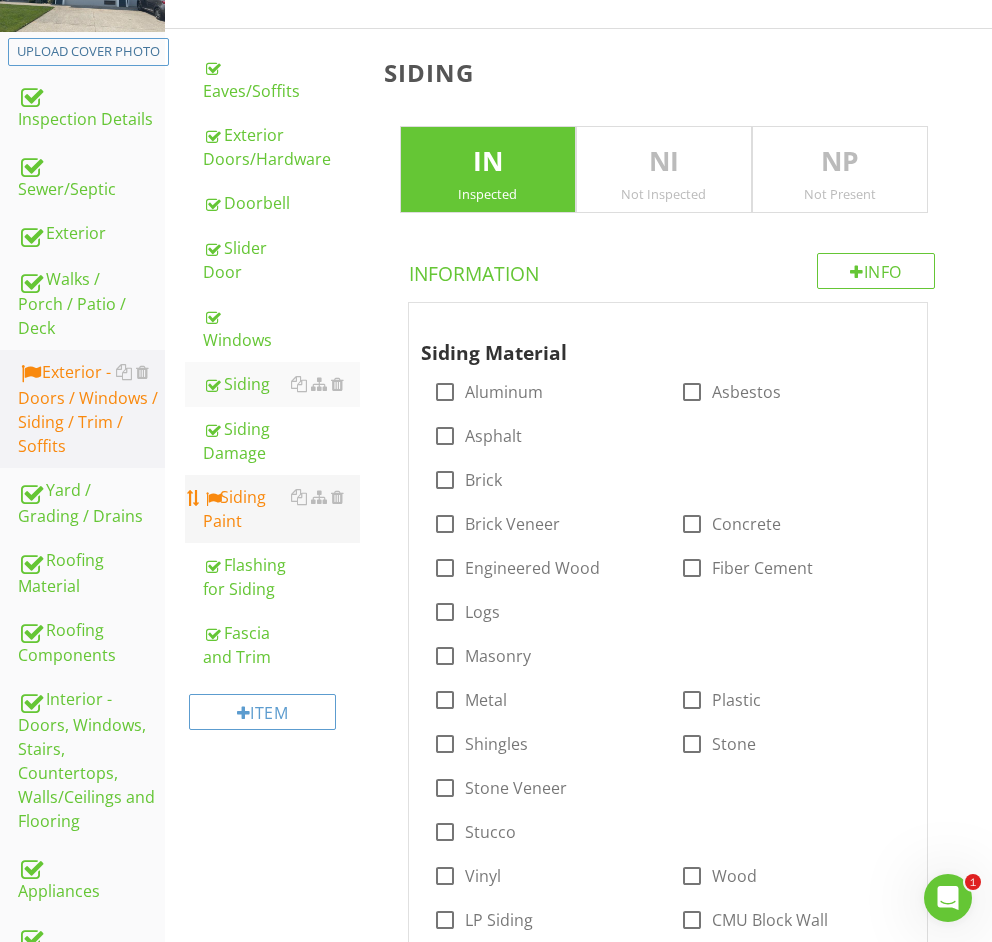 click on "Siding Paint" at bounding box center [281, 509] 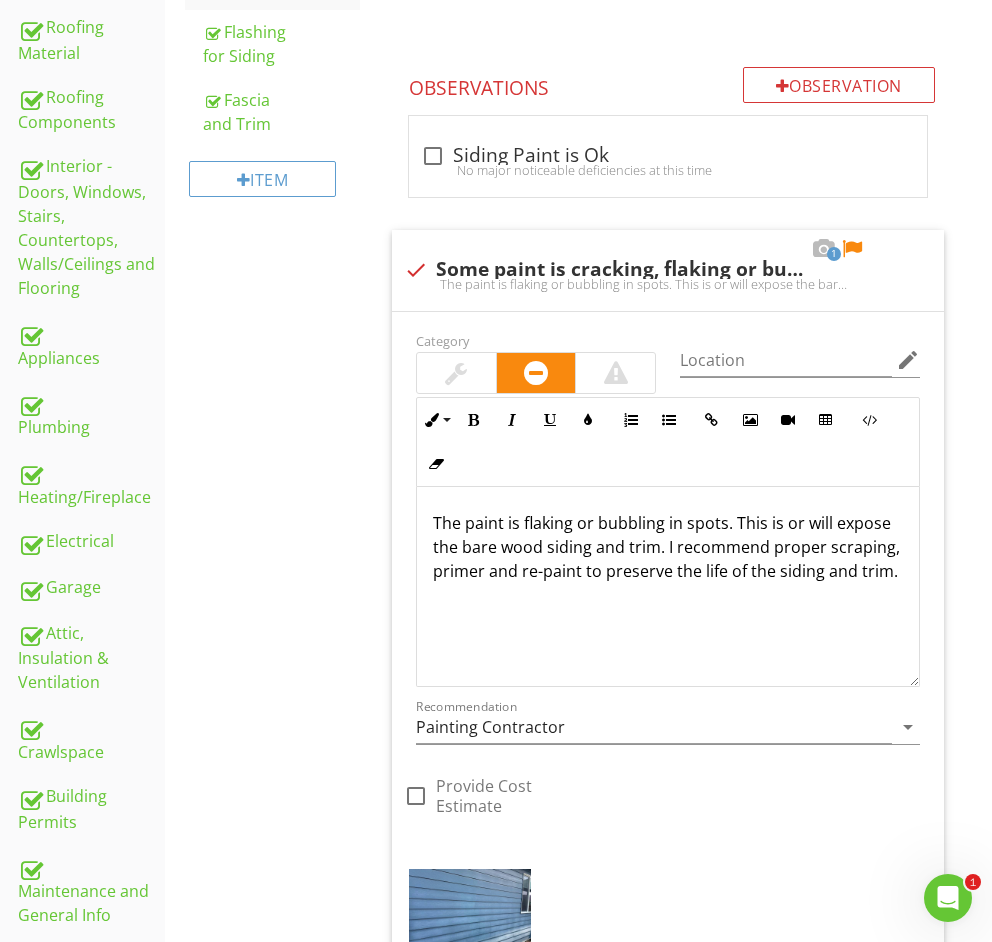 scroll, scrollTop: 980, scrollLeft: 0, axis: vertical 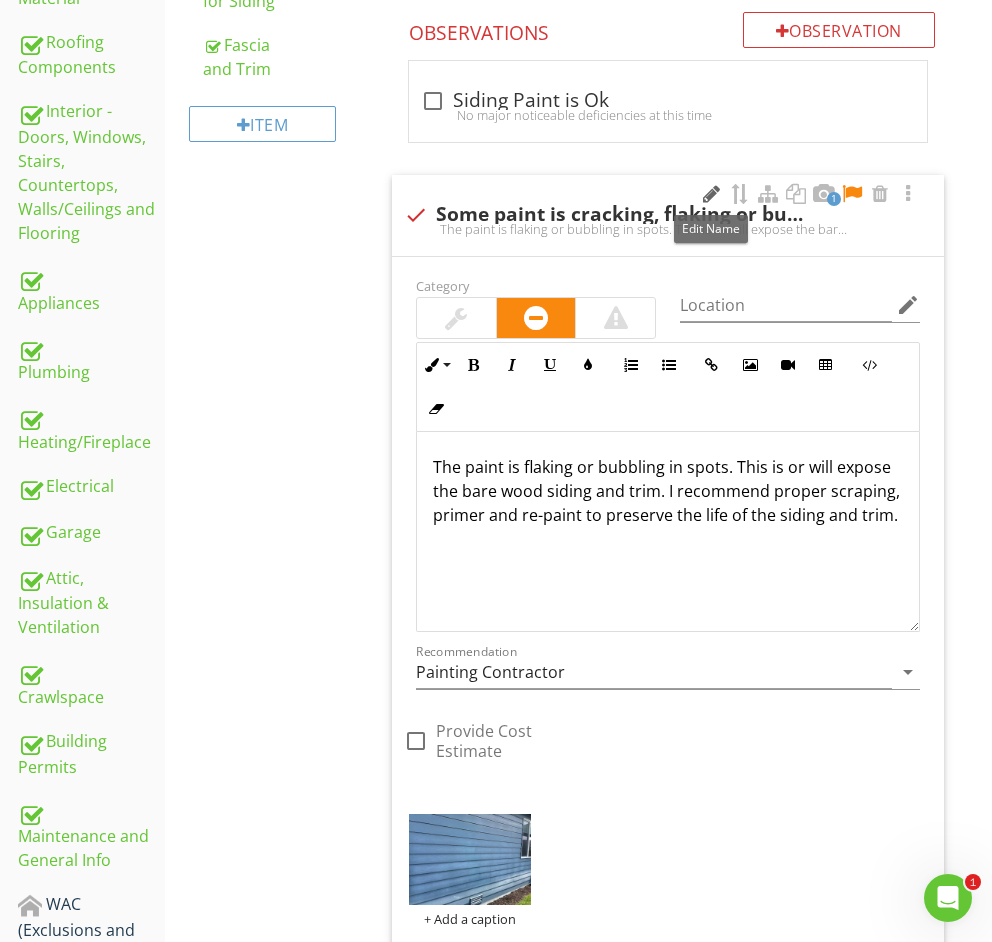click at bounding box center (712, 194) 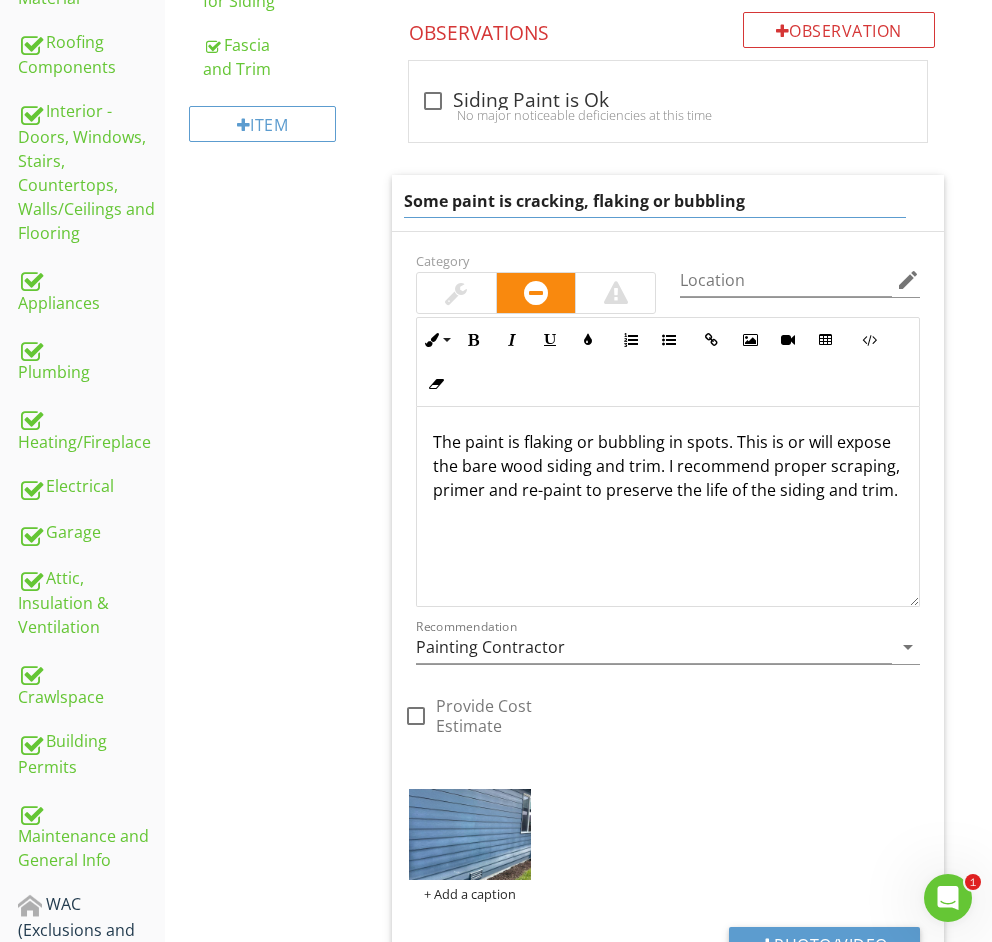 drag, startPoint x: 812, startPoint y: 203, endPoint x: 578, endPoint y: 219, distance: 234.54637 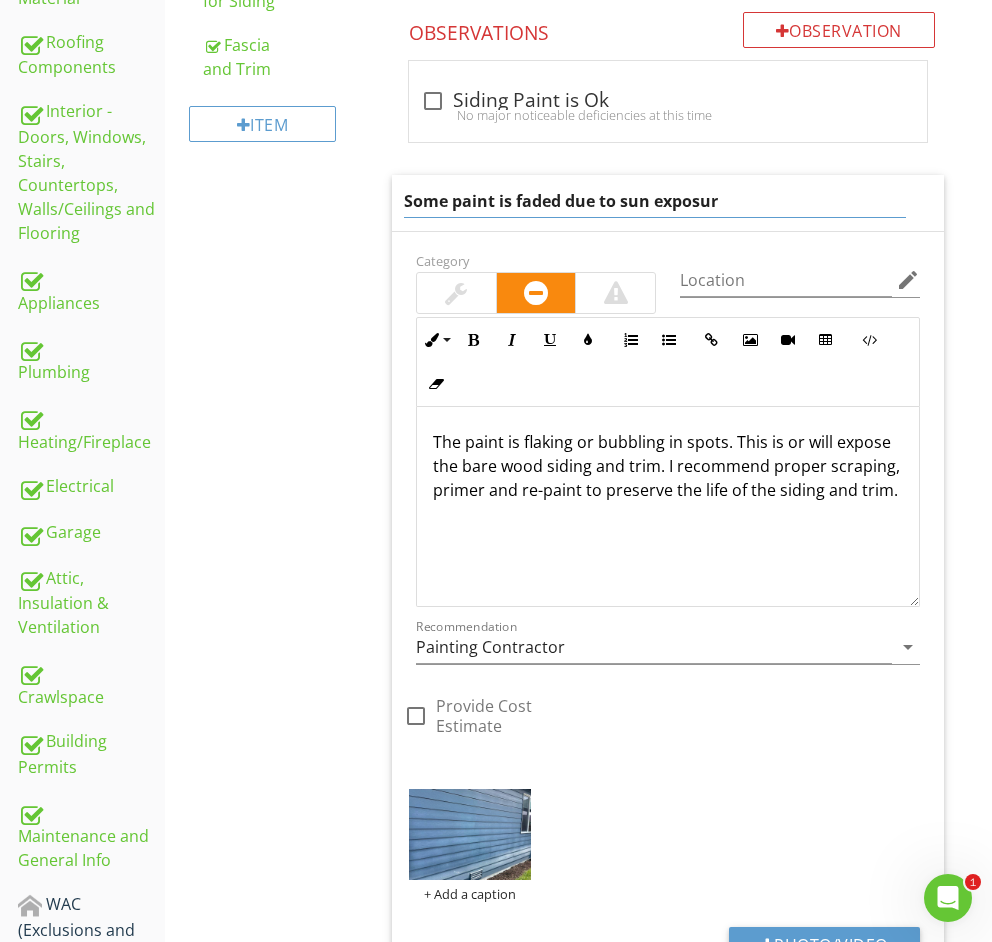 type on "Some paint is faded due to sun exposure" 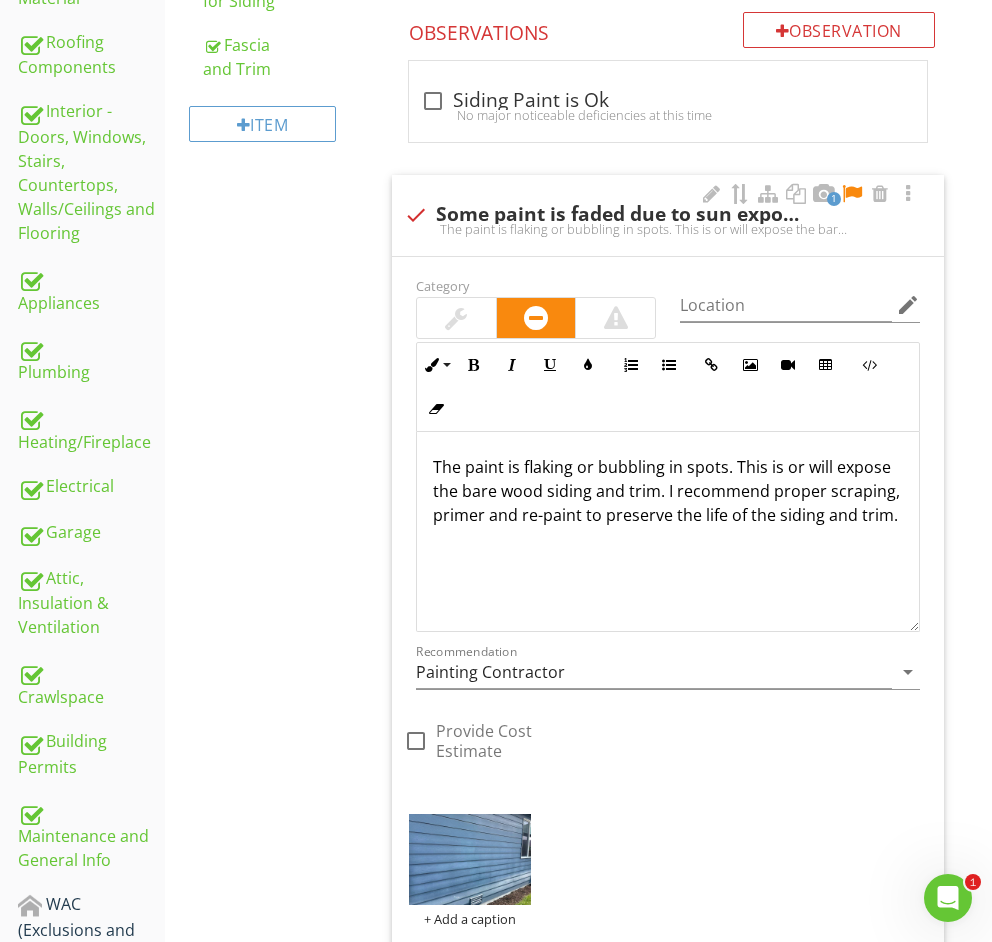 click on "The paint is flaking or bubbling in spots. This is or will expose the bare wood siding and trim. I recommend proper scraping, primer and re-paint to preserve the life of the siding and trim." at bounding box center [668, 491] 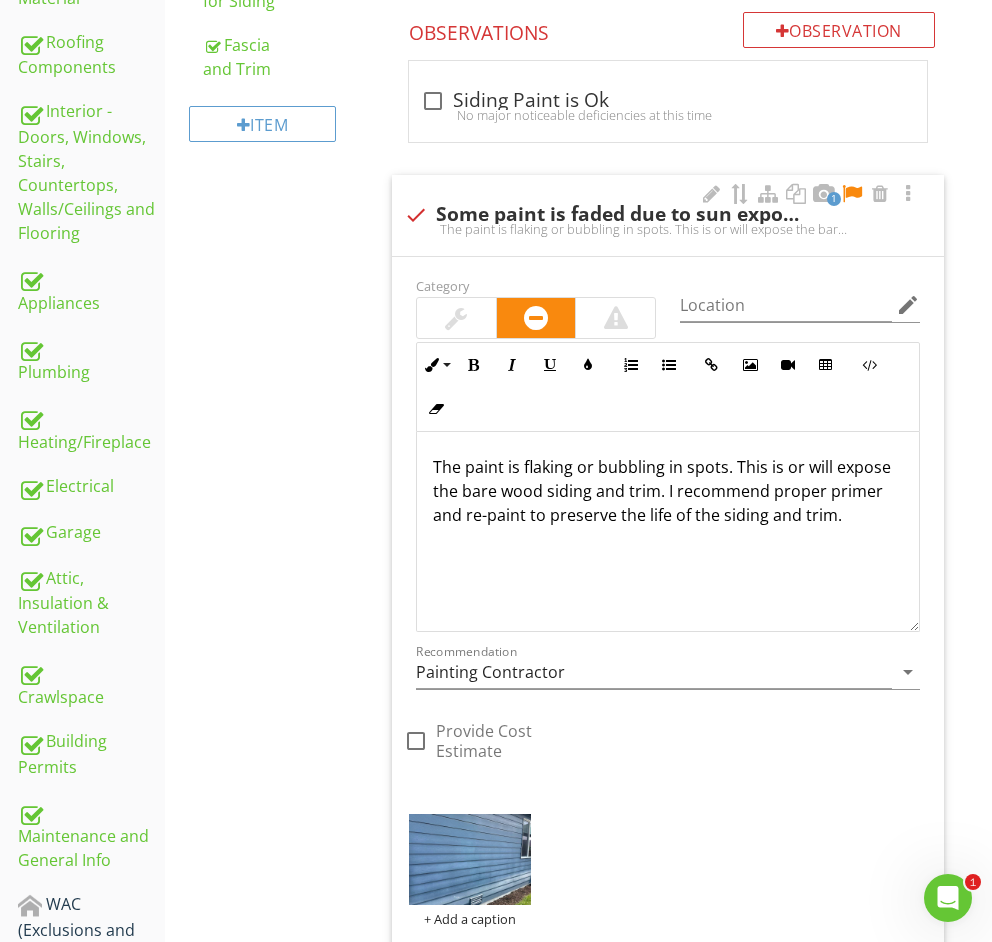 click on "The paint is flaking or bubbling in spots. This is or will expose the bare wood siding and trim. I recommend proper primer and re-paint to preserve the life of the siding and trim." at bounding box center (668, 491) 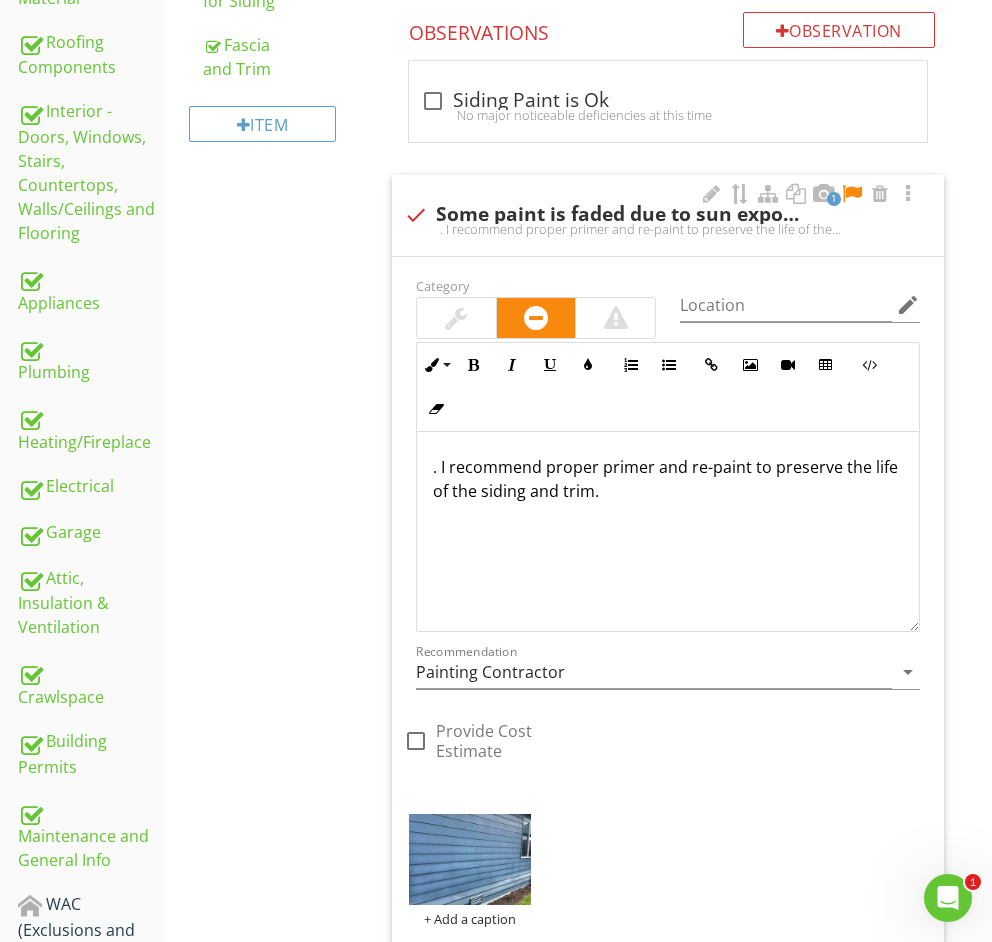 type 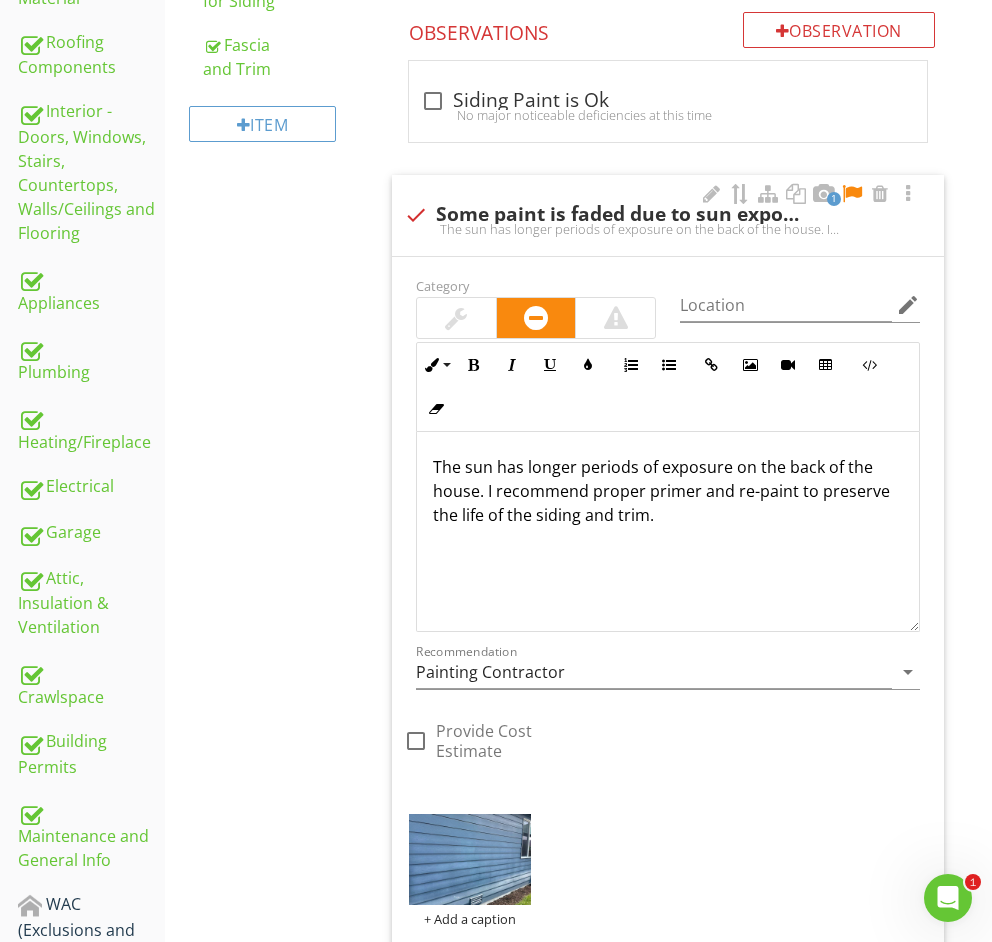 click on "The sun has longer periods of exposure on the back of the house. I recommend proper primer and re-paint to preserve the life of the siding and trim." at bounding box center [668, 491] 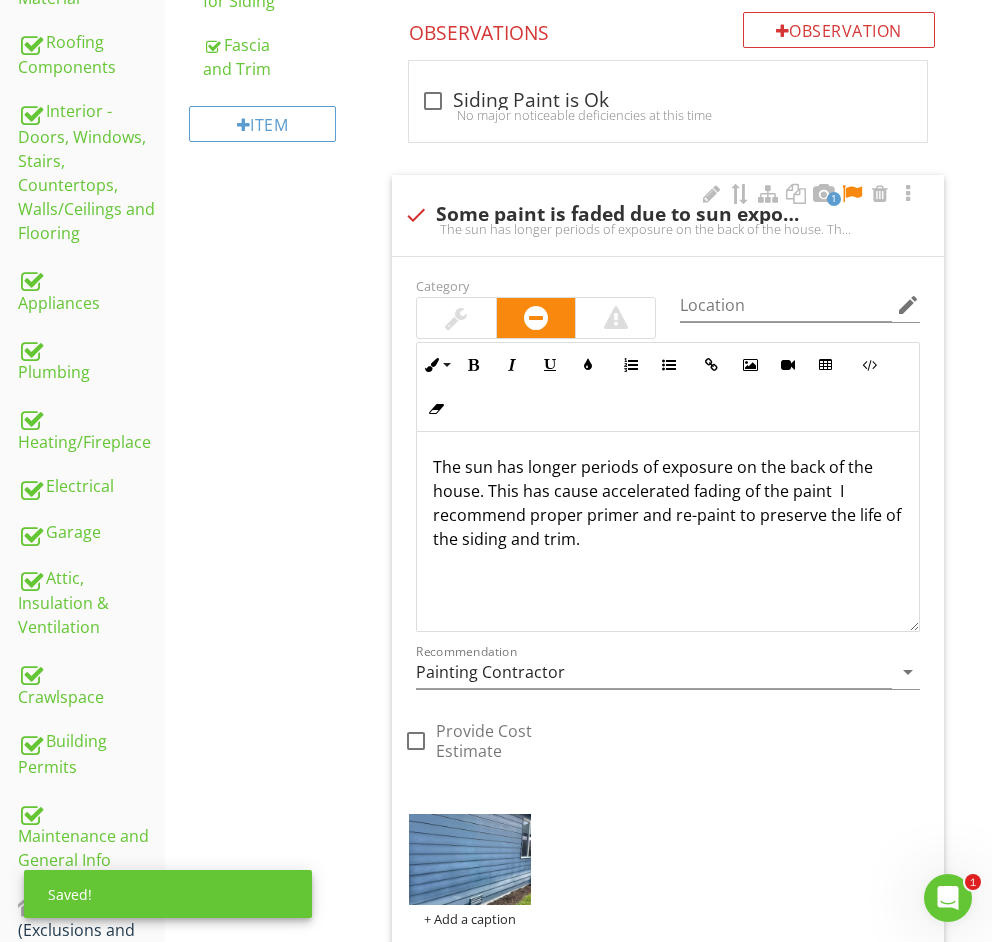 click on "The sun has longer periods of exposure on the back of the house. This has cause accelerated fading of the paint  I recommend proper primer and re-paint to preserve the life of the siding and trim." at bounding box center (668, 503) 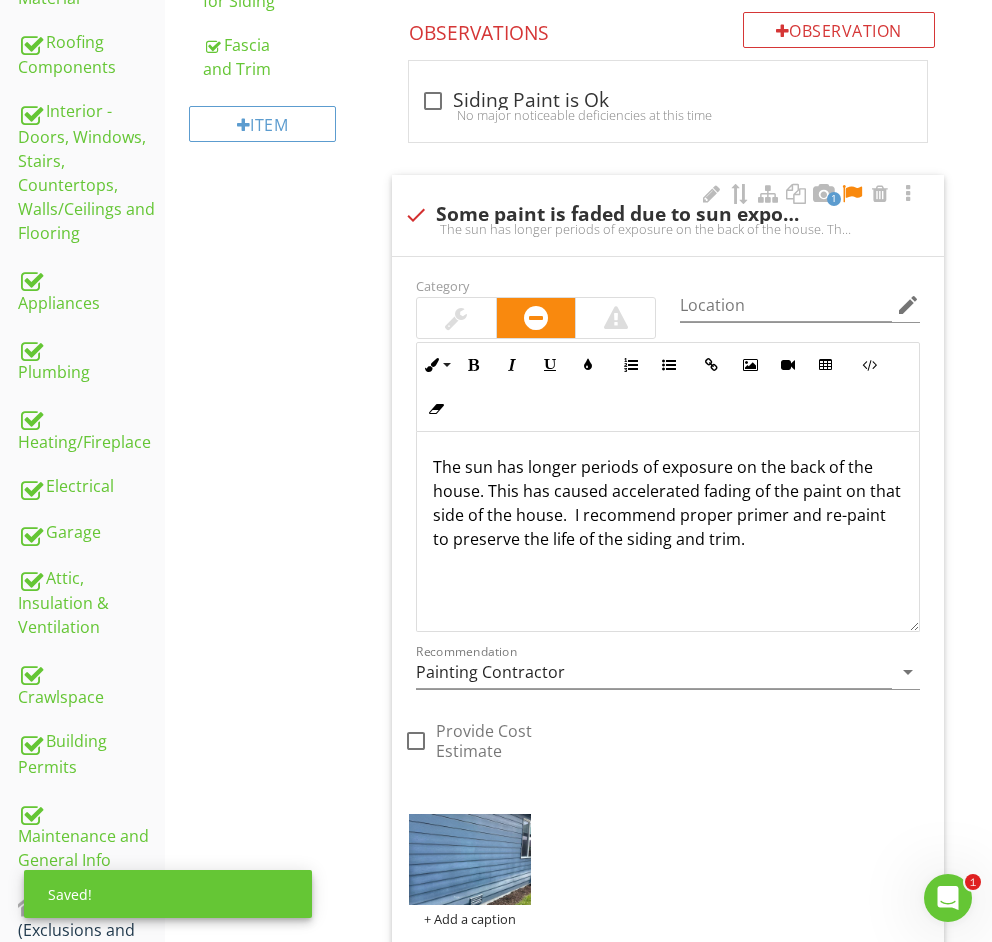 click on "The sun has longer periods of exposure on the back of the house. This has caused accelerated fading of the paint on that side of the house.  I recommend proper primer and re-paint to preserve the life of the siding and trim." at bounding box center (668, 503) 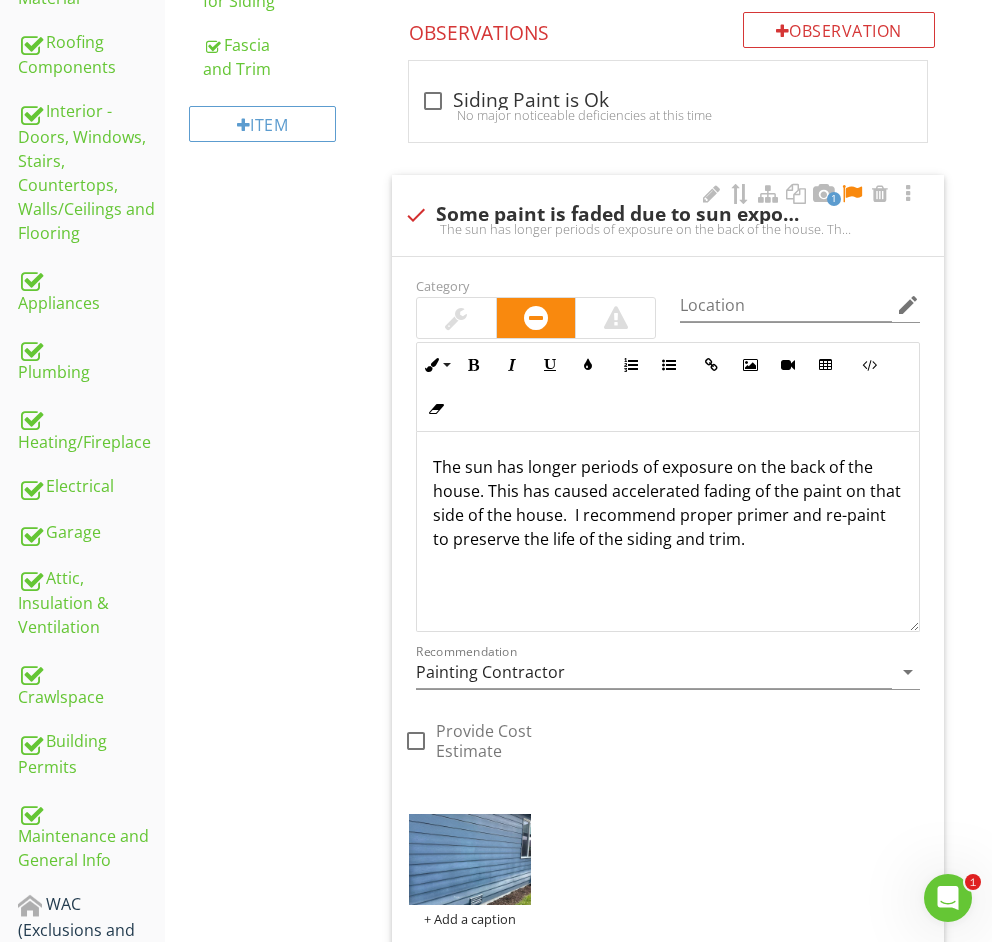 click on "The sun has longer periods of exposure on the back of the house. This has caused accelerated fading of the paint on that side of the house.  I recommend proper primer and re-paint to preserve the life of the siding and trim." at bounding box center [668, 503] 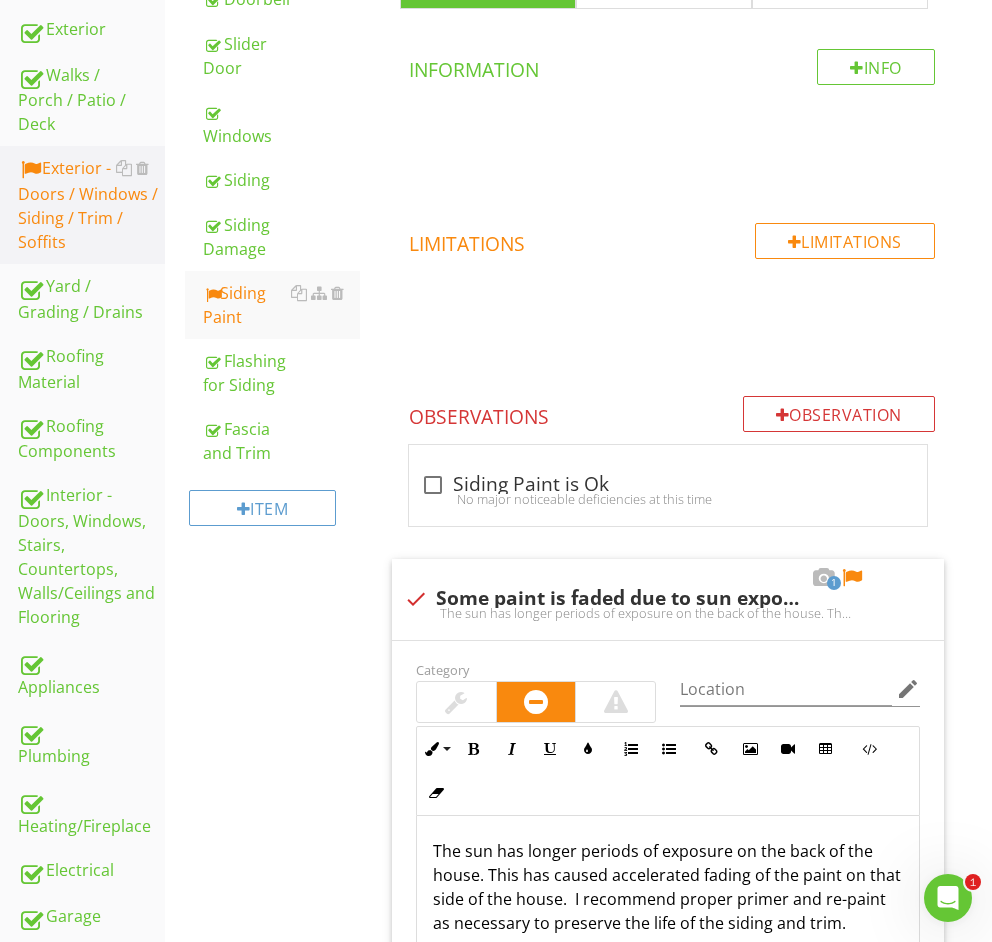 scroll, scrollTop: 501, scrollLeft: 0, axis: vertical 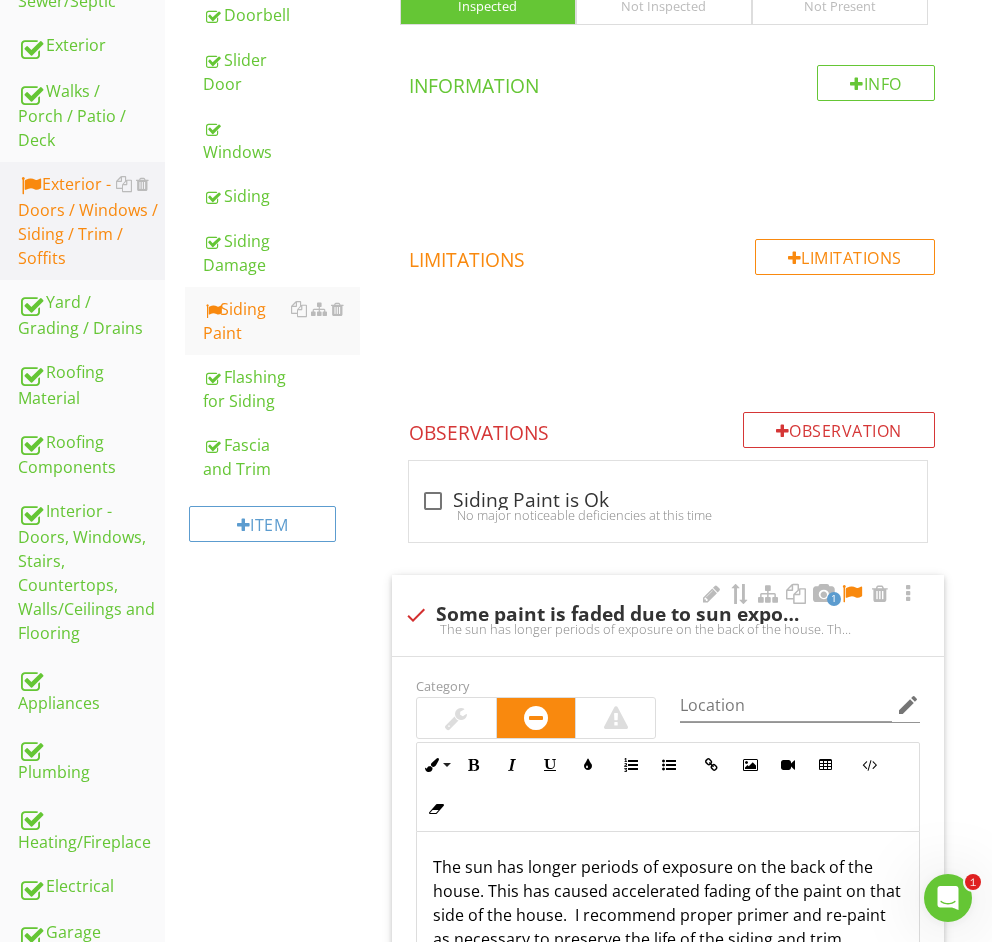 click at bounding box center (852, 594) 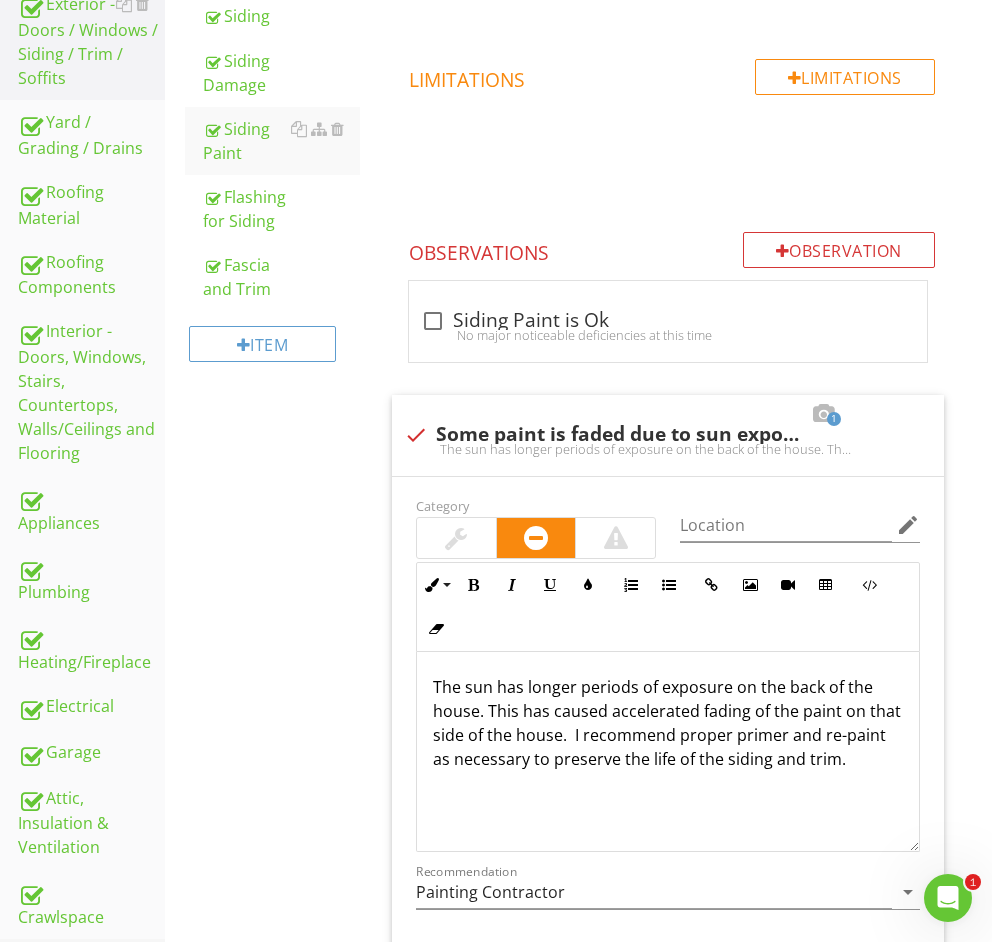 scroll, scrollTop: 501, scrollLeft: 0, axis: vertical 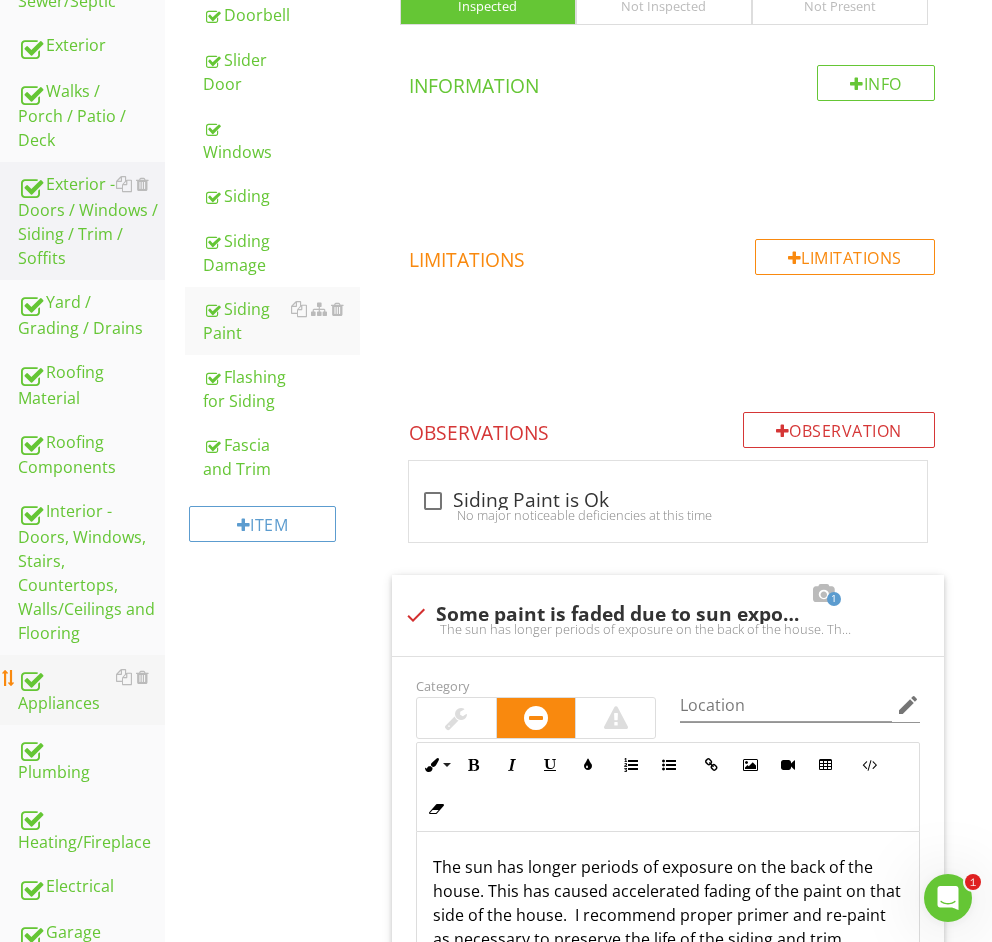 click on "Appliances" at bounding box center (91, 690) 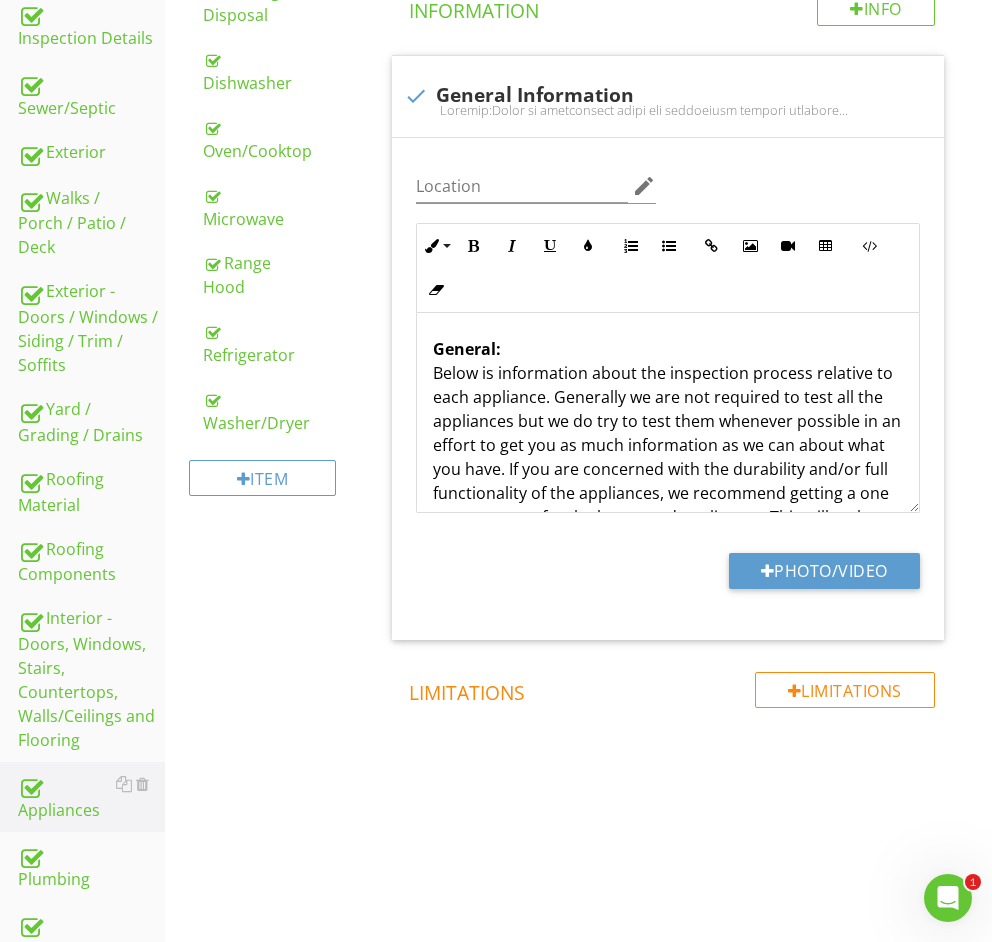 scroll, scrollTop: 234, scrollLeft: 0, axis: vertical 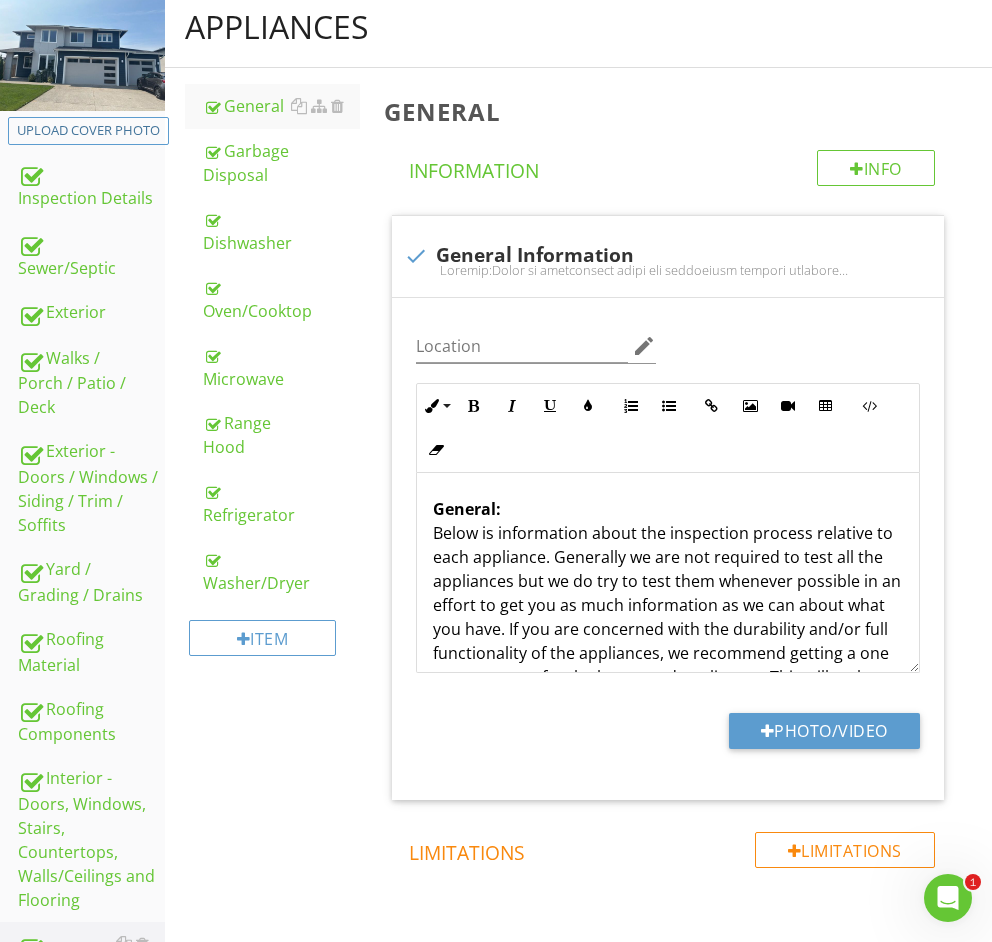 drag, startPoint x: 326, startPoint y: 630, endPoint x: 314, endPoint y: 804, distance: 174.4133 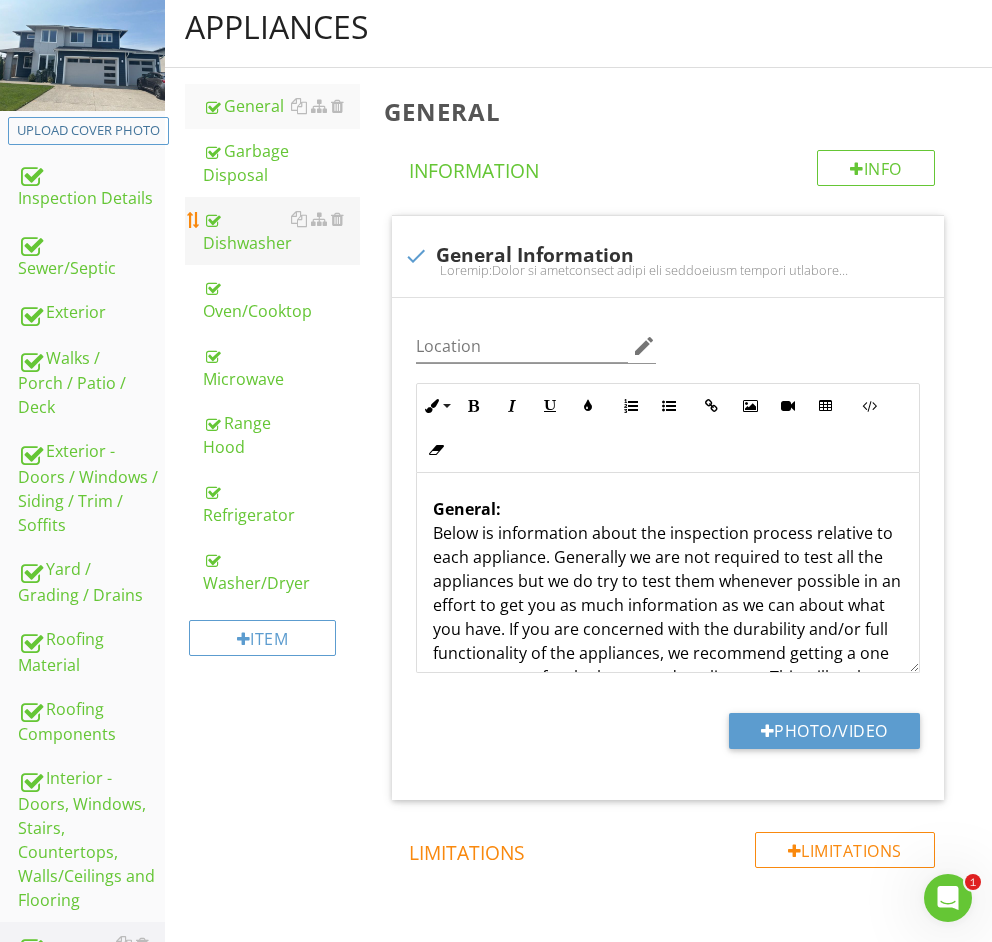 click on "Dishwasher" at bounding box center (281, 231) 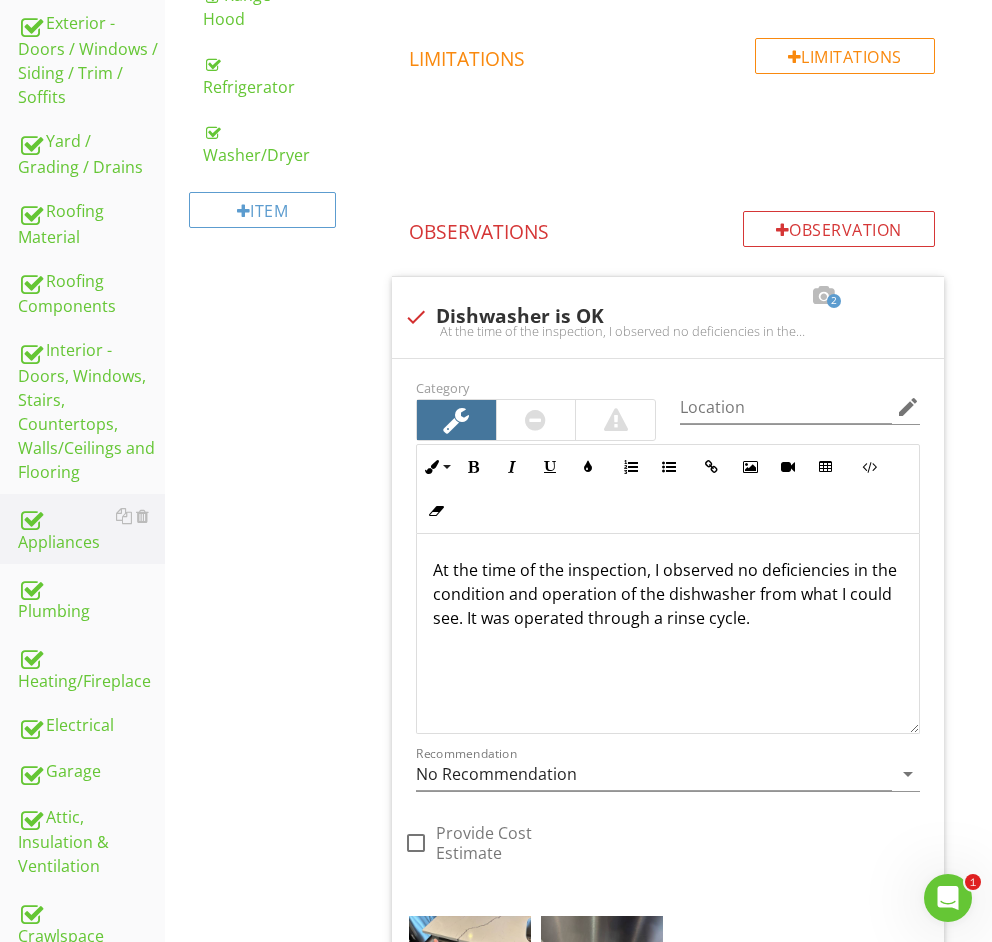 scroll, scrollTop: 482, scrollLeft: 0, axis: vertical 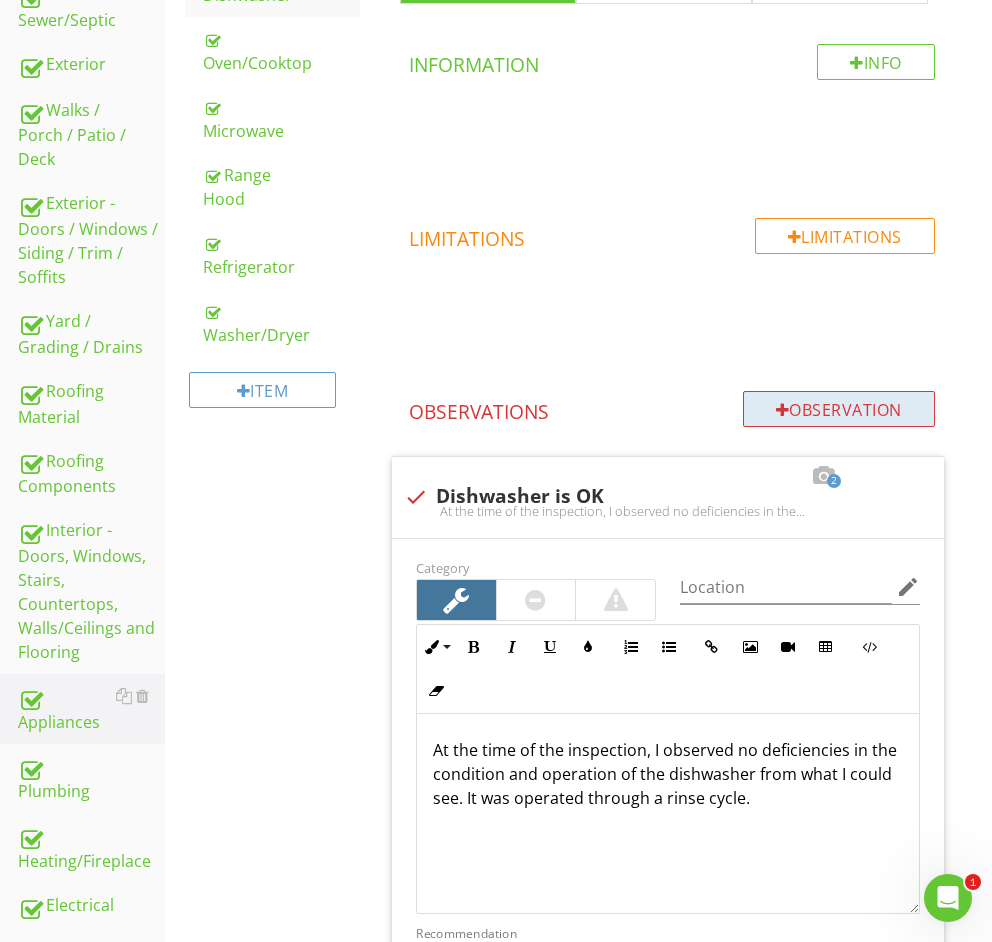 click on "Observation" at bounding box center (839, 409) 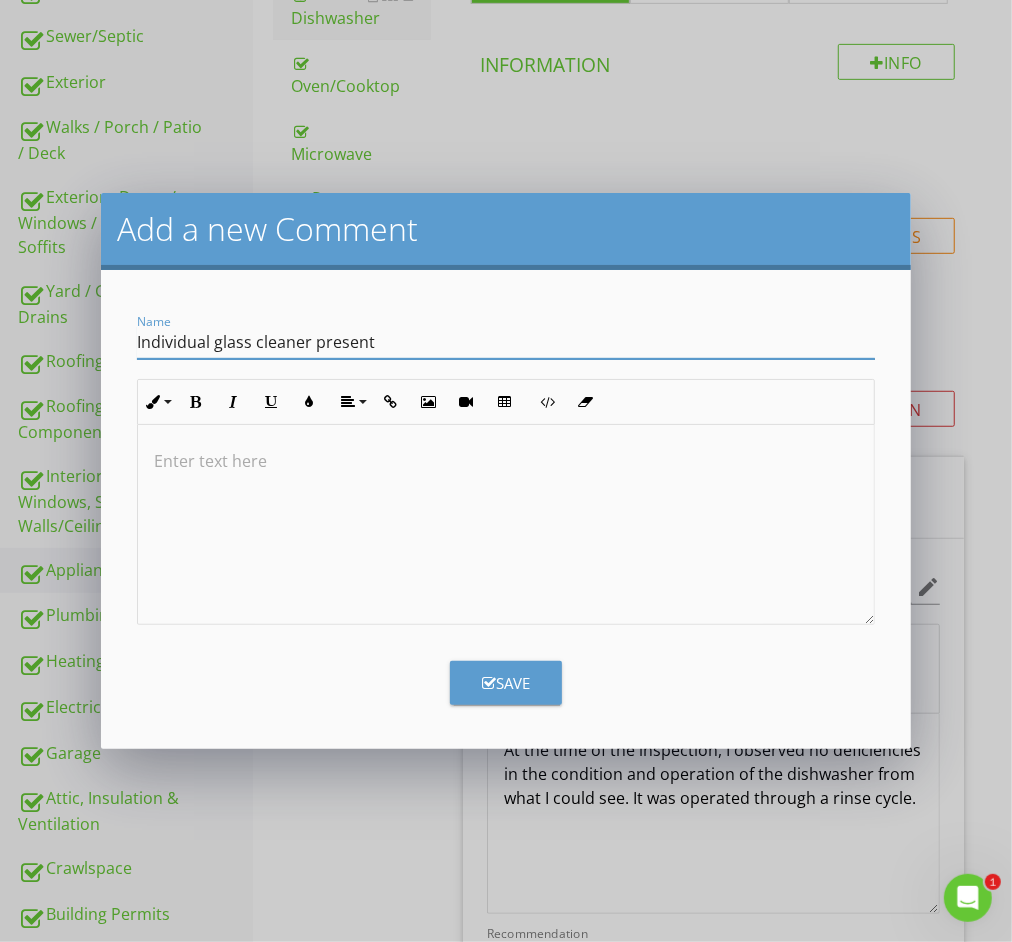 type on "Individual glass cleaner present" 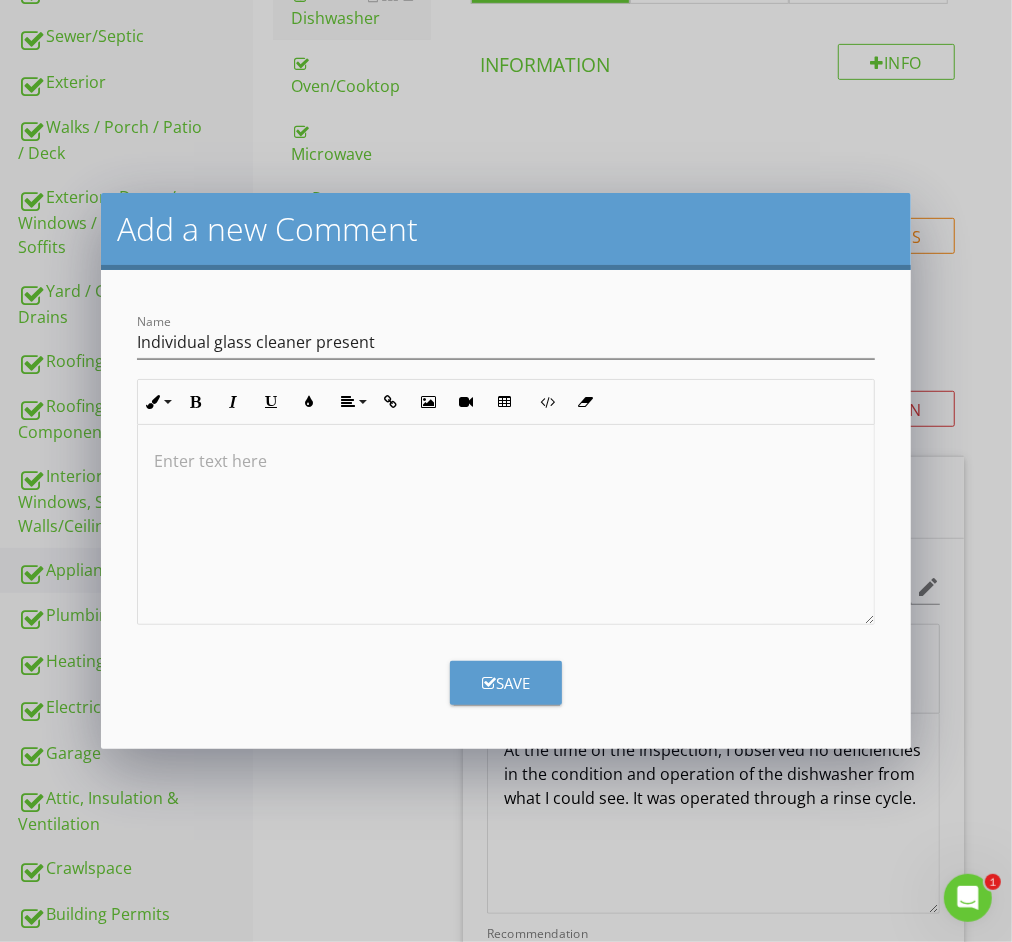 click at bounding box center [506, 461] 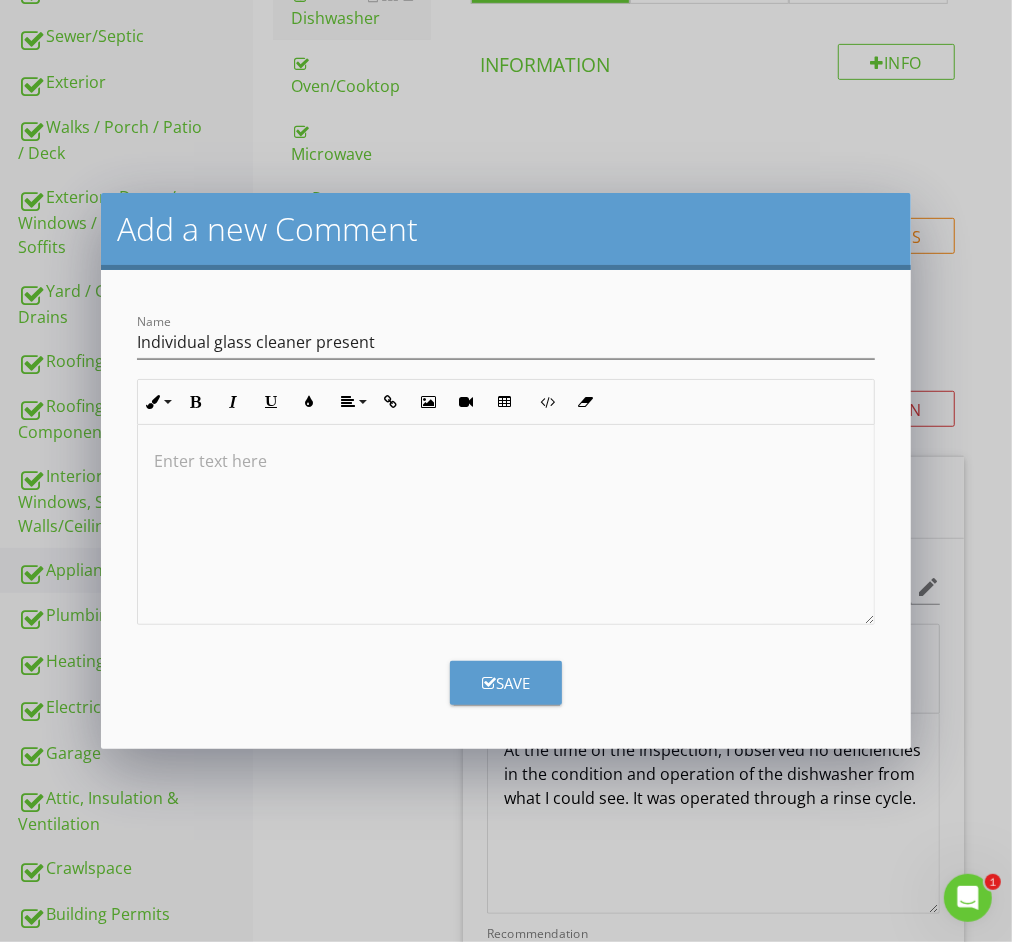 type 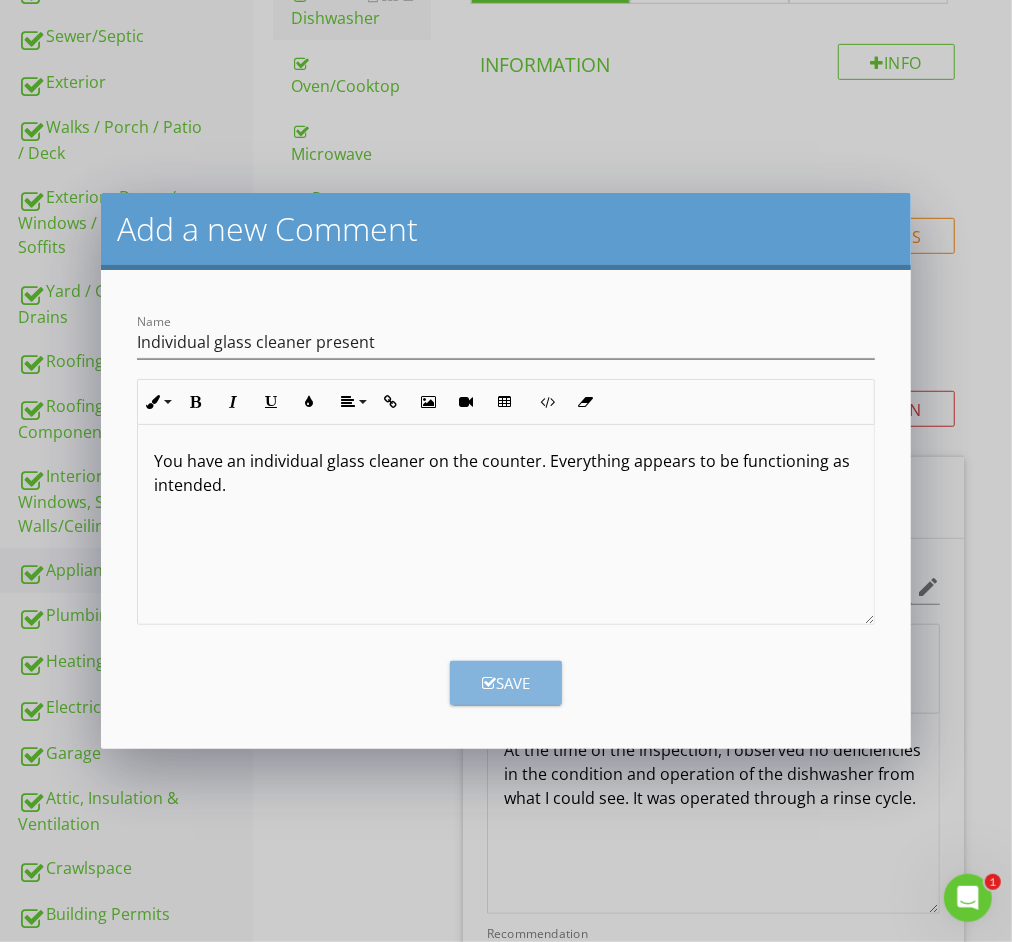 click on "Save" at bounding box center [506, 683] 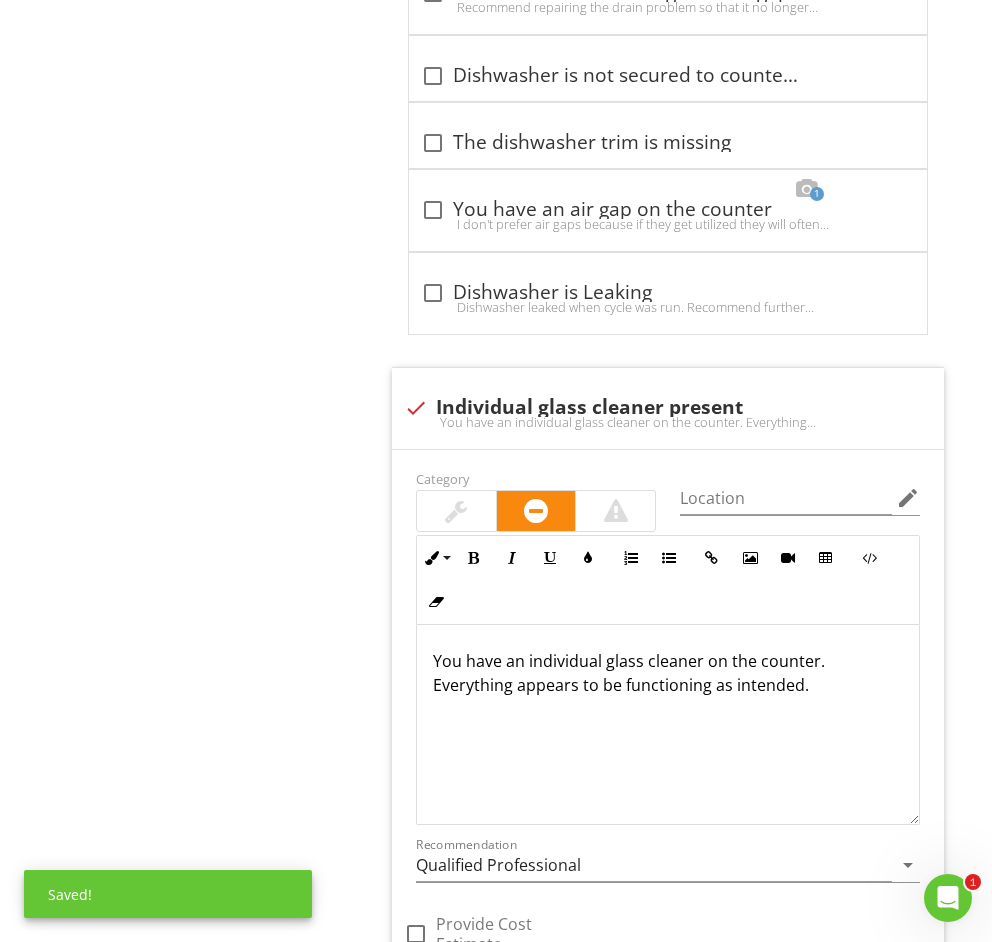 scroll, scrollTop: 2355, scrollLeft: 0, axis: vertical 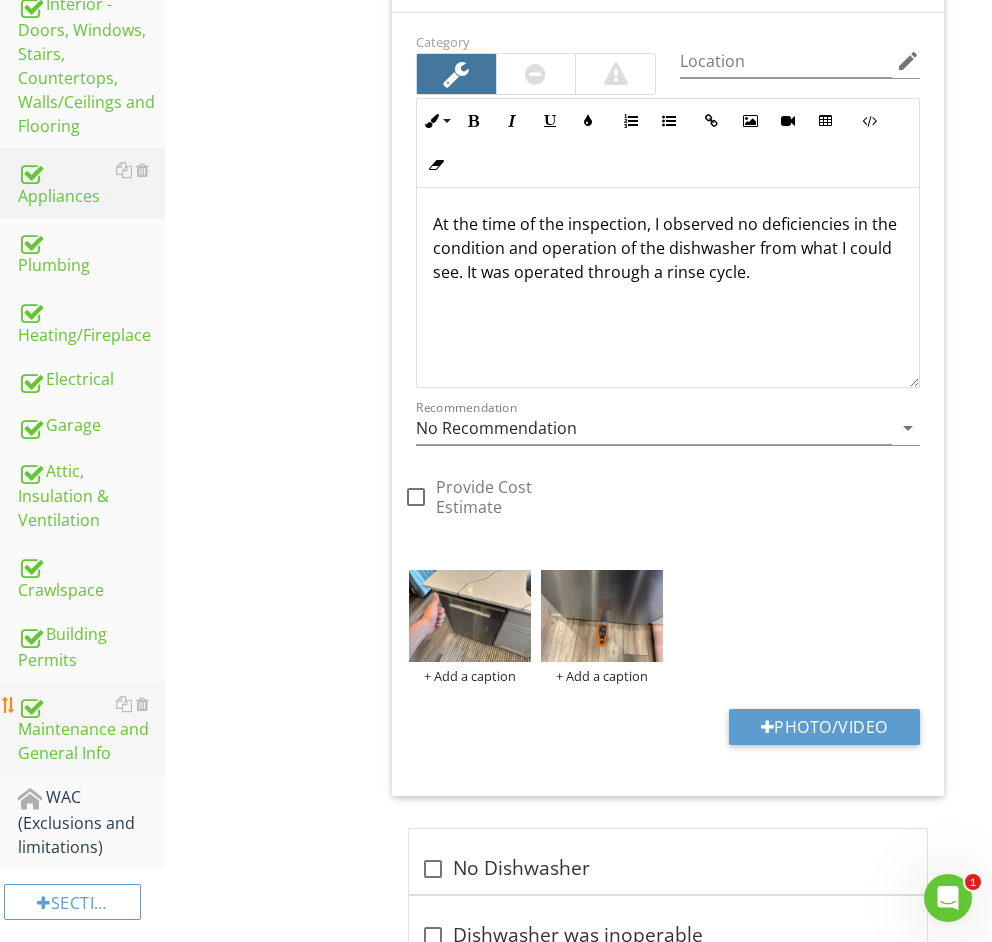 click on "Maintenance and General Info" at bounding box center (91, 729) 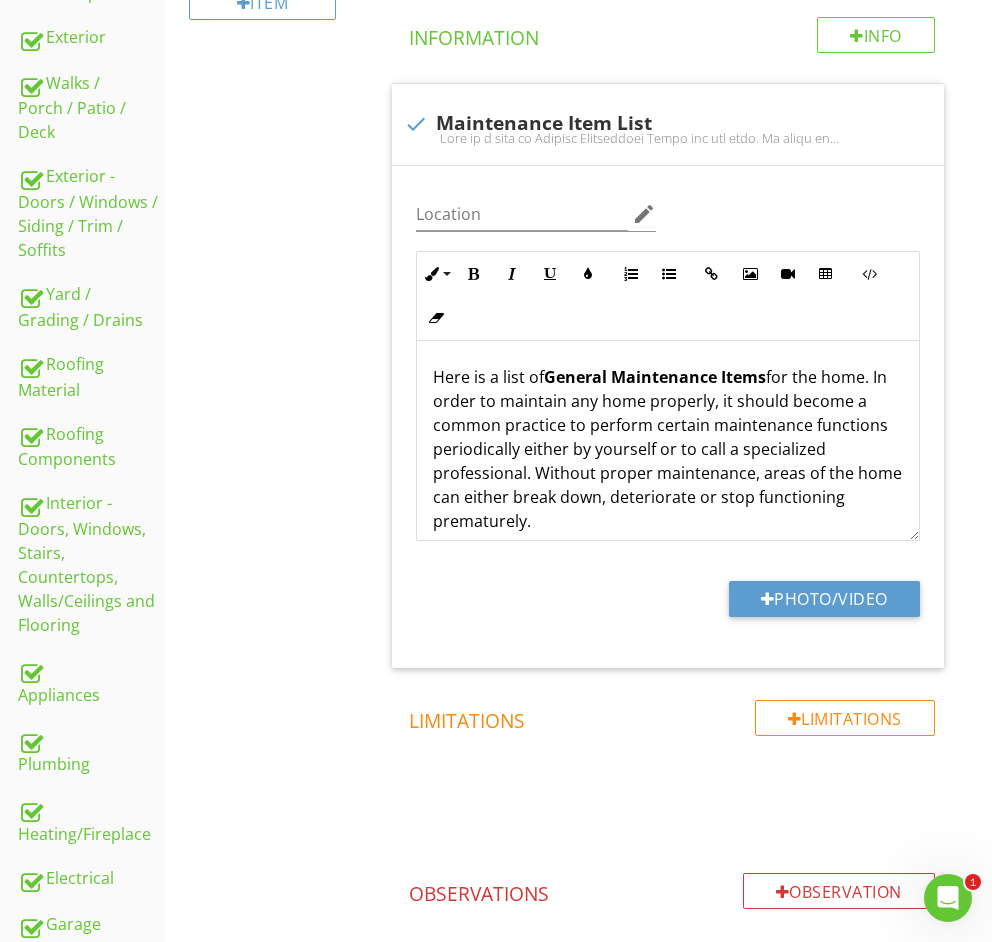 scroll, scrollTop: 315, scrollLeft: 0, axis: vertical 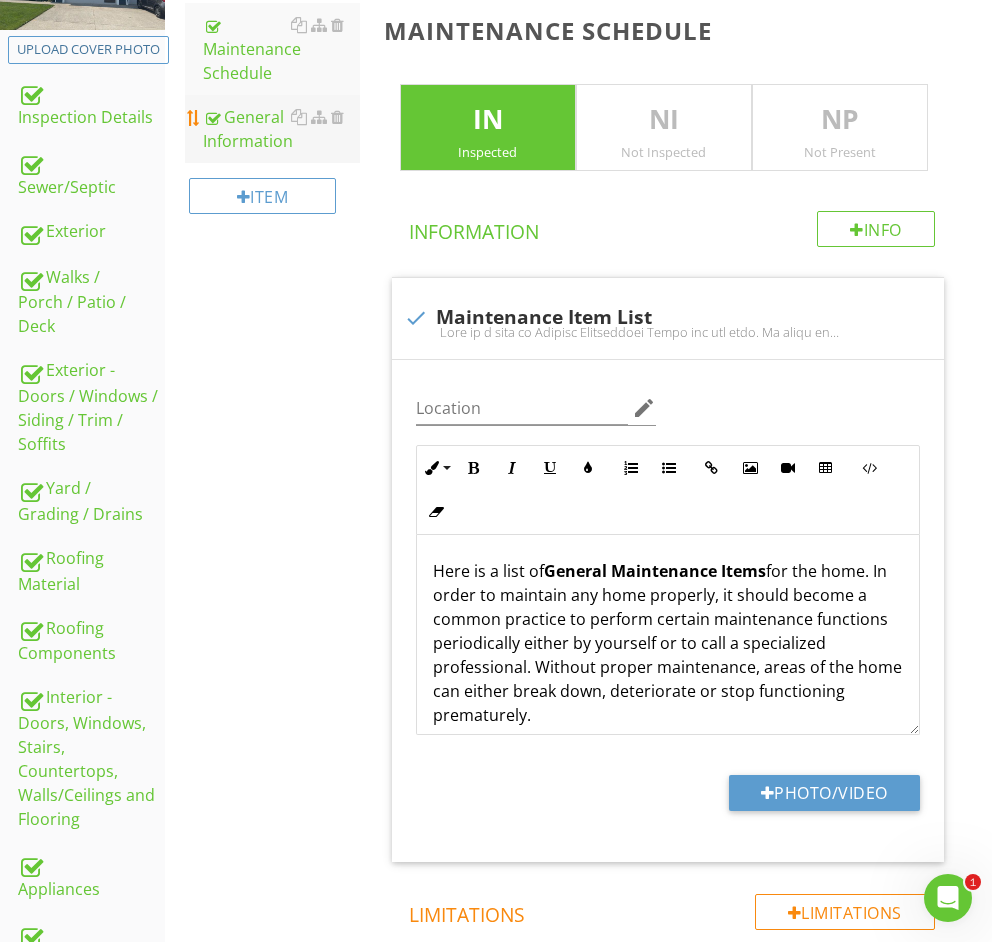 click on "General Information" at bounding box center [281, 129] 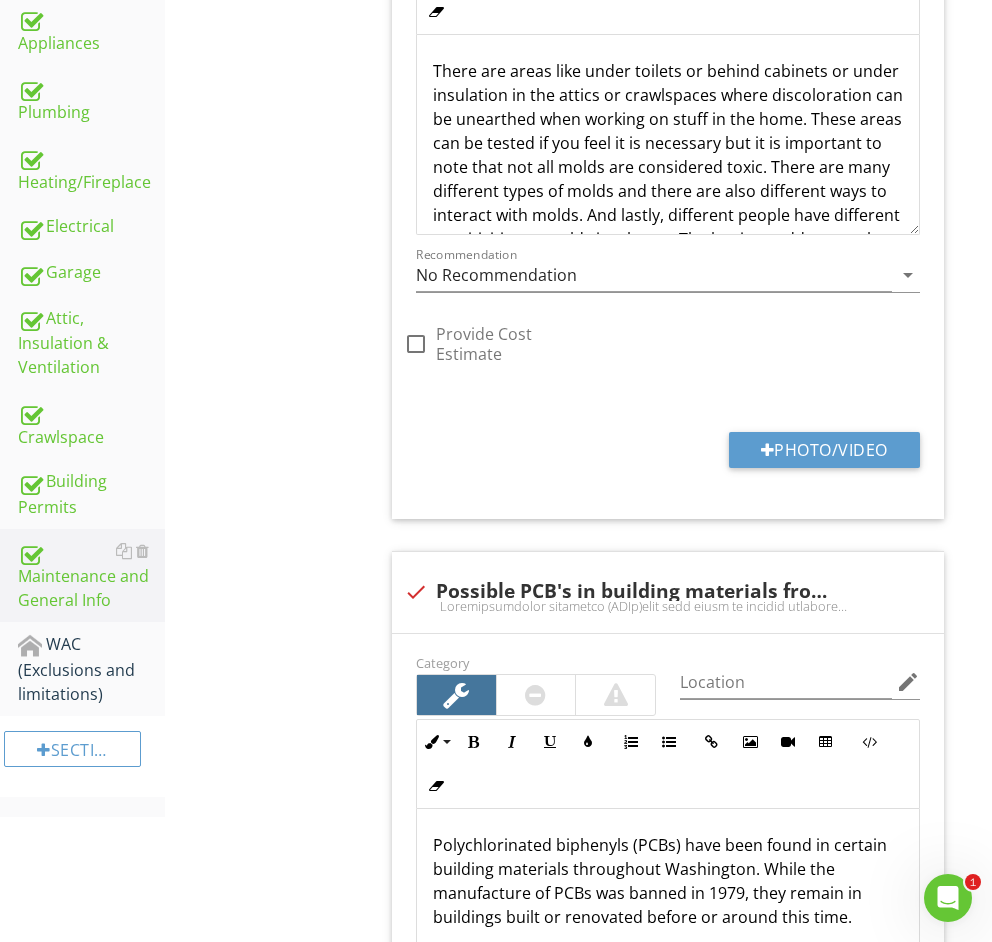 scroll, scrollTop: 1249, scrollLeft: 0, axis: vertical 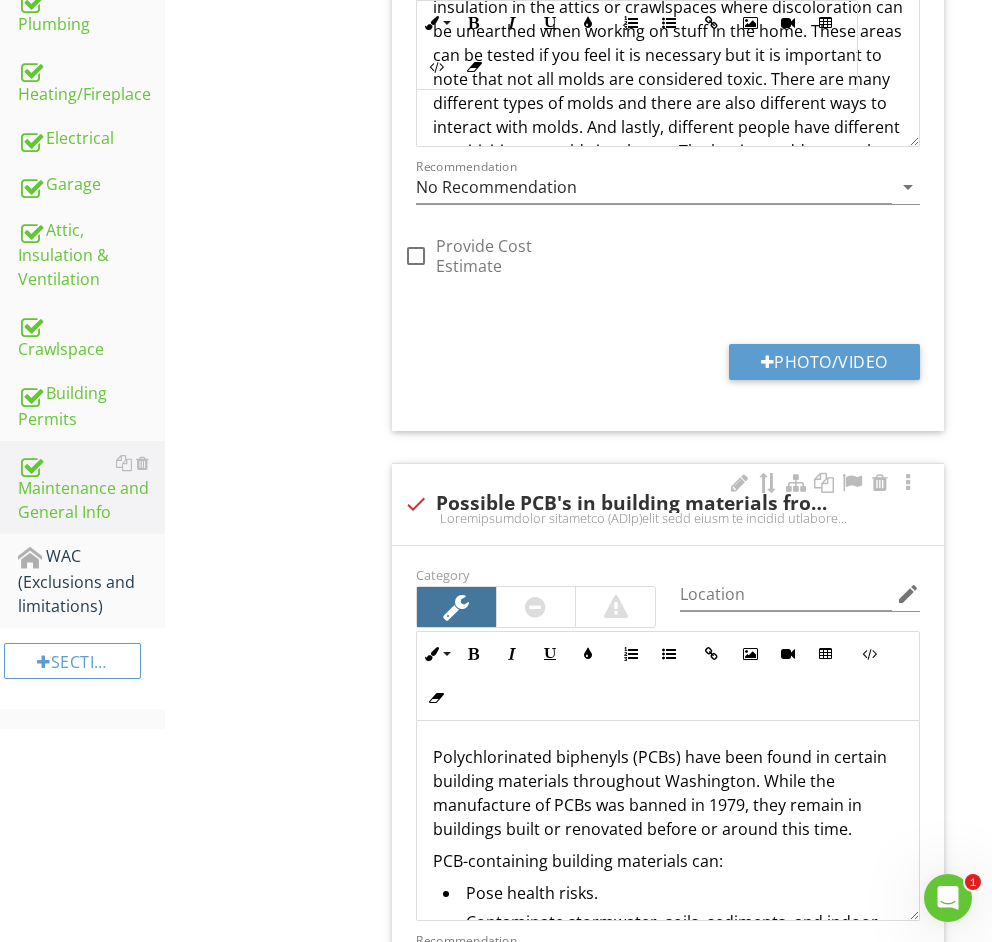 click at bounding box center [668, 518] 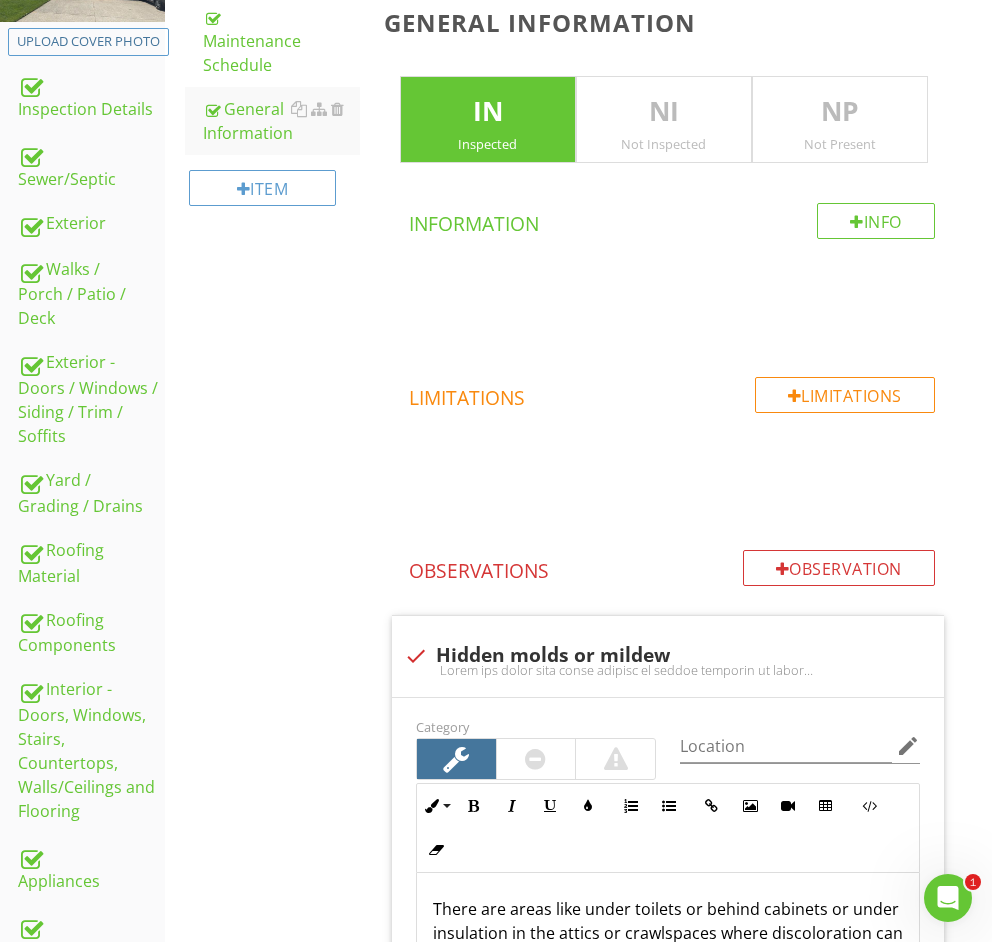 scroll, scrollTop: 370, scrollLeft: 0, axis: vertical 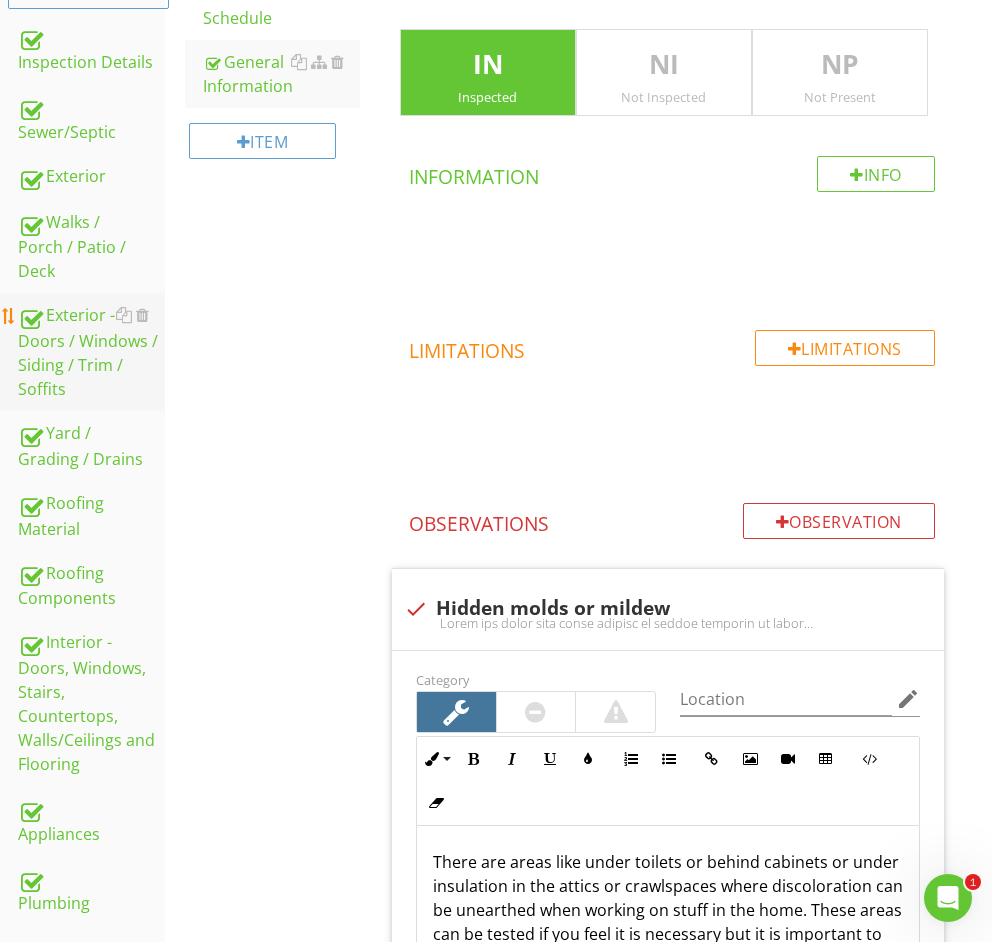 click on "Exterior - Doors / Windows / Siding / Trim / Soffits" at bounding box center (91, 352) 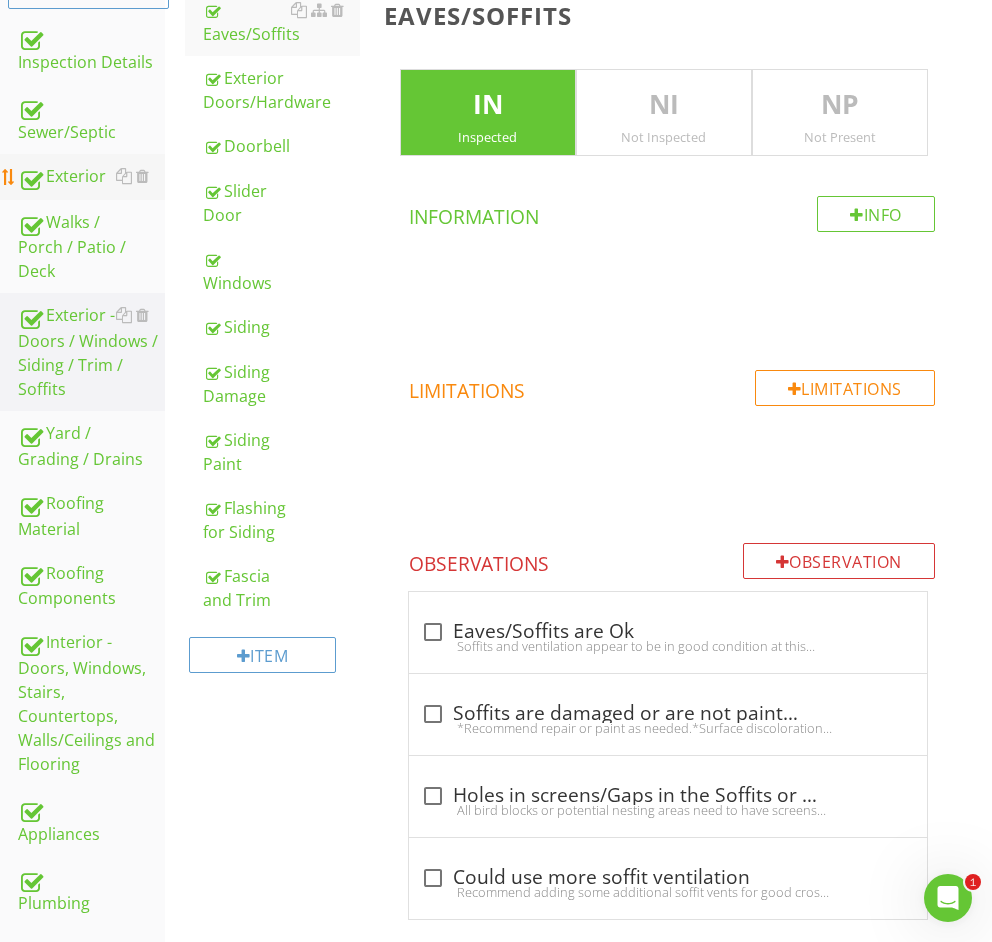 click on "Exterior" at bounding box center (91, 177) 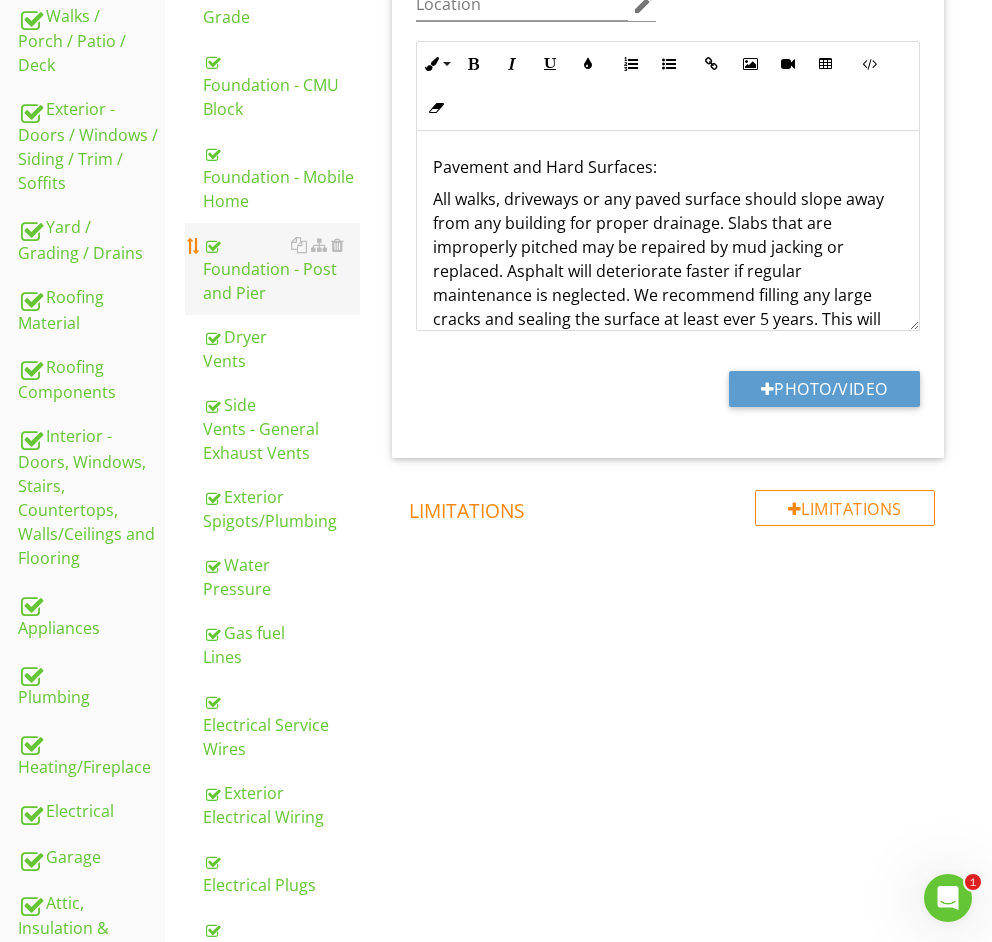 scroll, scrollTop: 770, scrollLeft: 0, axis: vertical 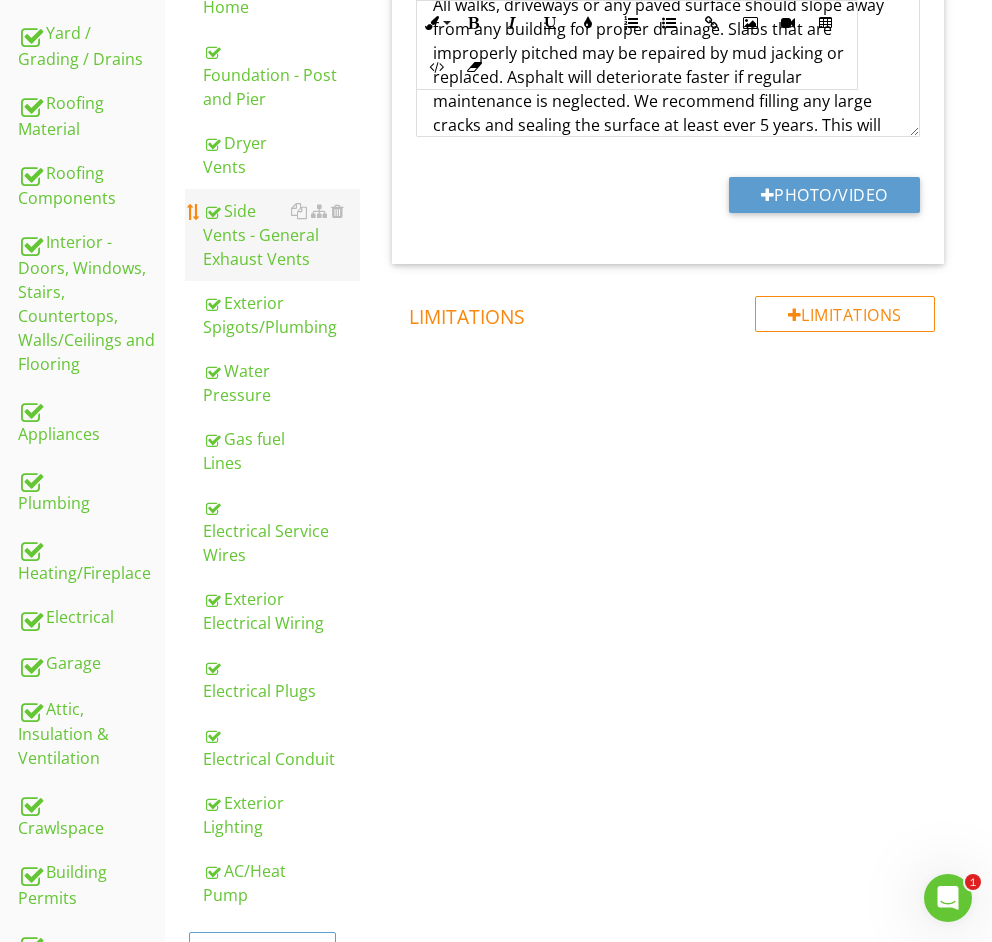 click on "Side Vents - General Exhaust Vents" at bounding box center [281, 235] 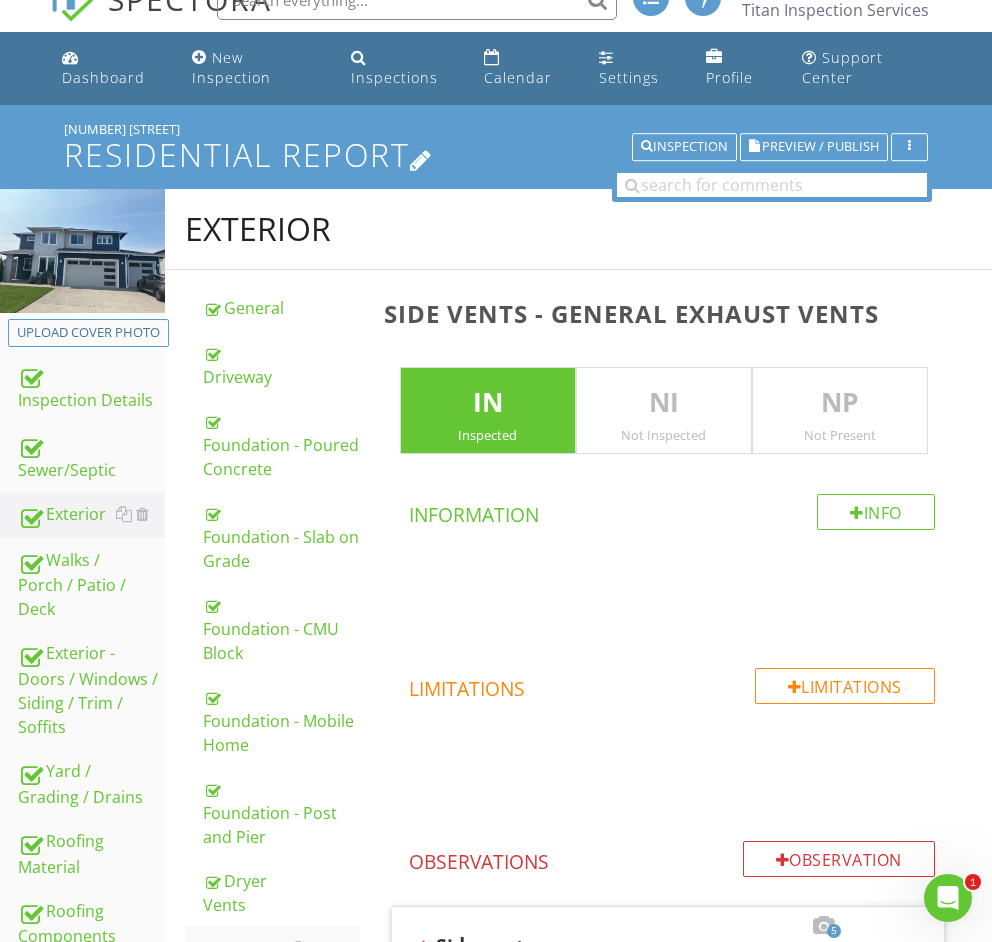 scroll, scrollTop: 0, scrollLeft: 0, axis: both 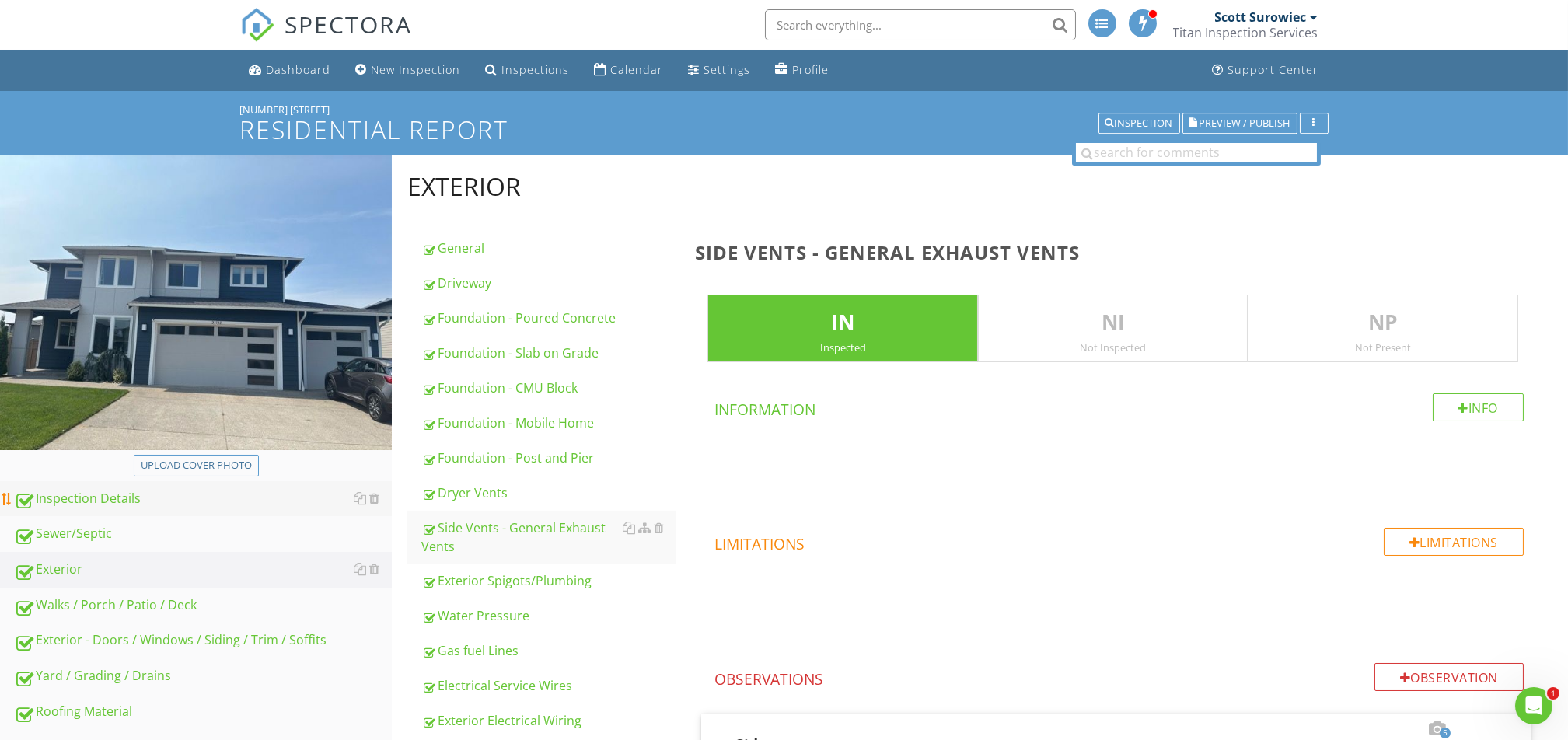 click on "Inspection Details" at bounding box center (203, 499) 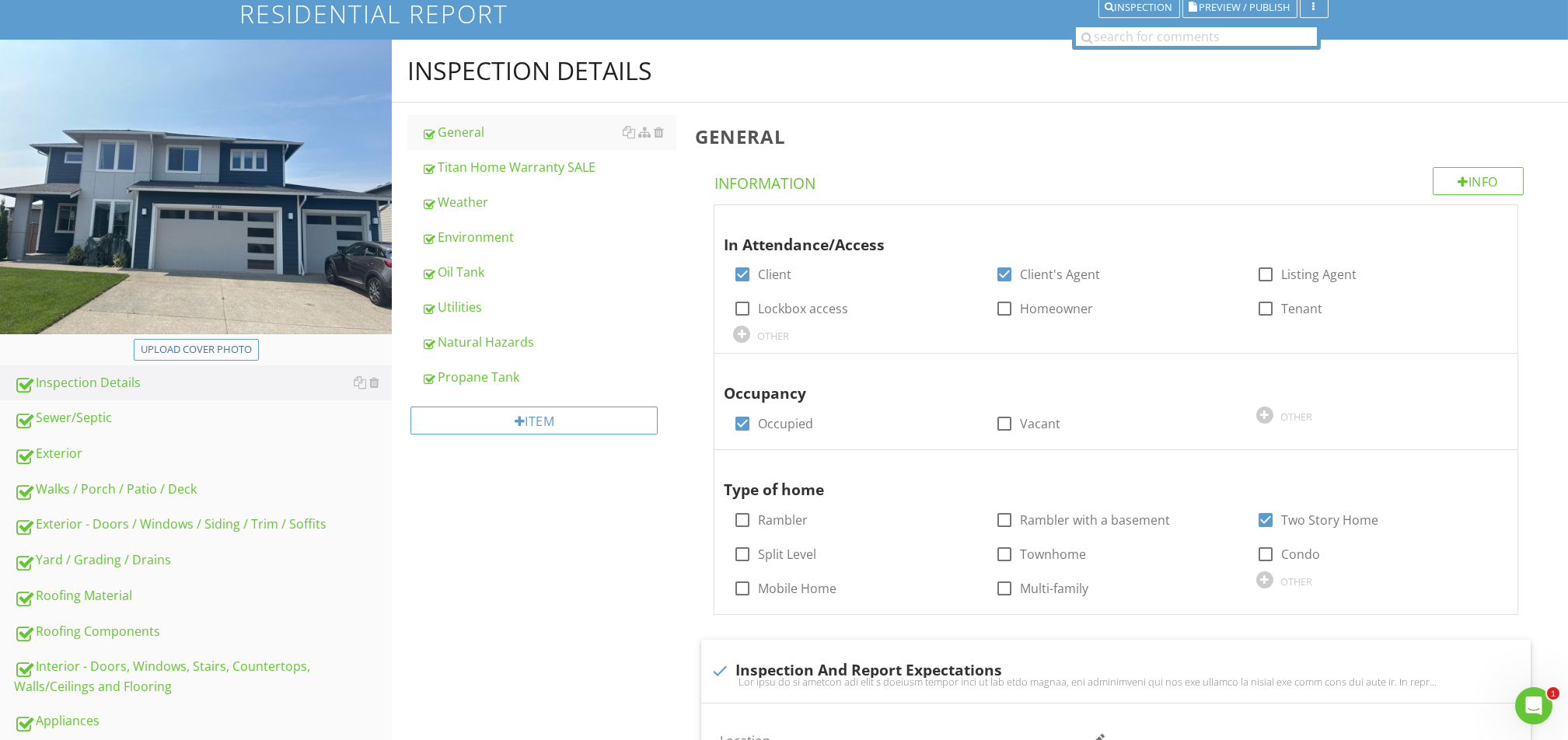 scroll, scrollTop: 96, scrollLeft: 0, axis: vertical 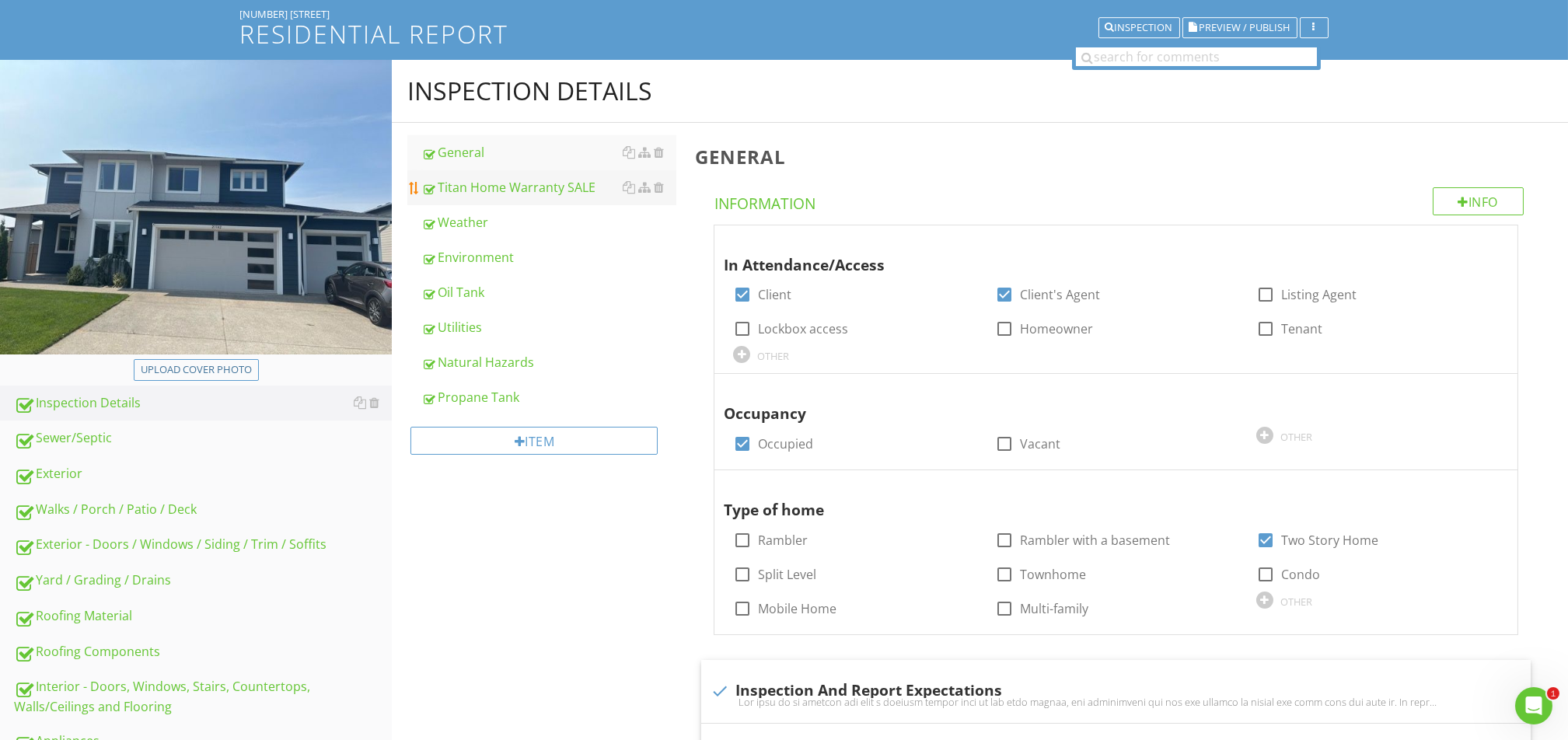 click on "Titan Home Warranty SALE" at bounding box center [549, 187] 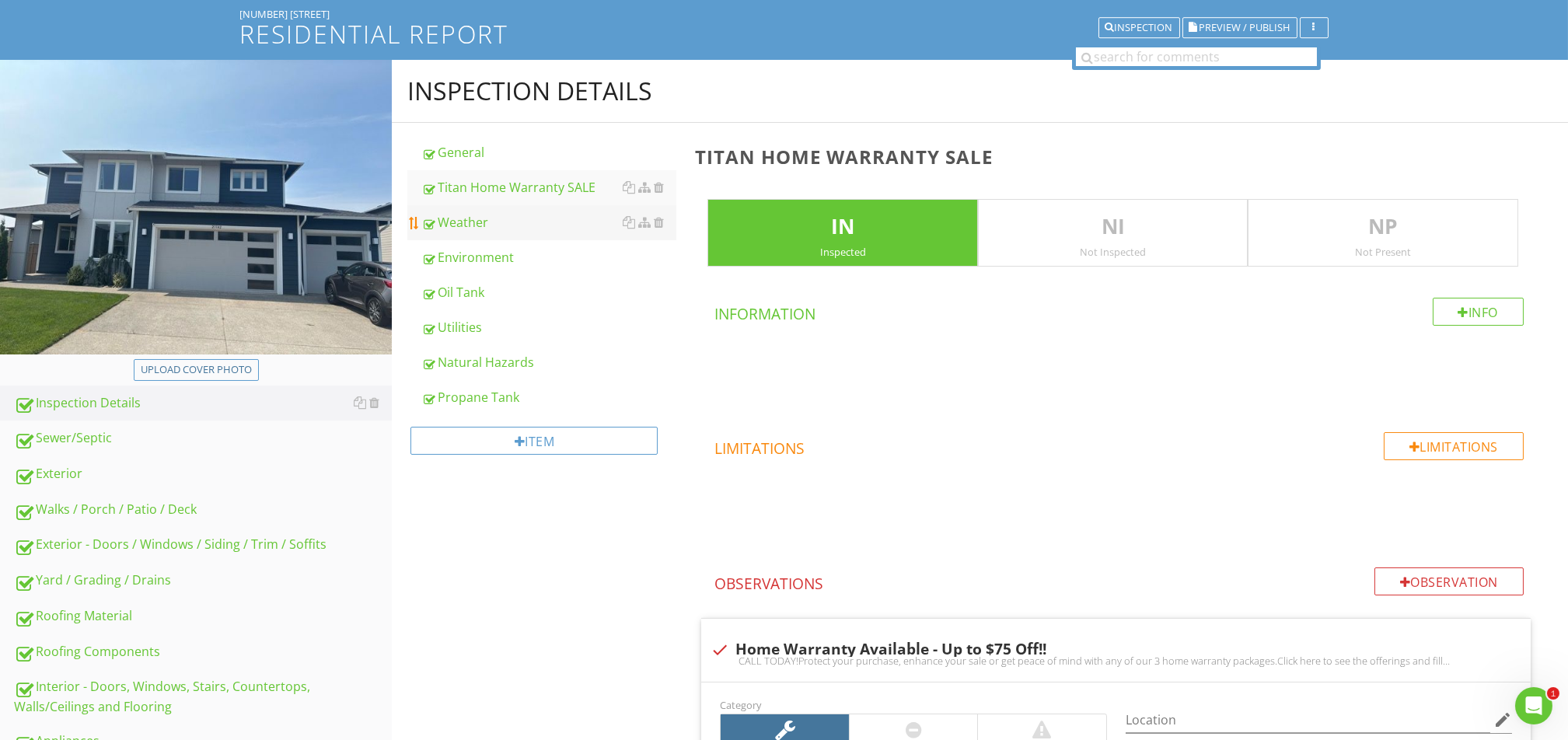 click on "Weather" at bounding box center (549, 222) 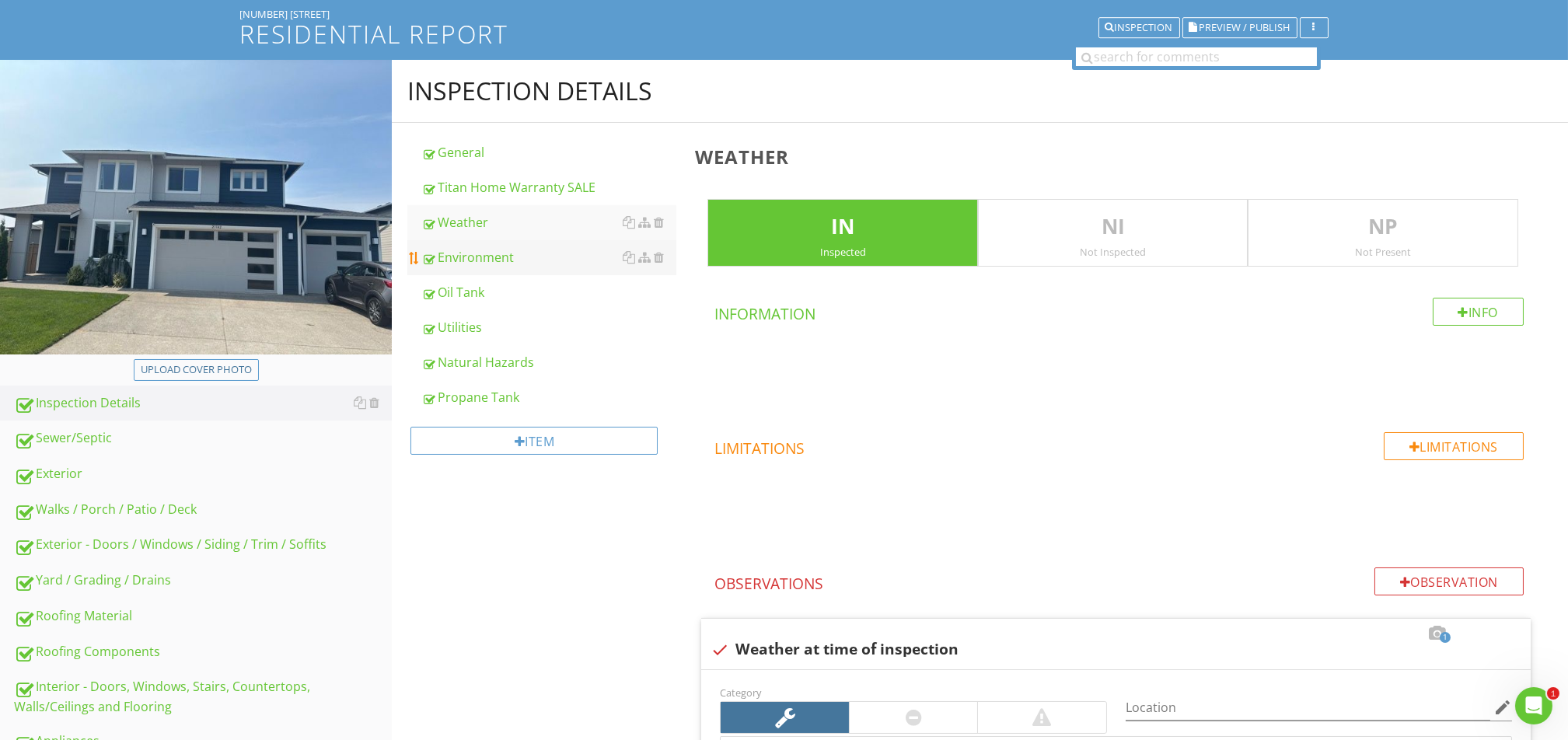 click on "Environment" at bounding box center (549, 257) 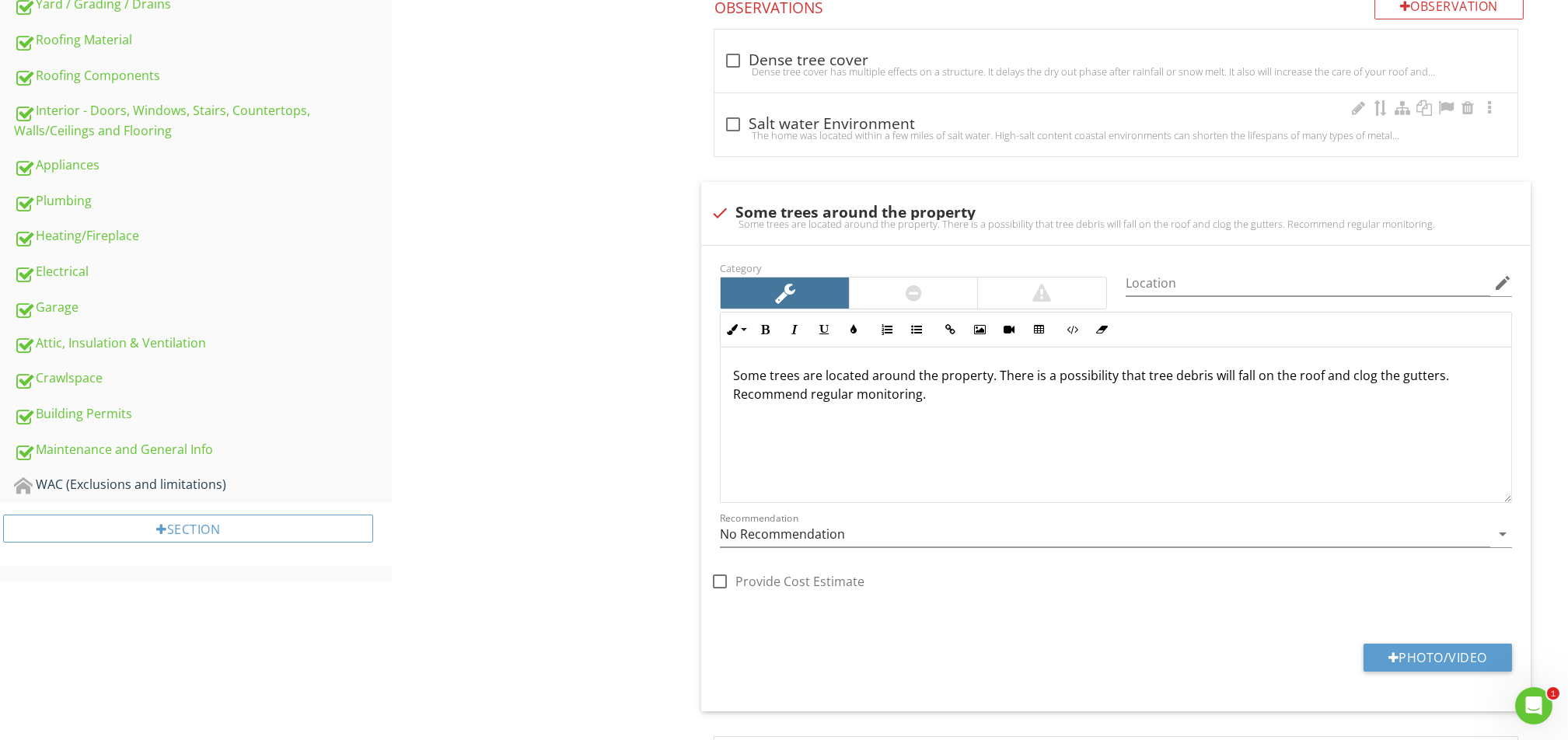 scroll, scrollTop: 564, scrollLeft: 0, axis: vertical 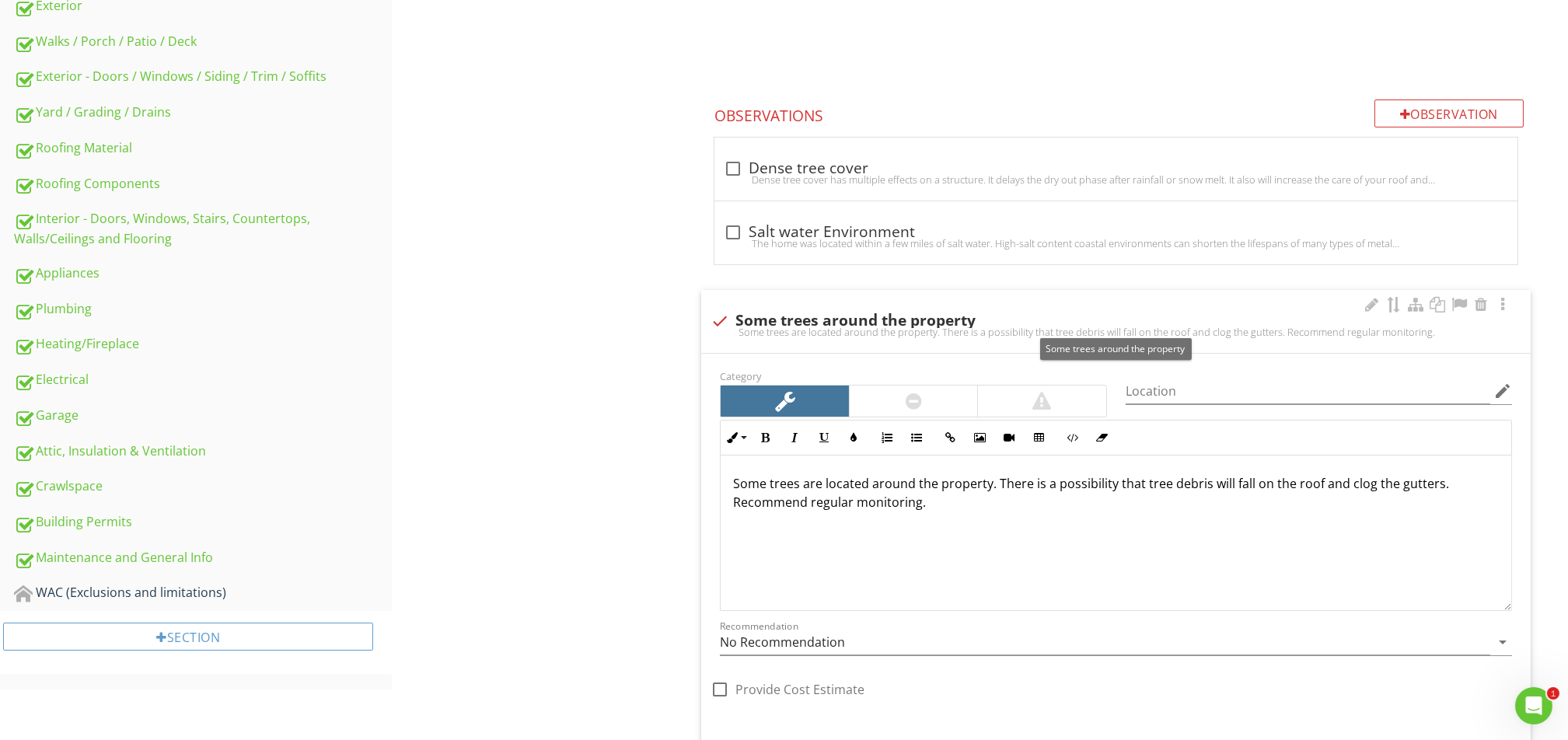 click at bounding box center [720, 321] 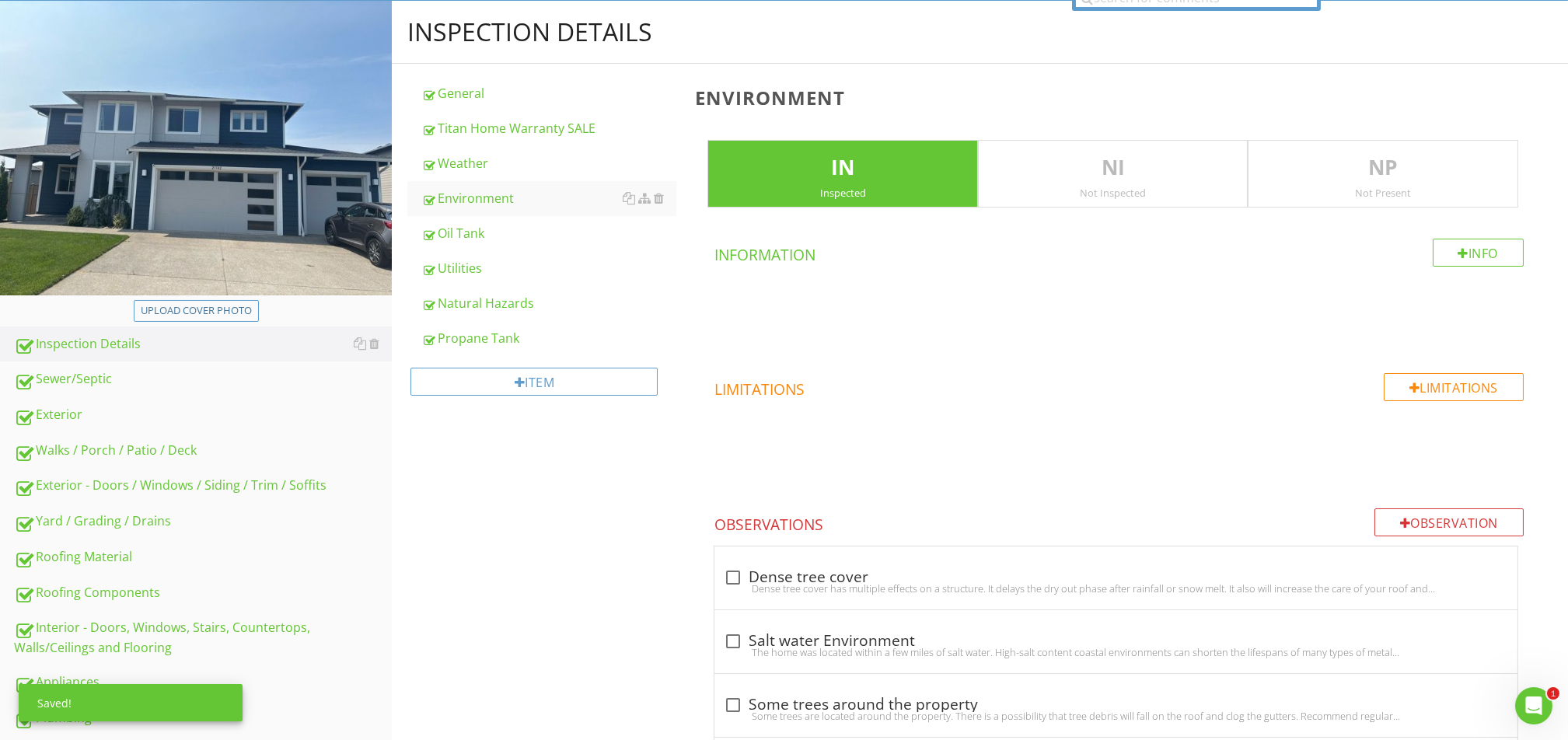 scroll, scrollTop: 132, scrollLeft: 0, axis: vertical 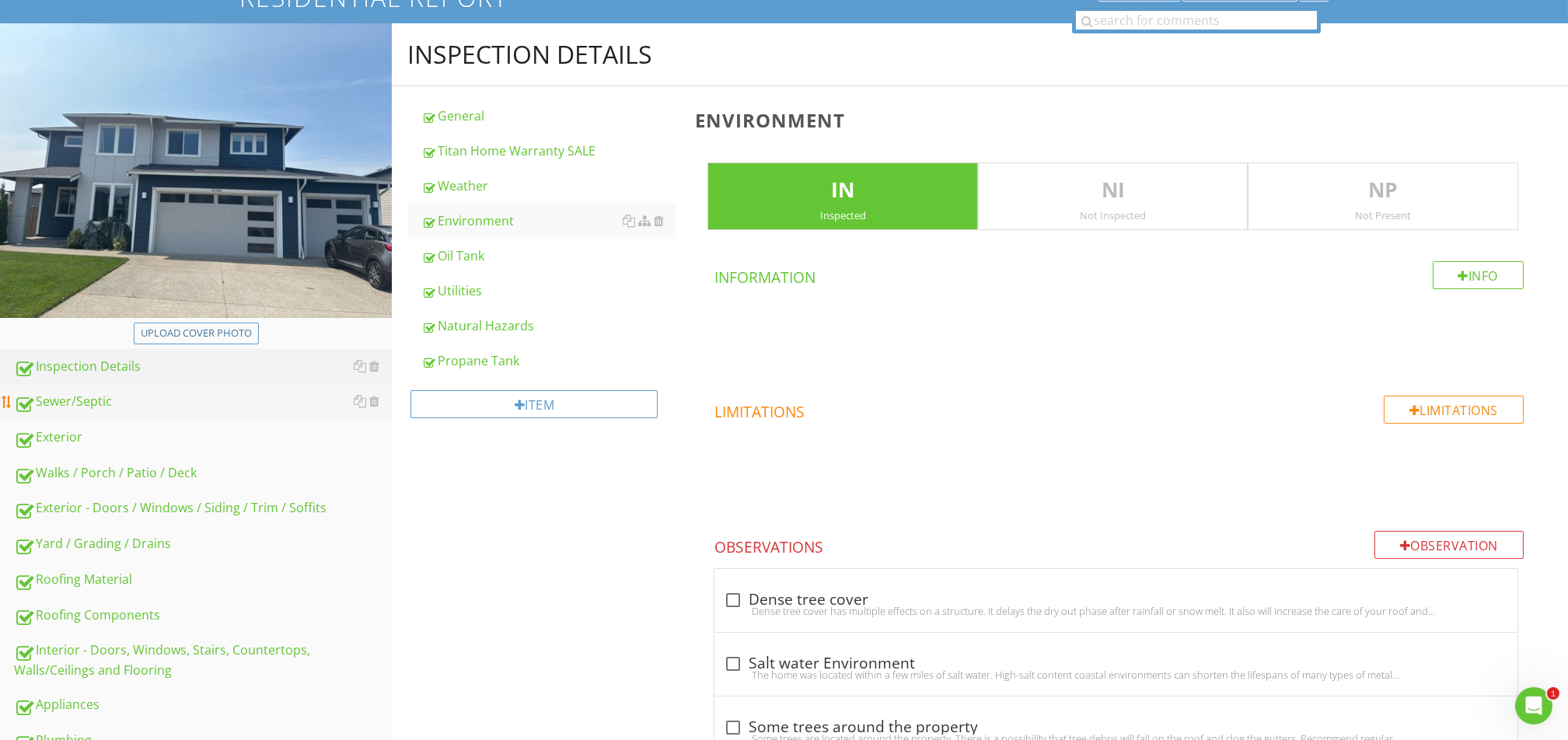 click on "Sewer/Septic" at bounding box center (203, 402) 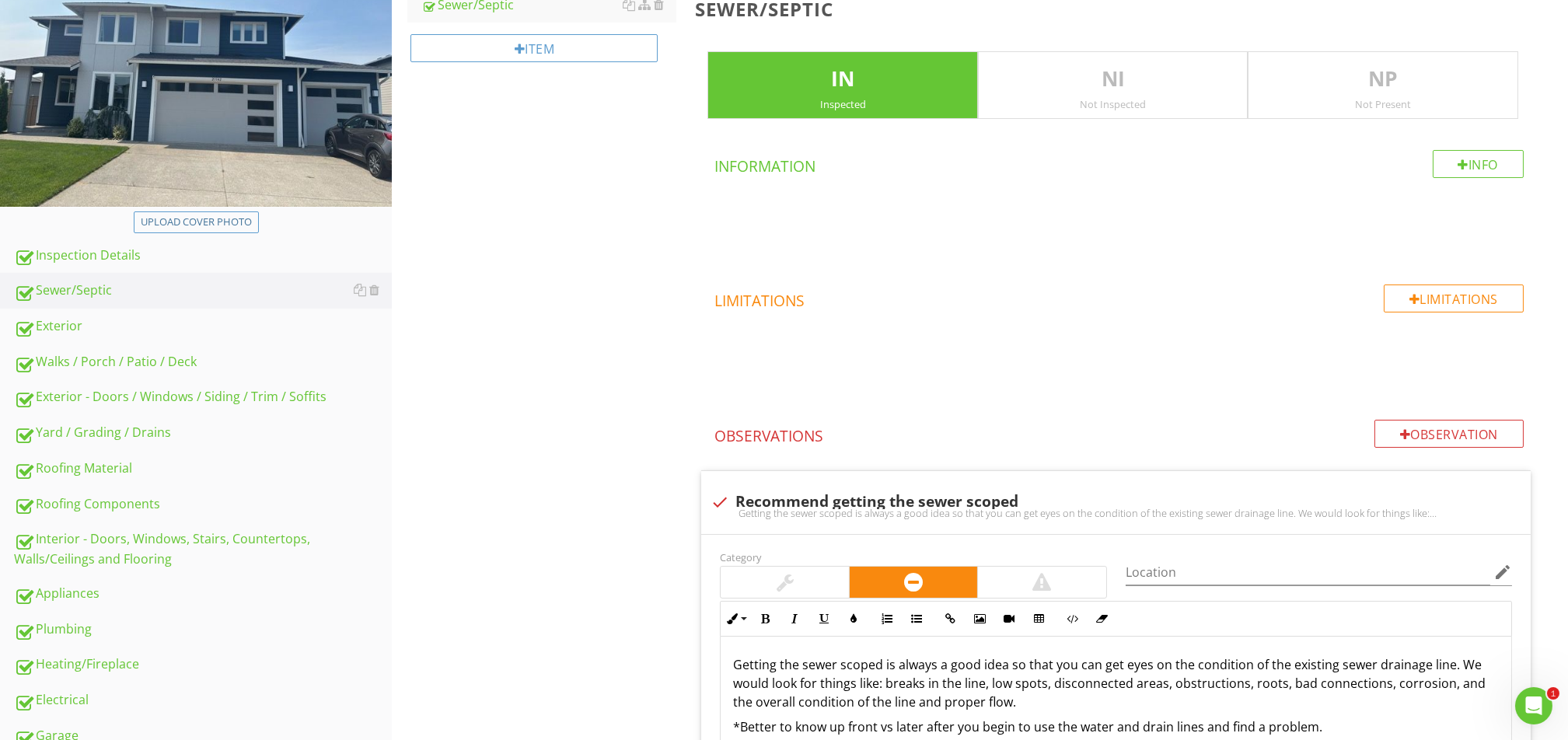 scroll, scrollTop: 443, scrollLeft: 0, axis: vertical 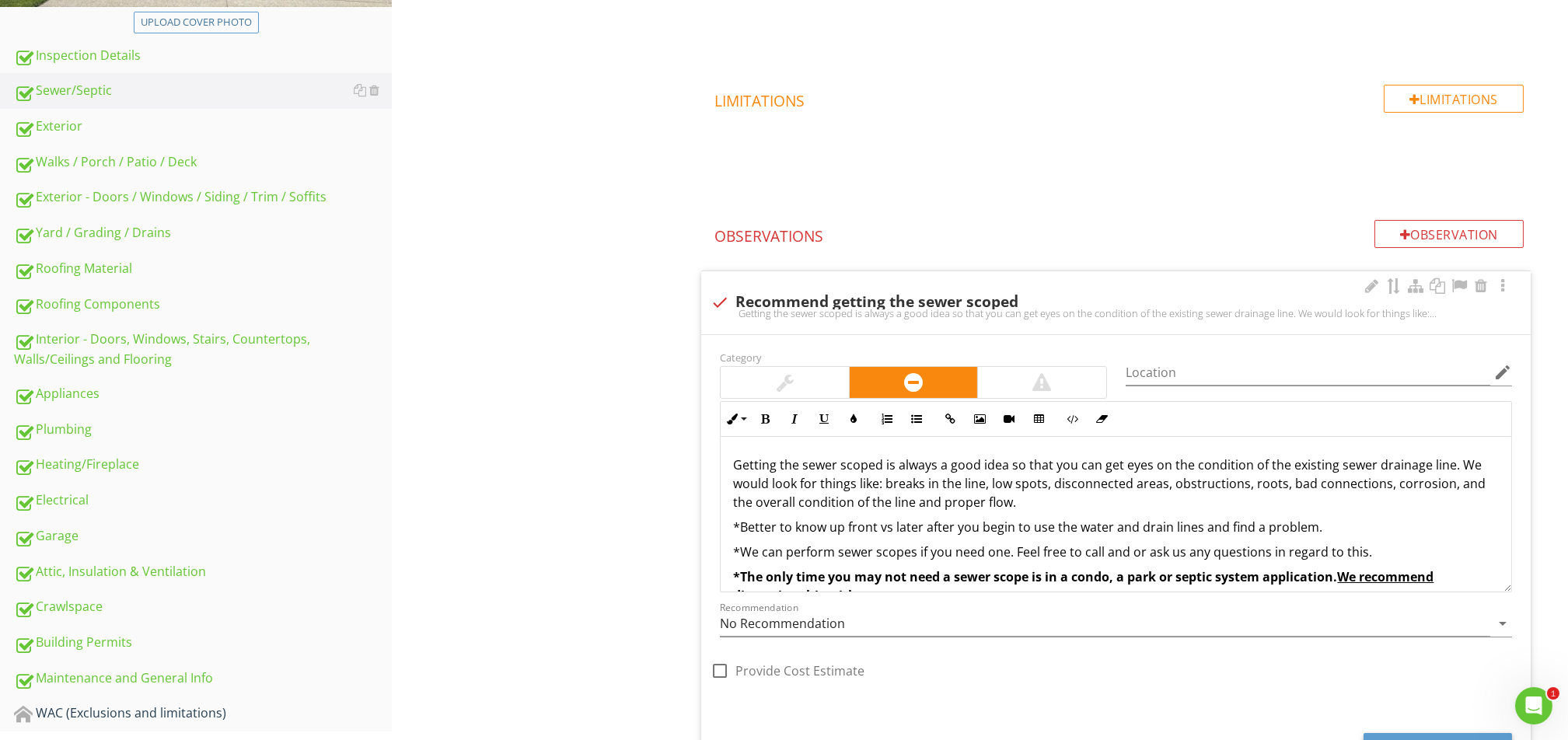 click at bounding box center (720, 302) 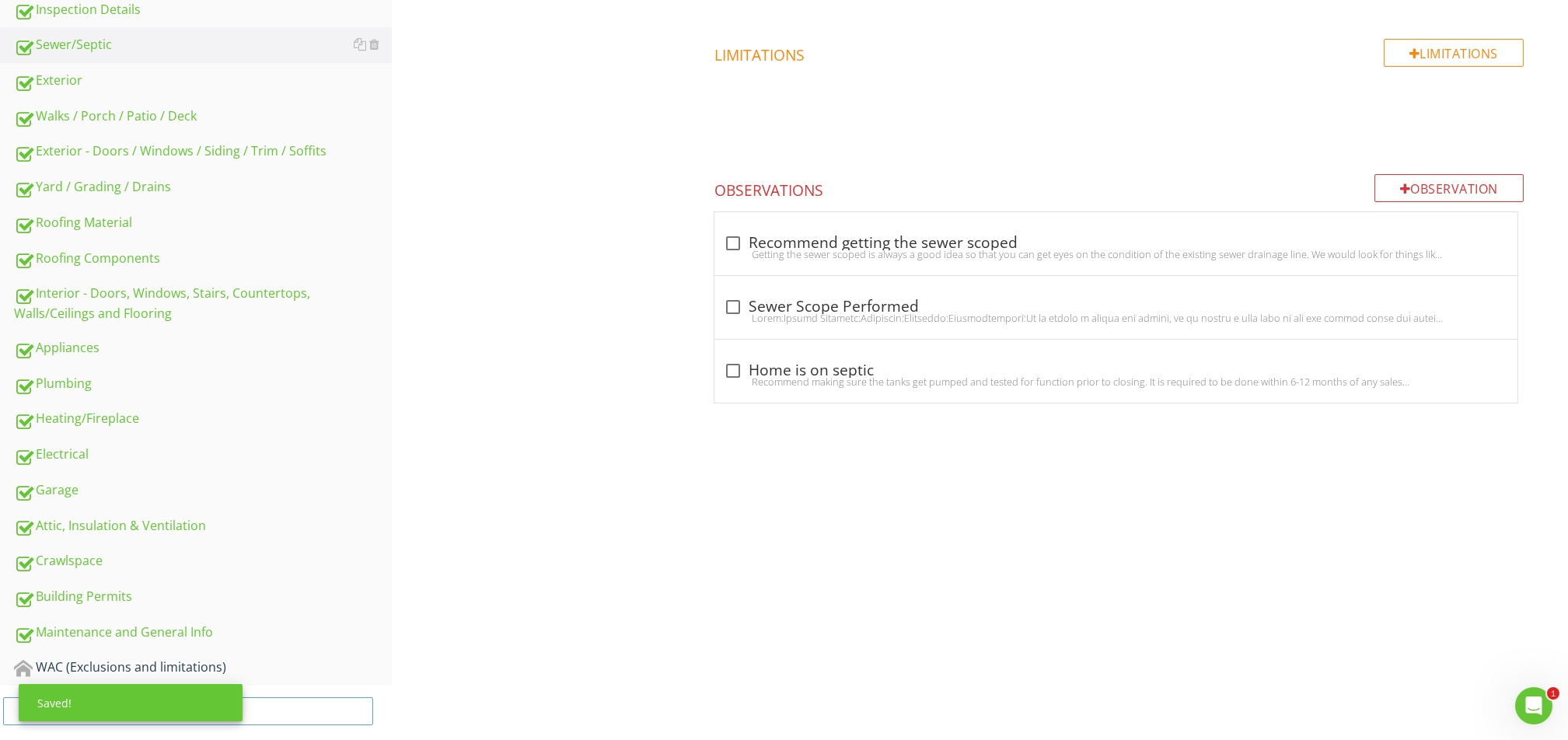 scroll, scrollTop: 515, scrollLeft: 0, axis: vertical 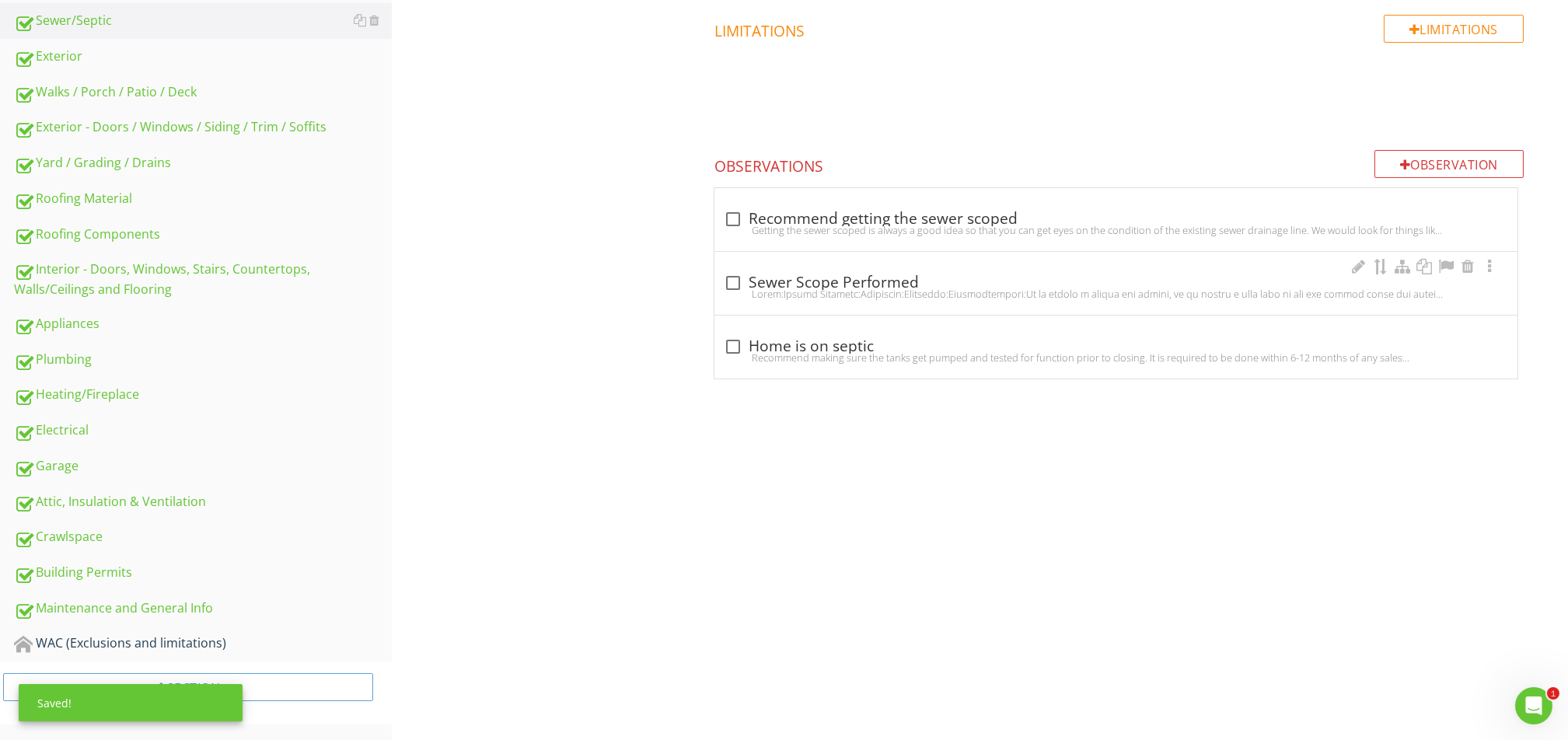 click at bounding box center (733, 283) 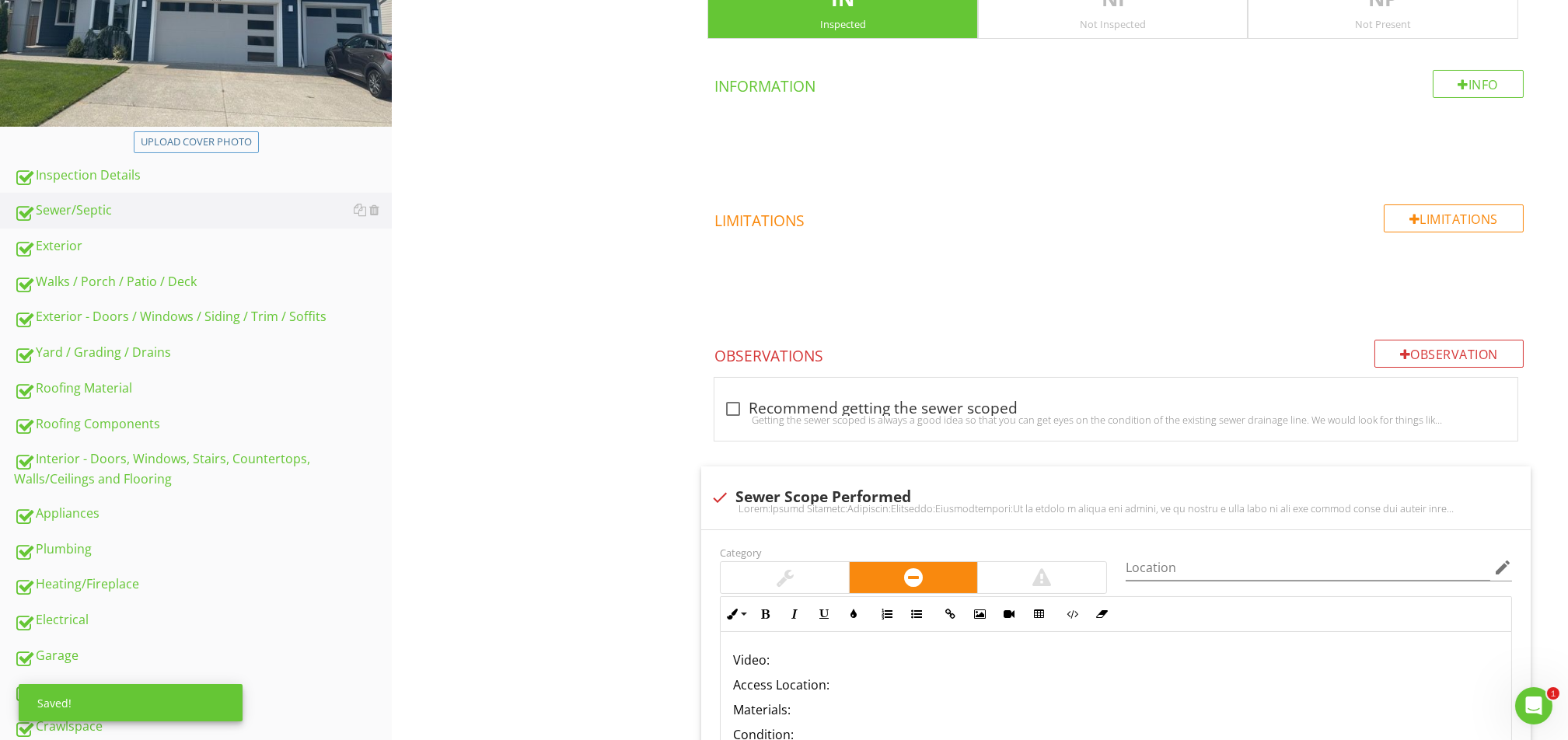 scroll, scrollTop: 204, scrollLeft: 0, axis: vertical 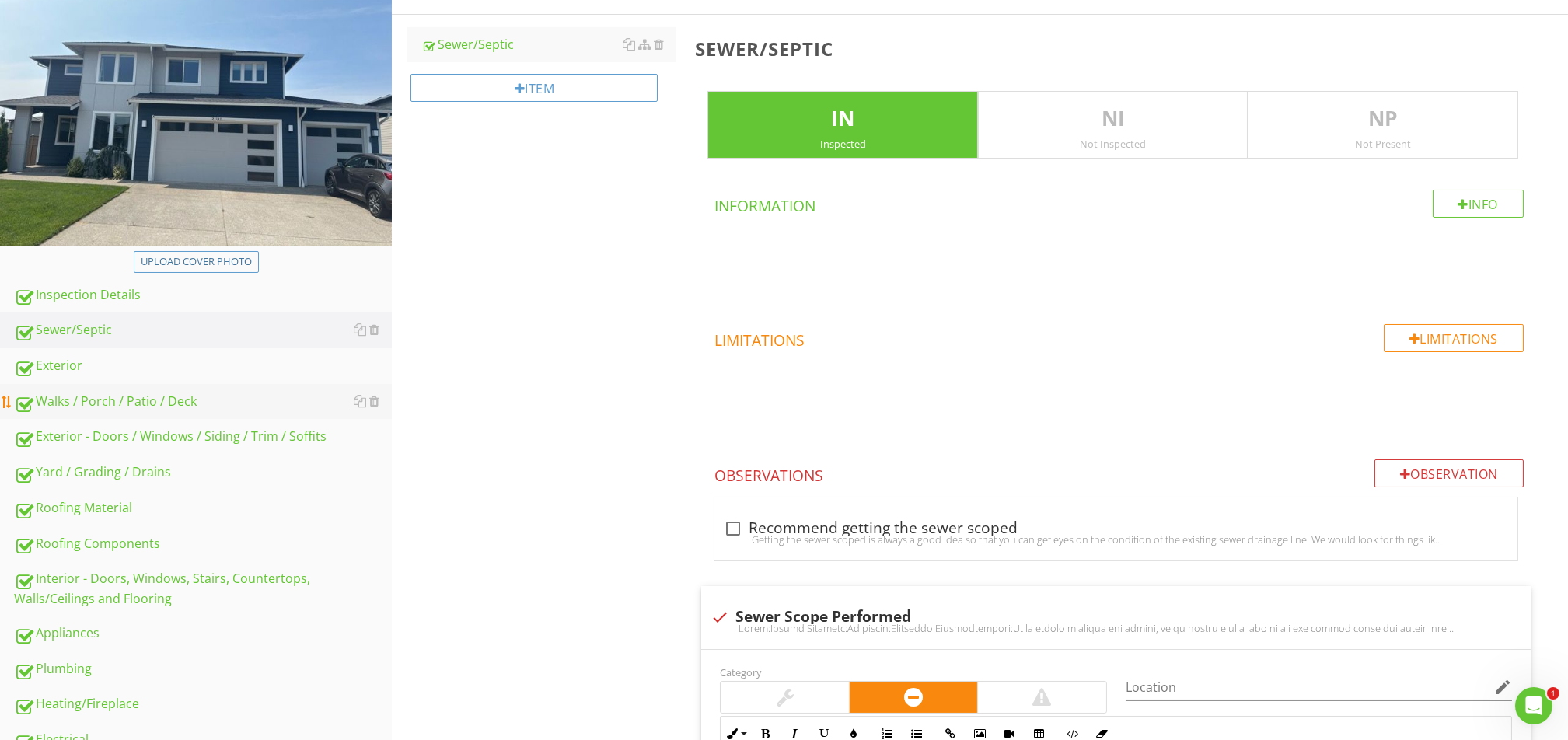 click on "Walks / Porch / Patio / Deck" at bounding box center [203, 402] 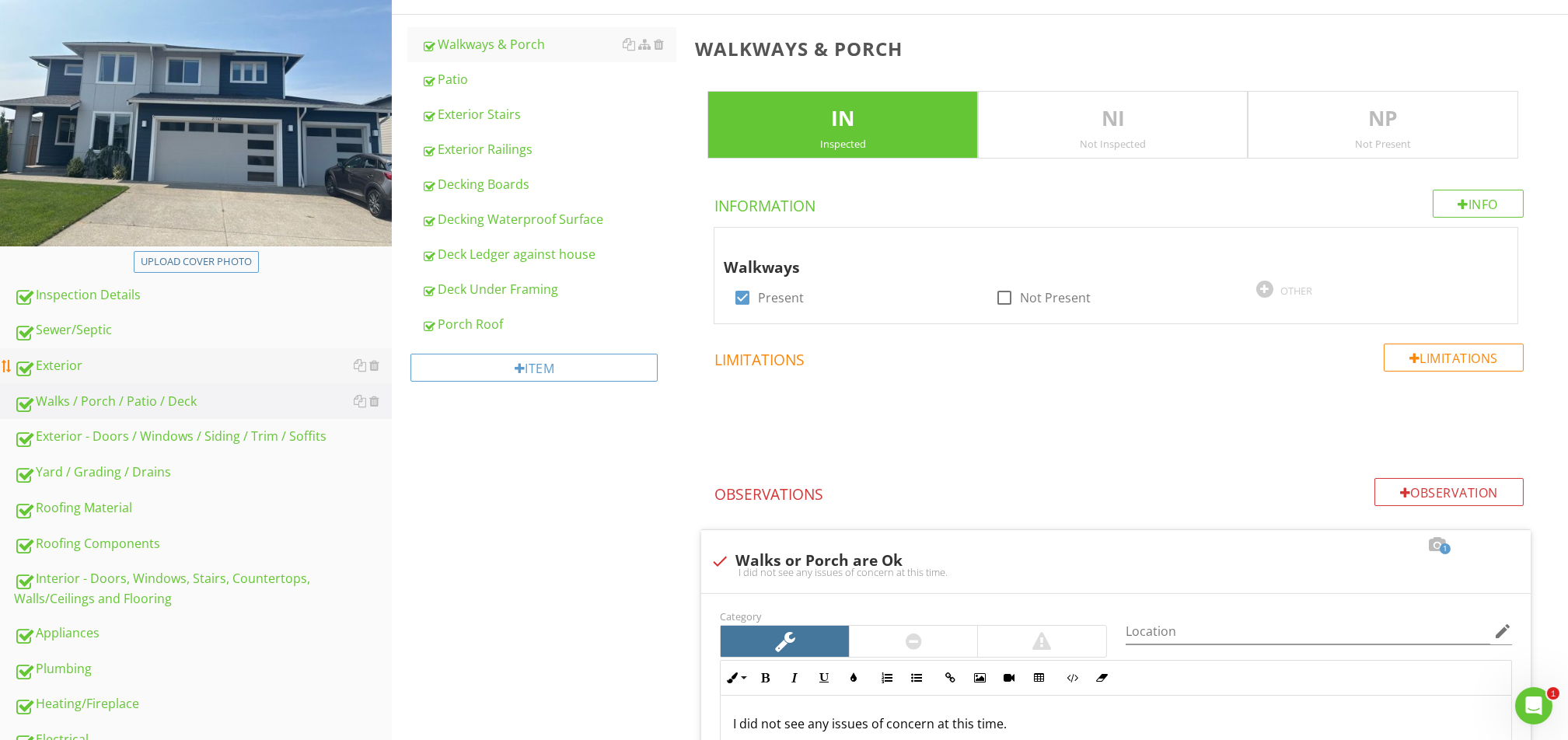 click on "Exterior" at bounding box center [203, 366] 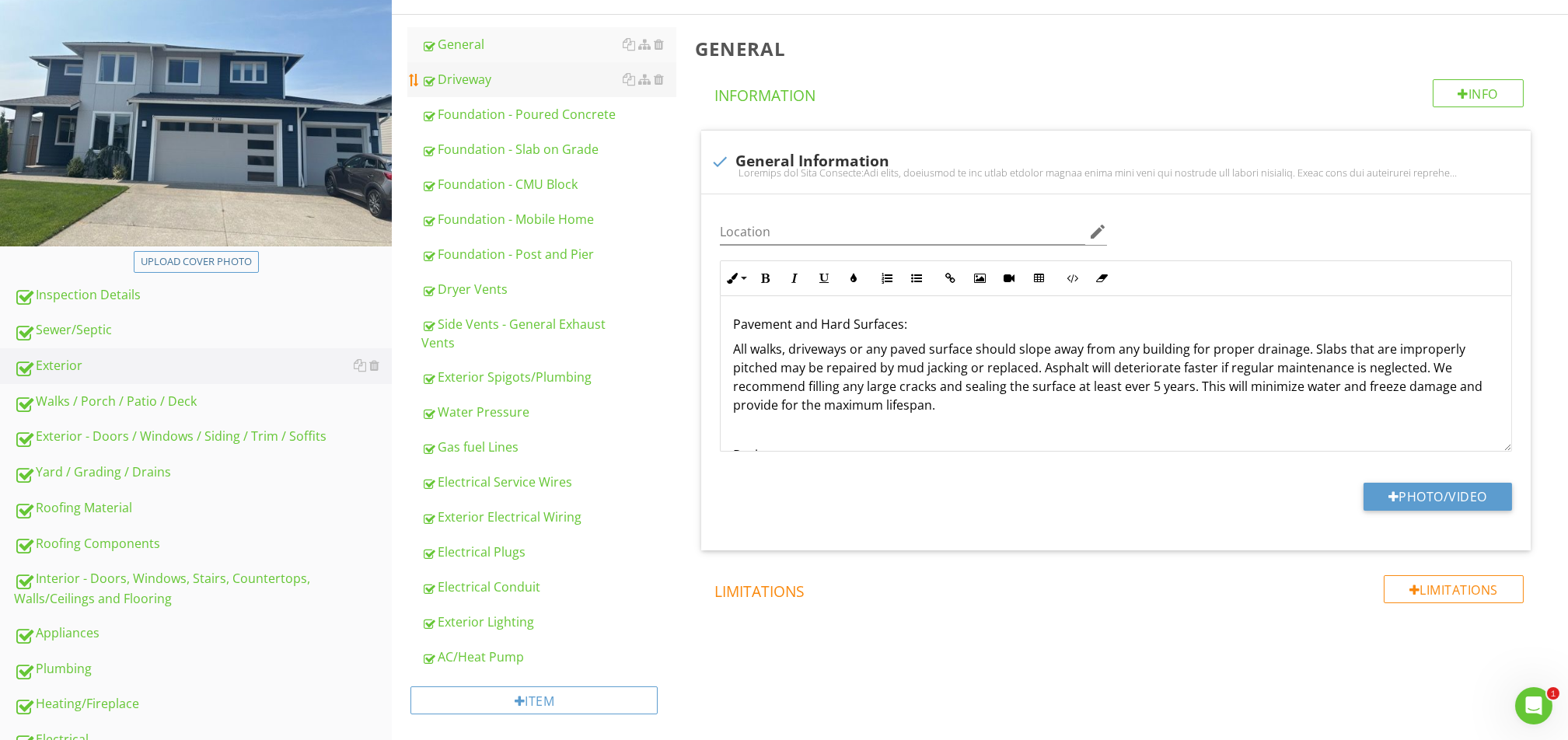 click on "Driveway" at bounding box center [549, 79] 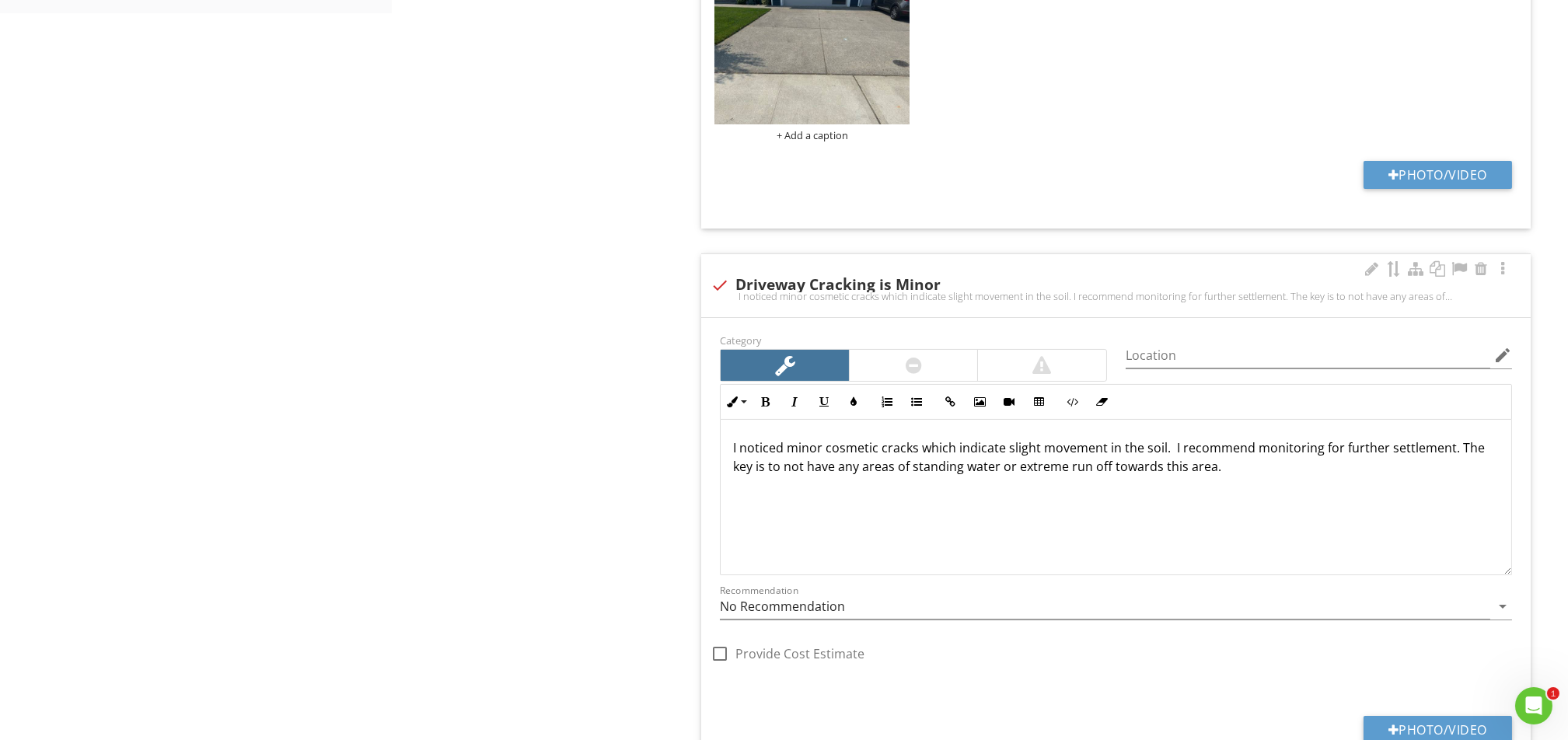 click at bounding box center [720, 285] 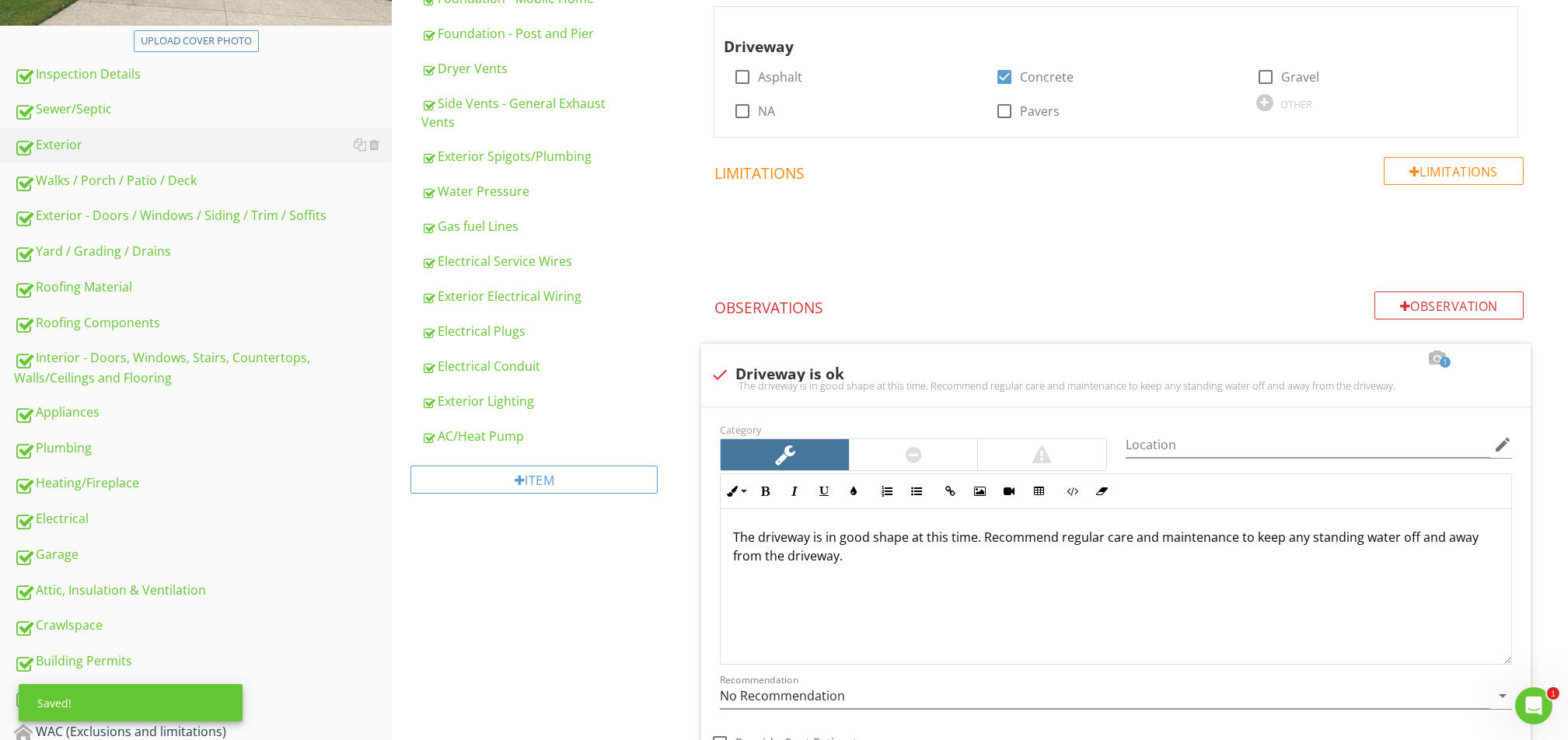 scroll, scrollTop: 204, scrollLeft: 0, axis: vertical 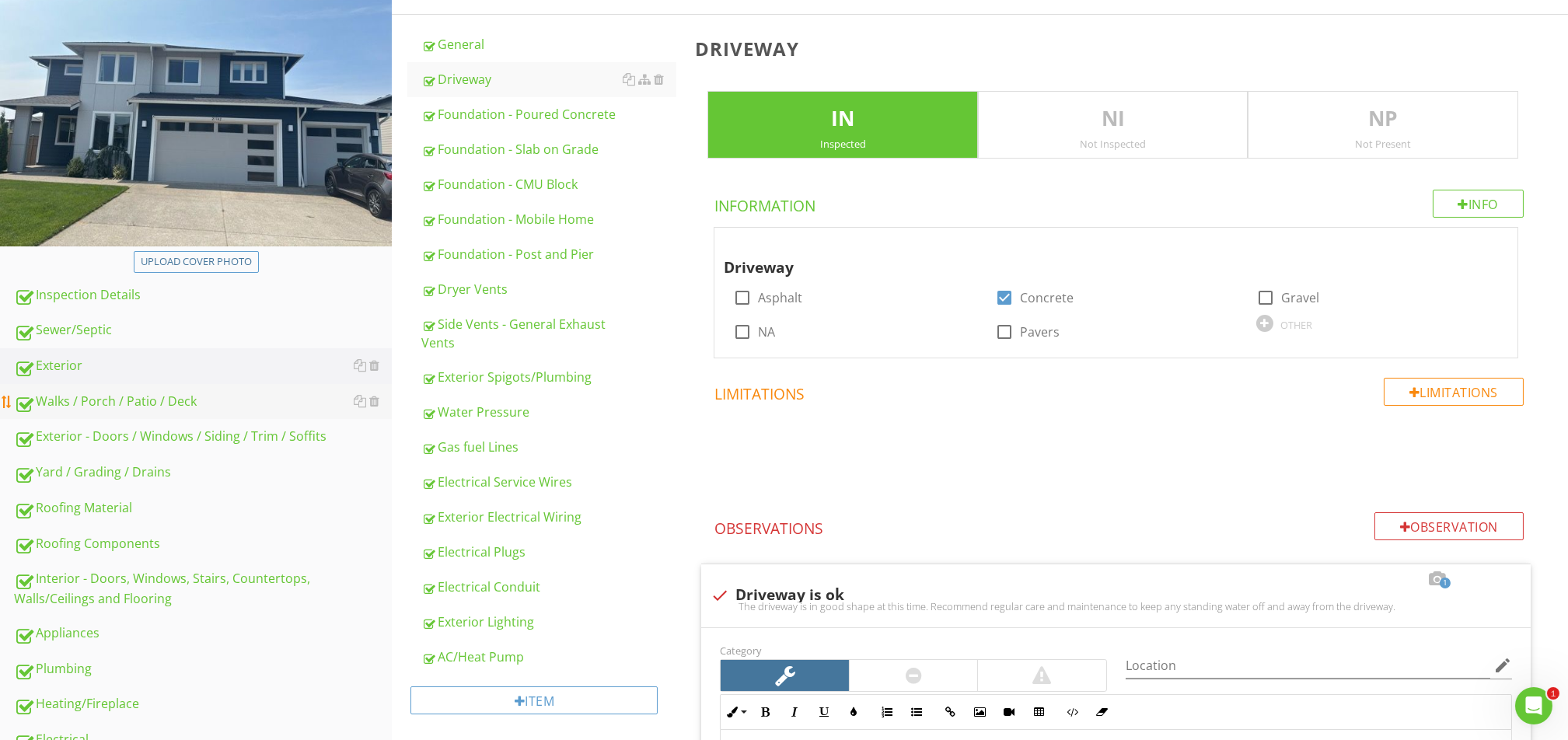 click on "Walks / Porch / Patio / Deck" at bounding box center (203, 402) 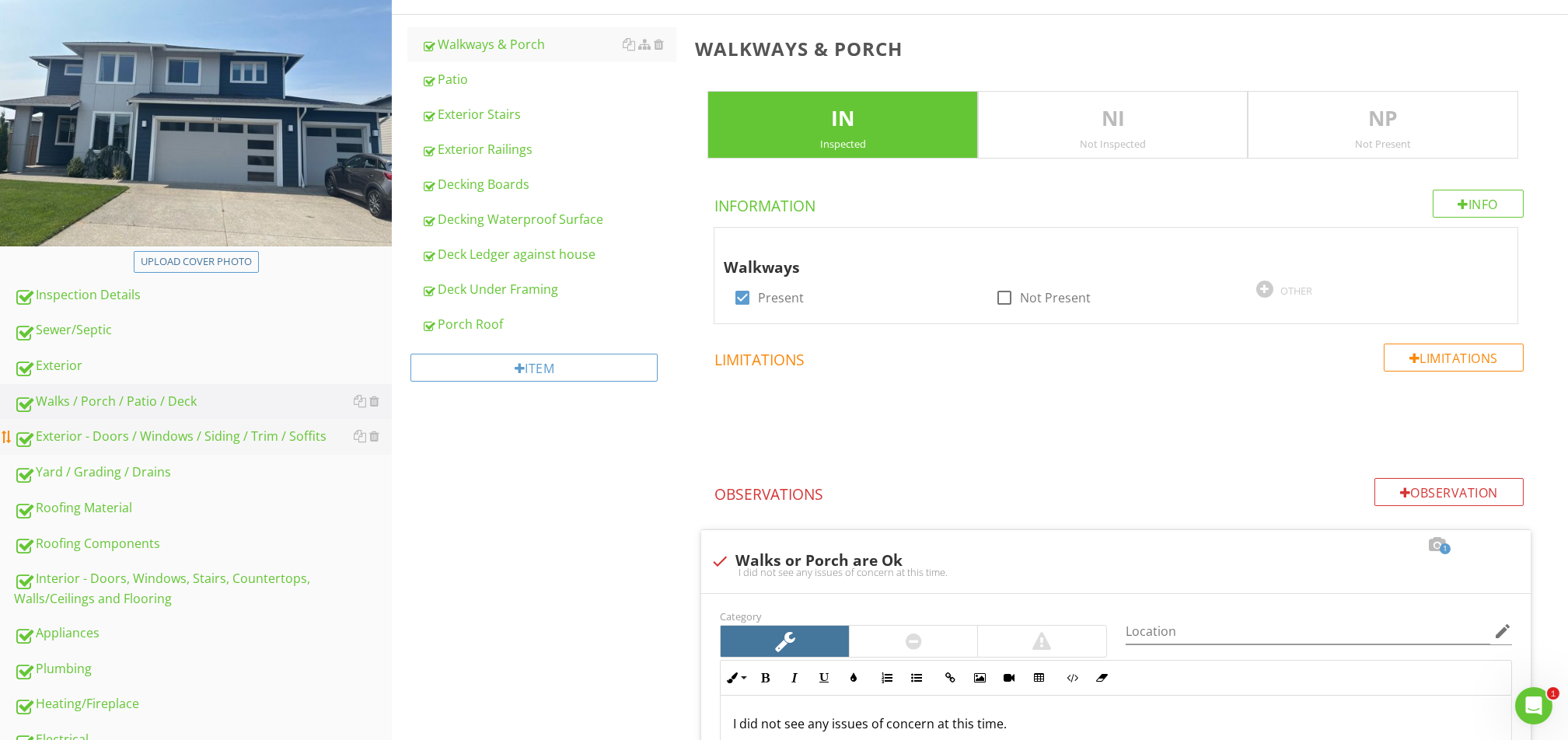 click on "Exterior - Doors / Windows / Siding / Trim / Soffits" at bounding box center [203, 437] 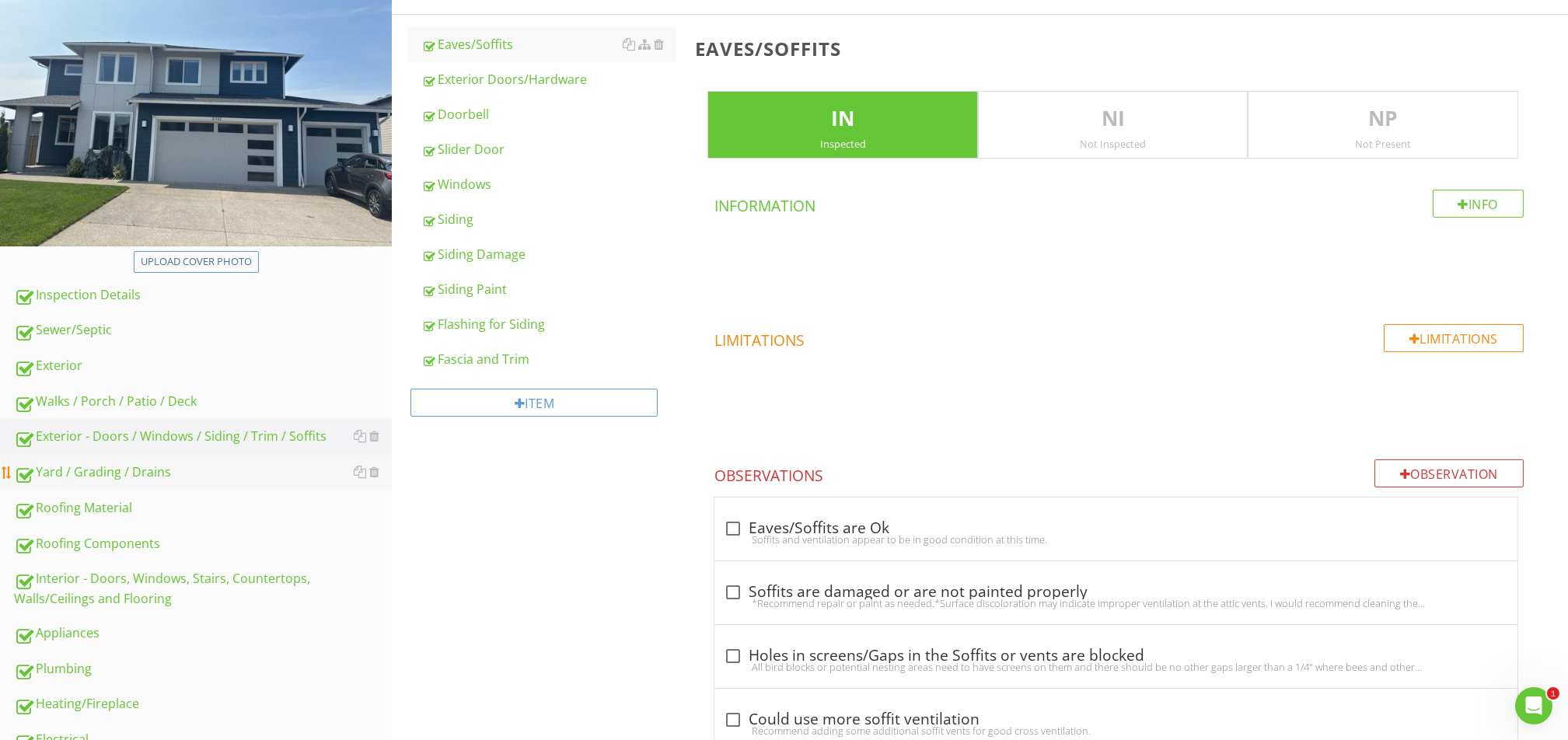 click on "Yard / Grading / Drains" at bounding box center (203, 473) 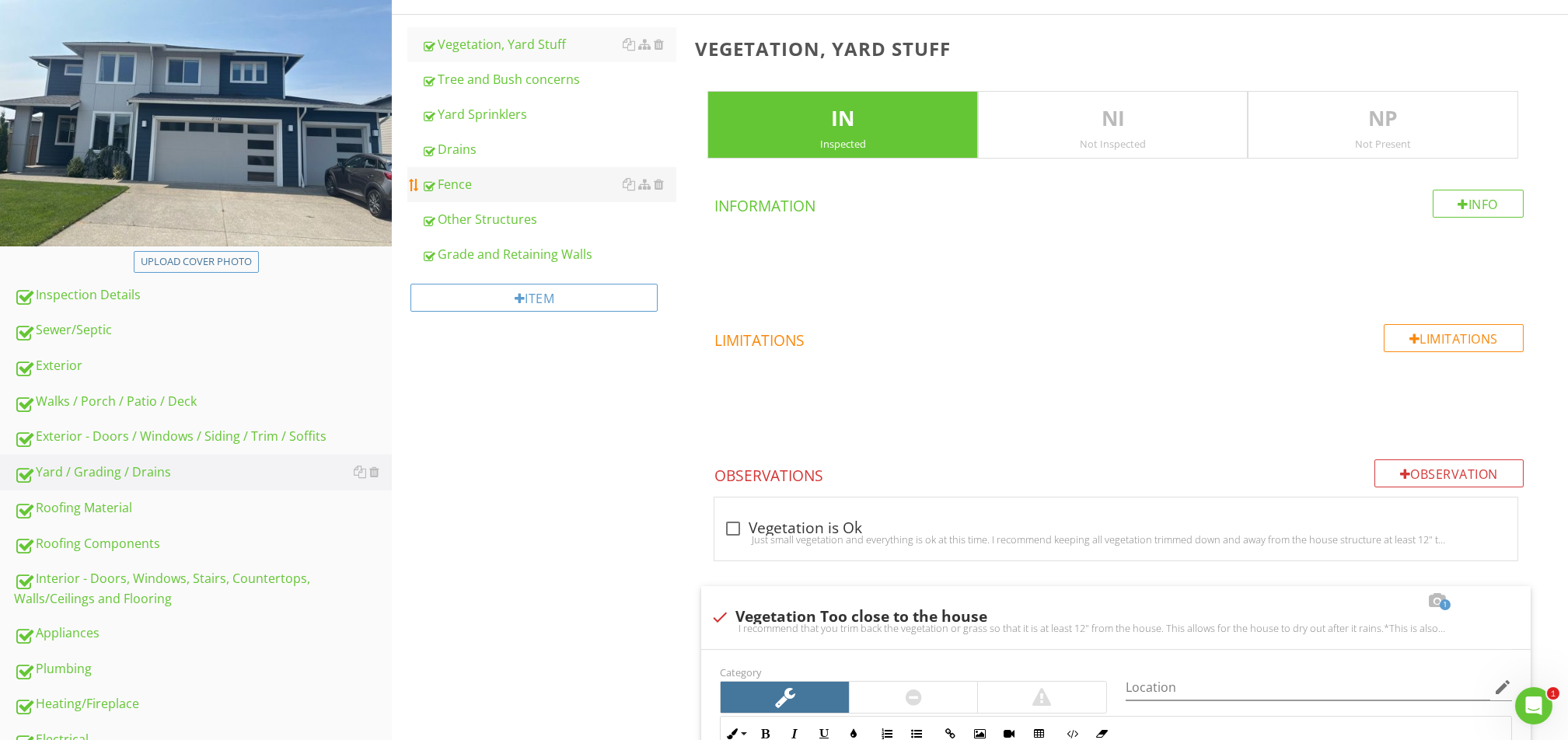 click on "Fence" at bounding box center (549, 184) 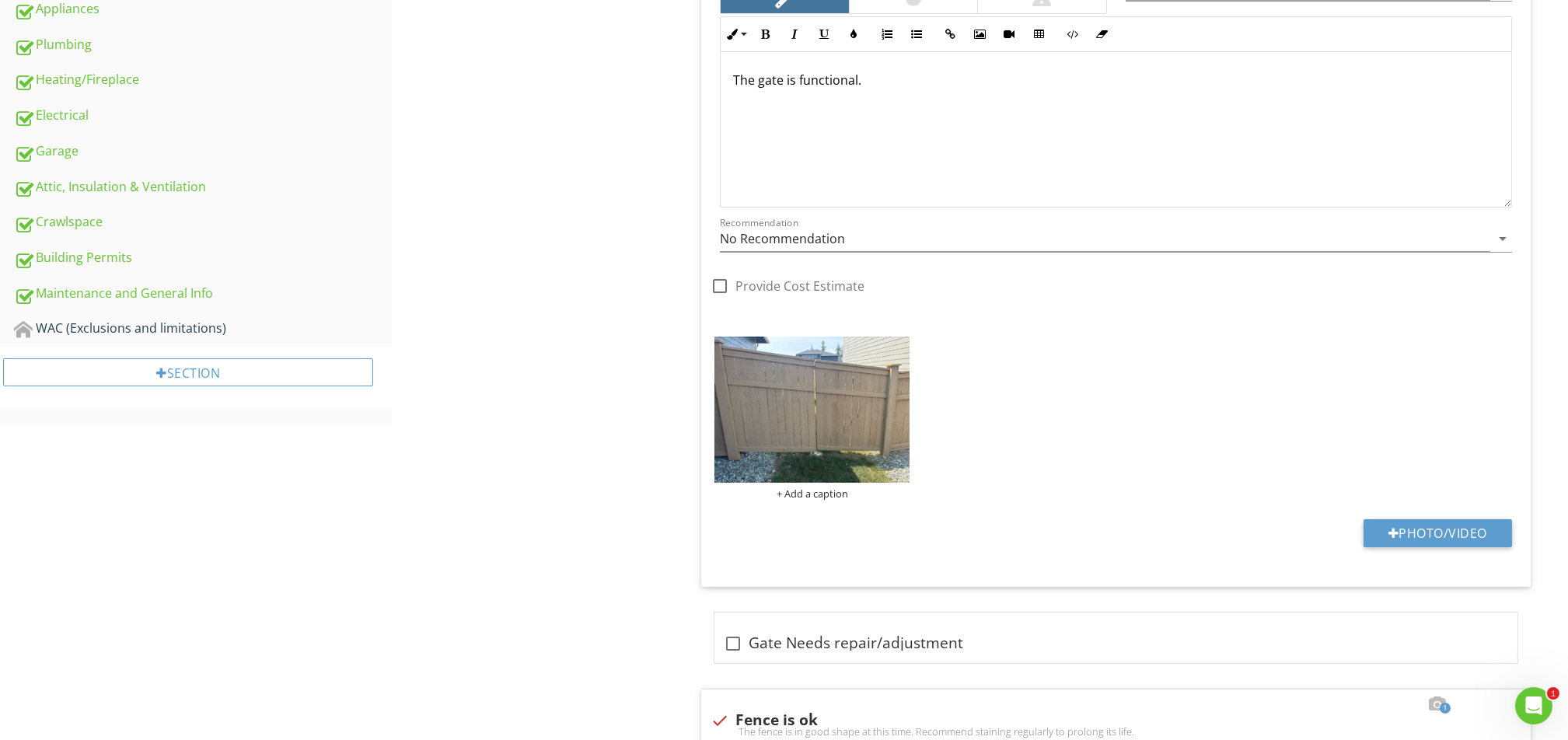 scroll, scrollTop: 620, scrollLeft: 0, axis: vertical 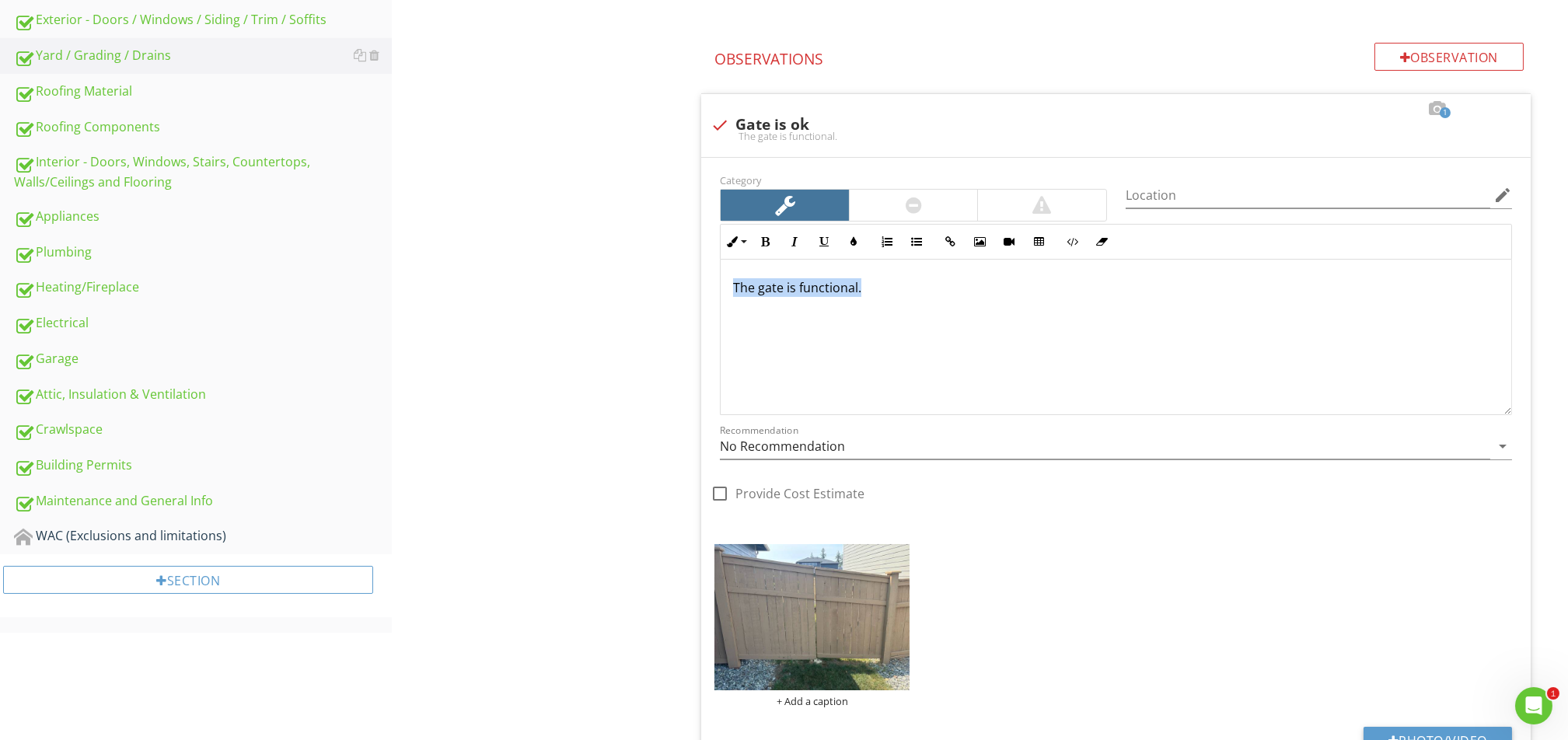 drag, startPoint x: 911, startPoint y: 287, endPoint x: 690, endPoint y: 297, distance: 221.22613 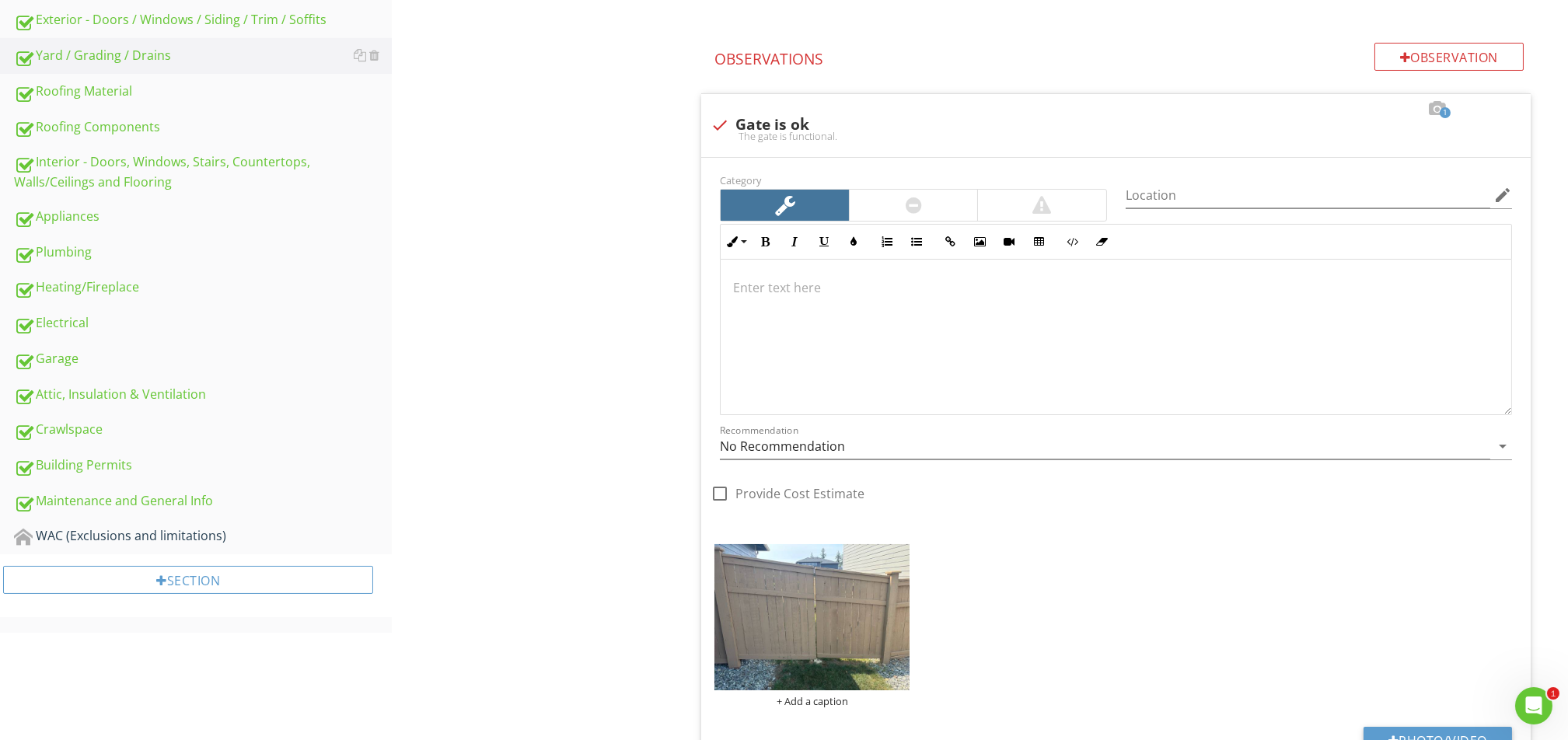 scroll, scrollTop: 608, scrollLeft: 0, axis: vertical 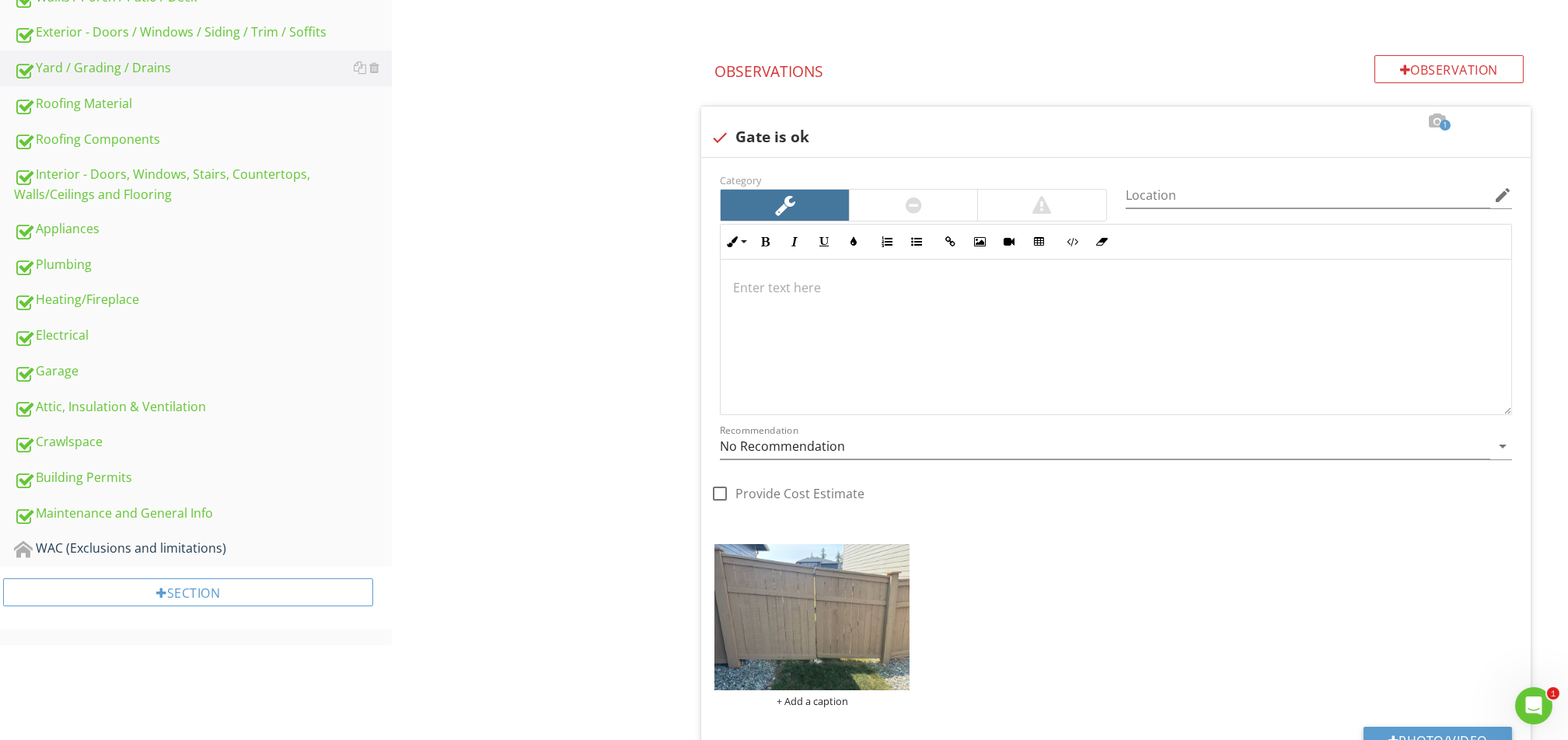 type 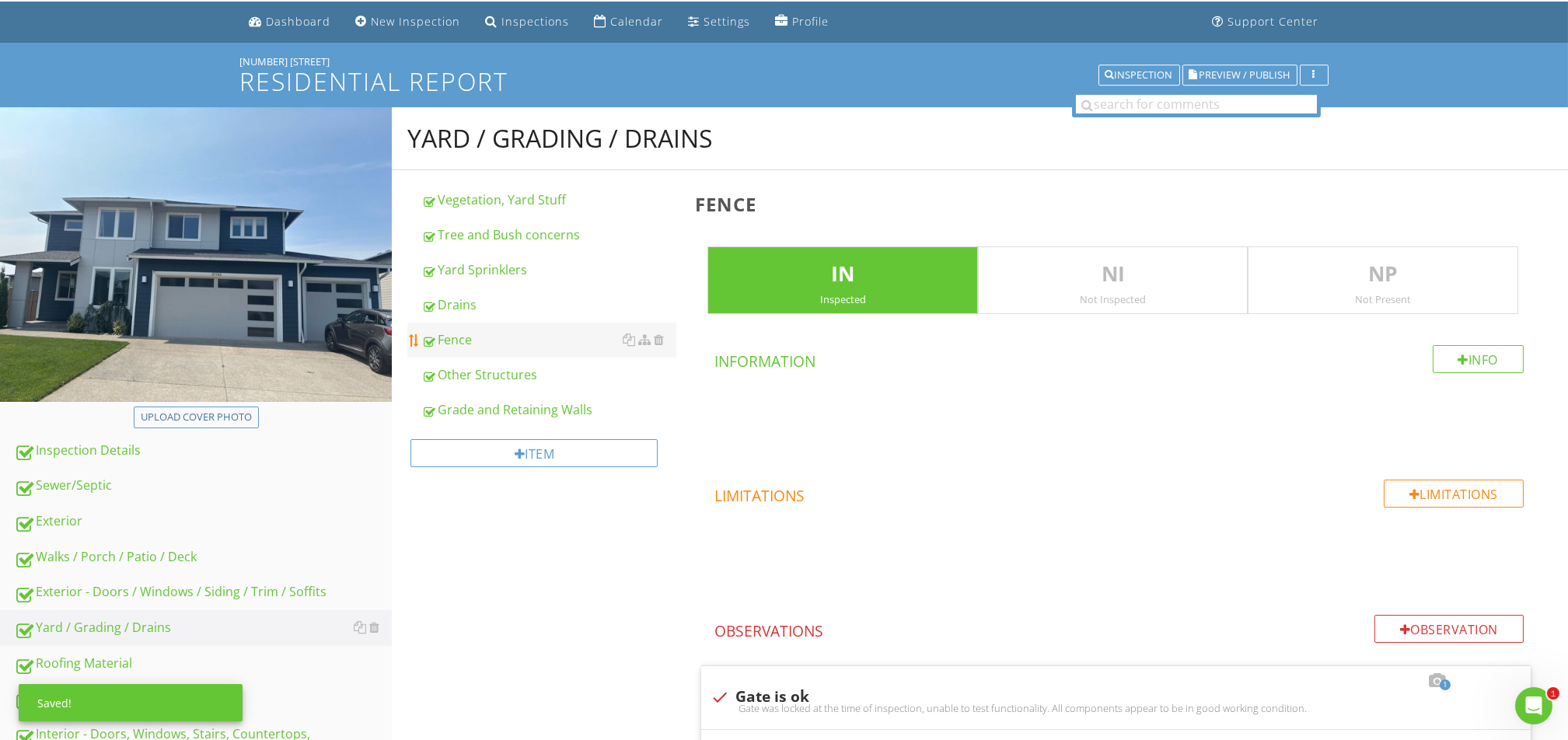 scroll, scrollTop: 0, scrollLeft: 0, axis: both 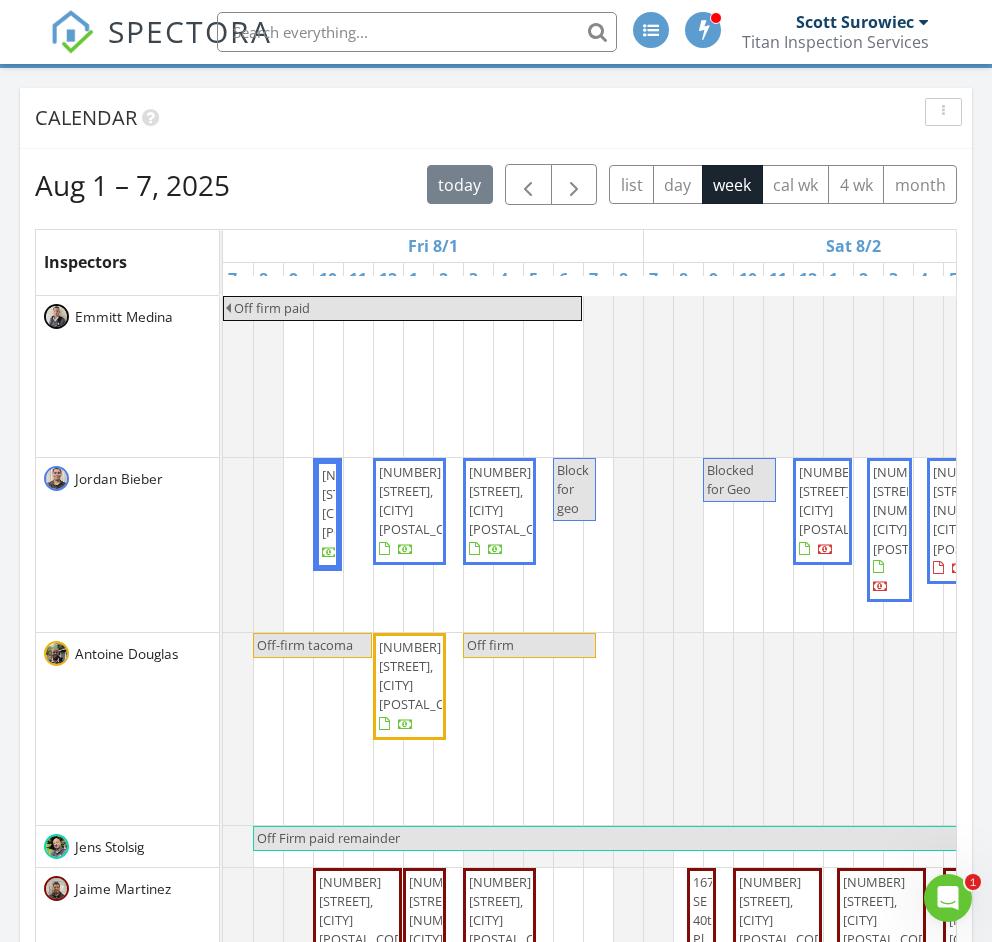 click on "[NUMBER] [STREET], [CITY] [POSTAL_CODE]" at bounding box center (426, 676) 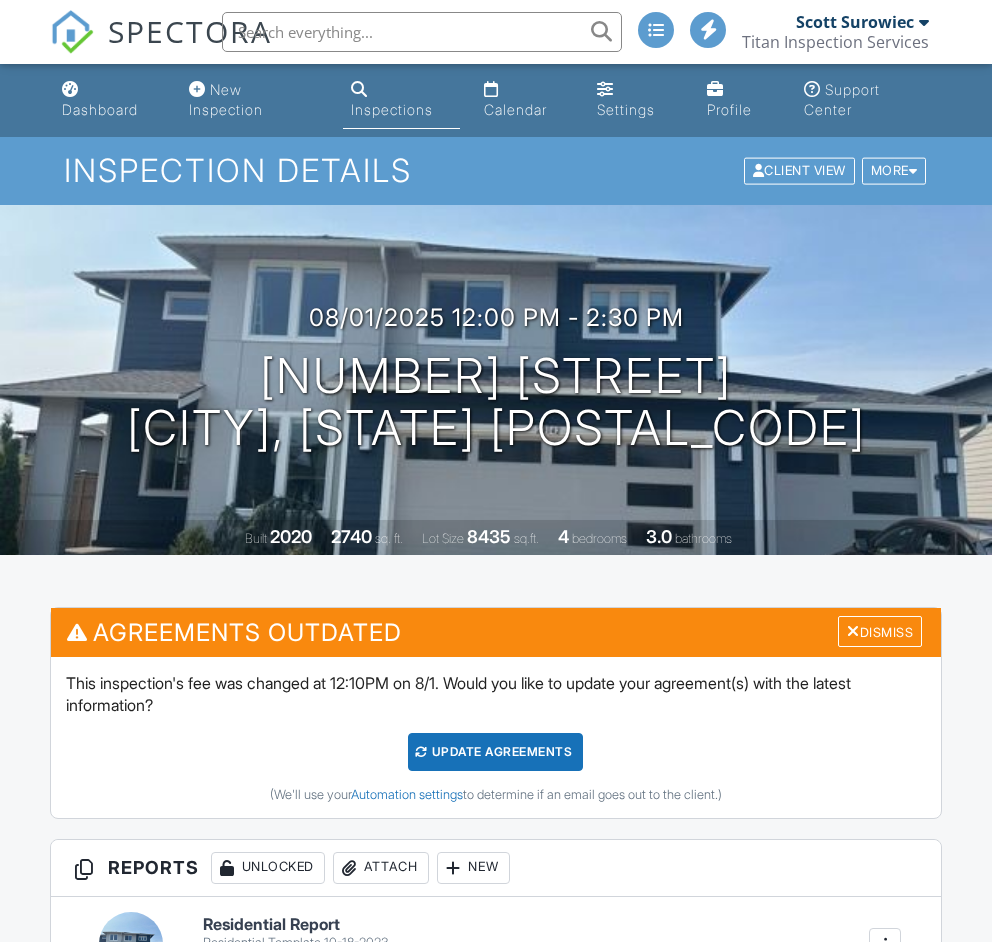 scroll, scrollTop: 0, scrollLeft: 0, axis: both 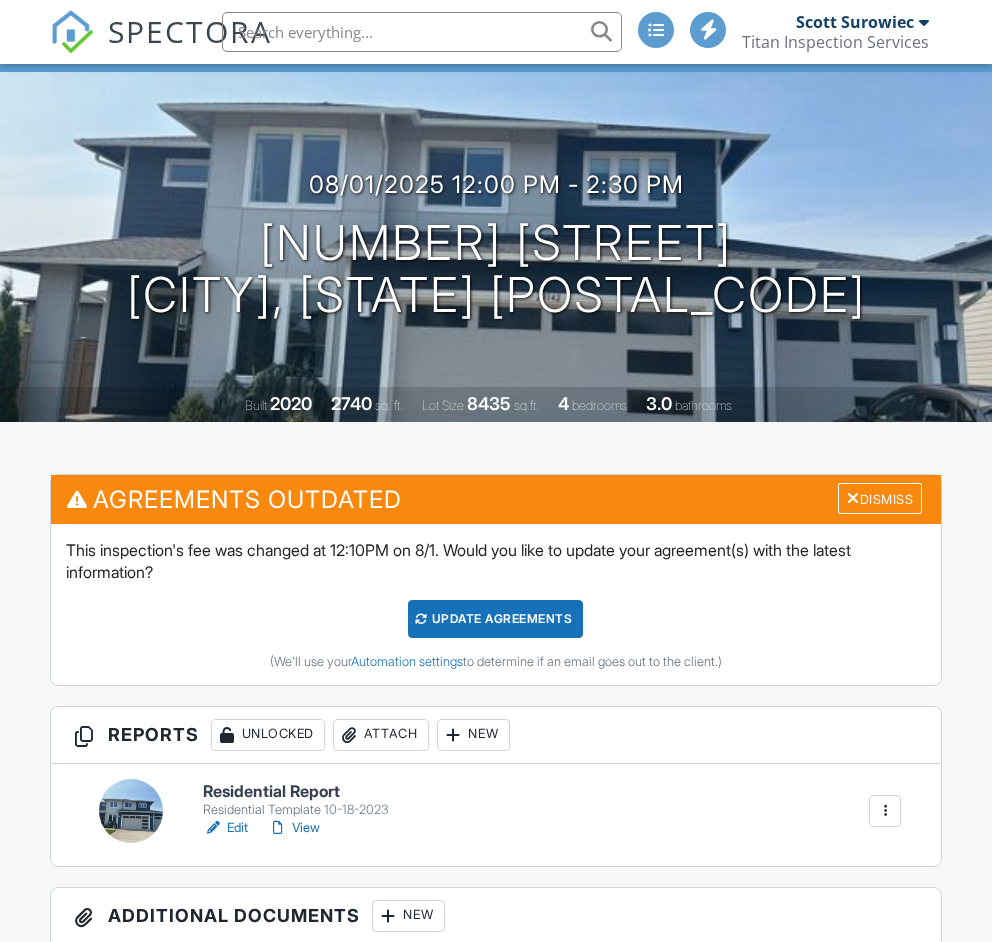 click on "View" at bounding box center (294, 828) 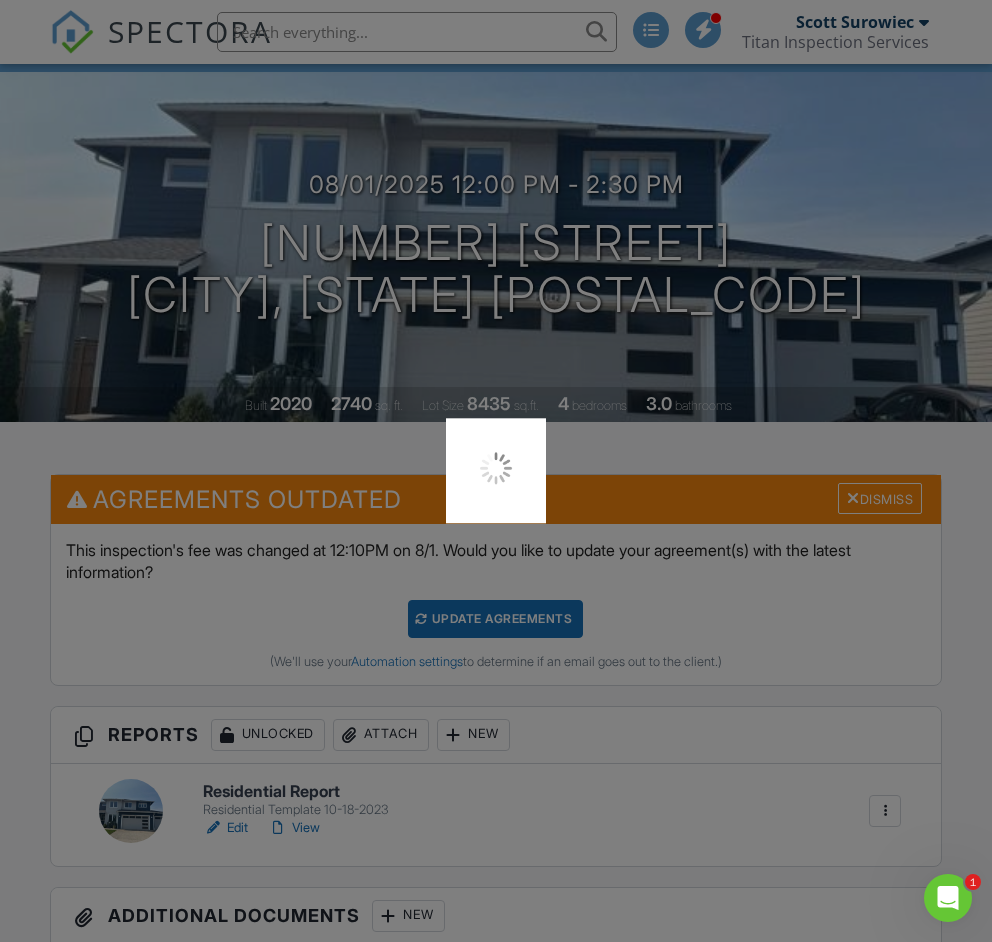 scroll, scrollTop: 0, scrollLeft: 0, axis: both 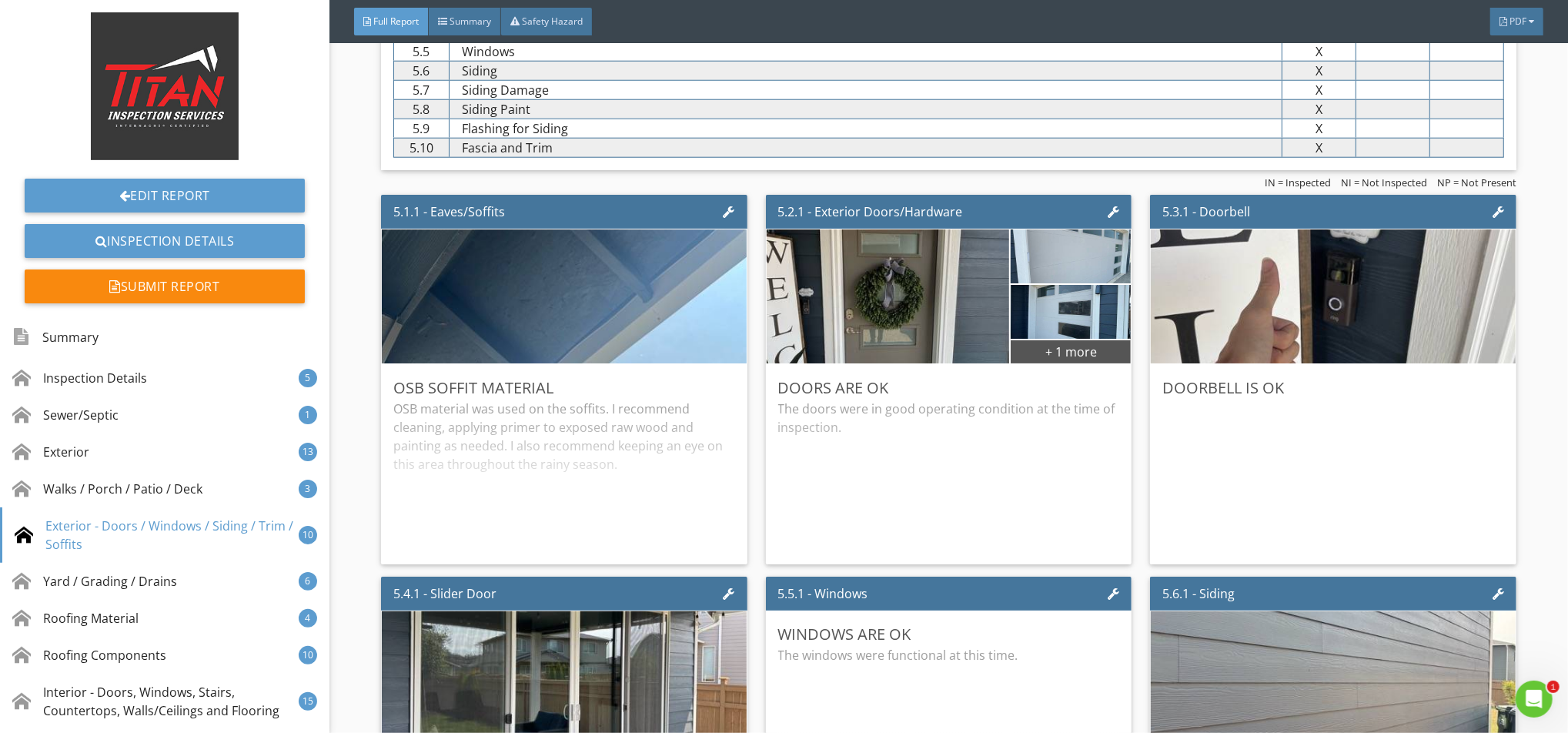 drag, startPoint x: 848, startPoint y: 481, endPoint x: 364, endPoint y: 249, distance: 536.73085 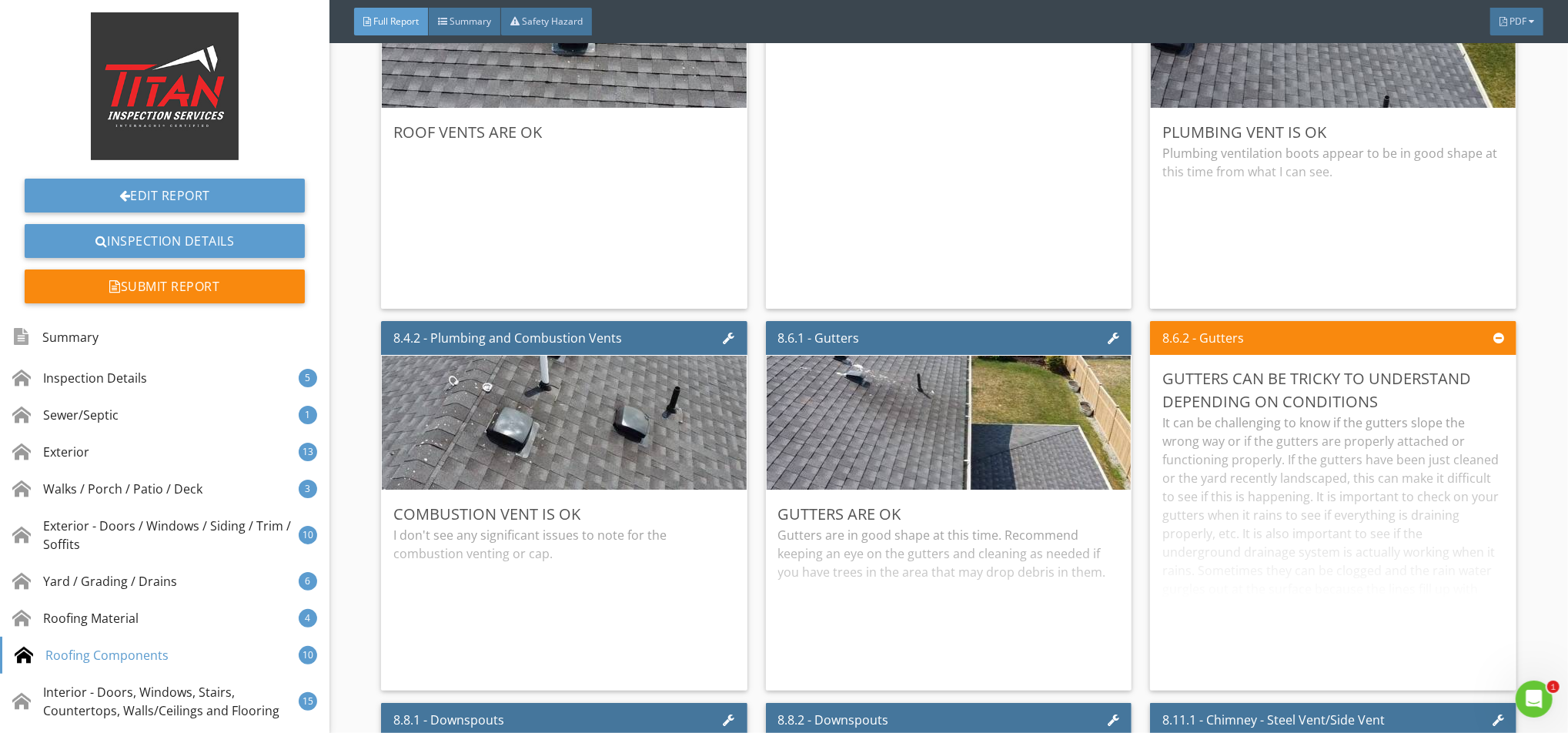 scroll, scrollTop: 10368, scrollLeft: 0, axis: vertical 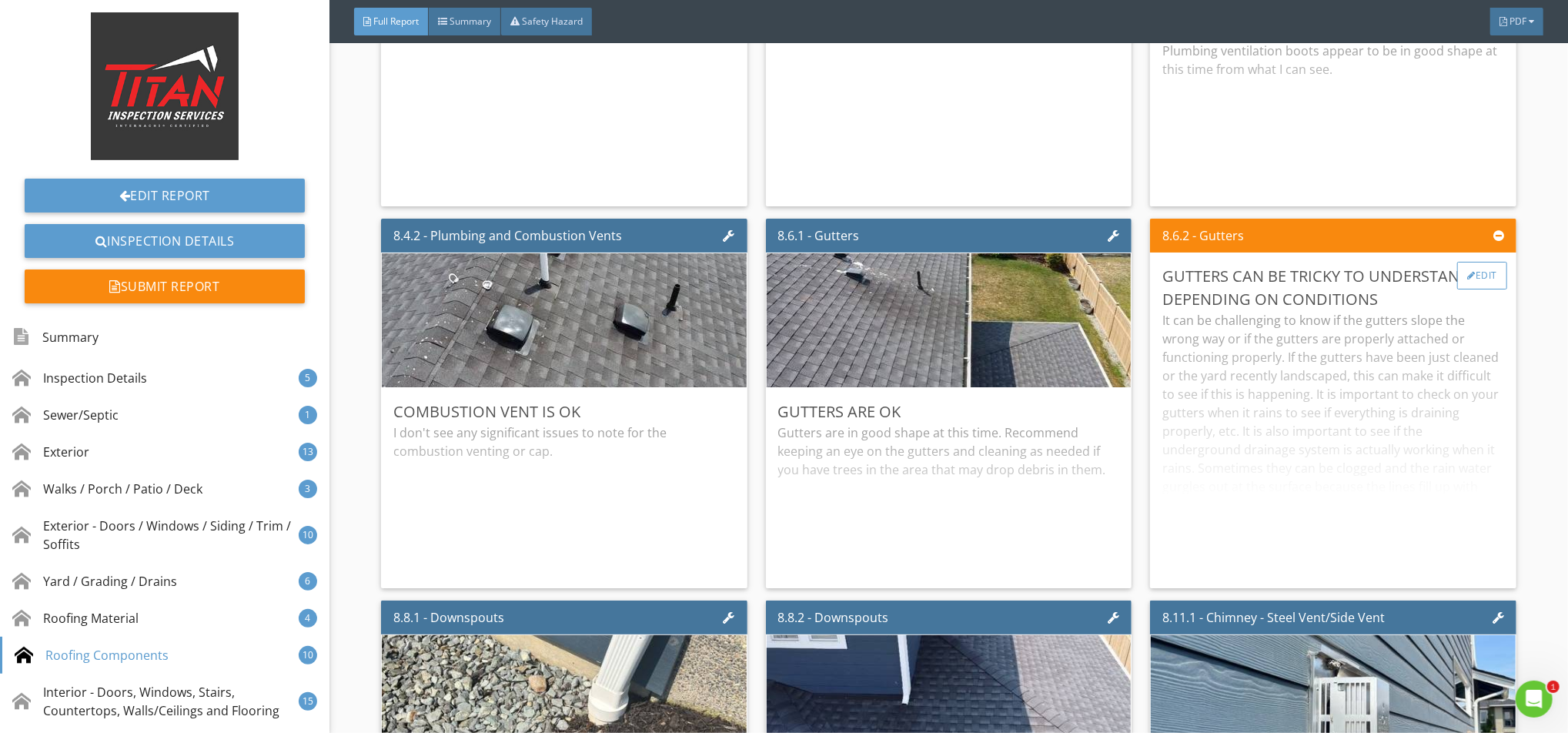click on "Edit" at bounding box center (1482, 276) 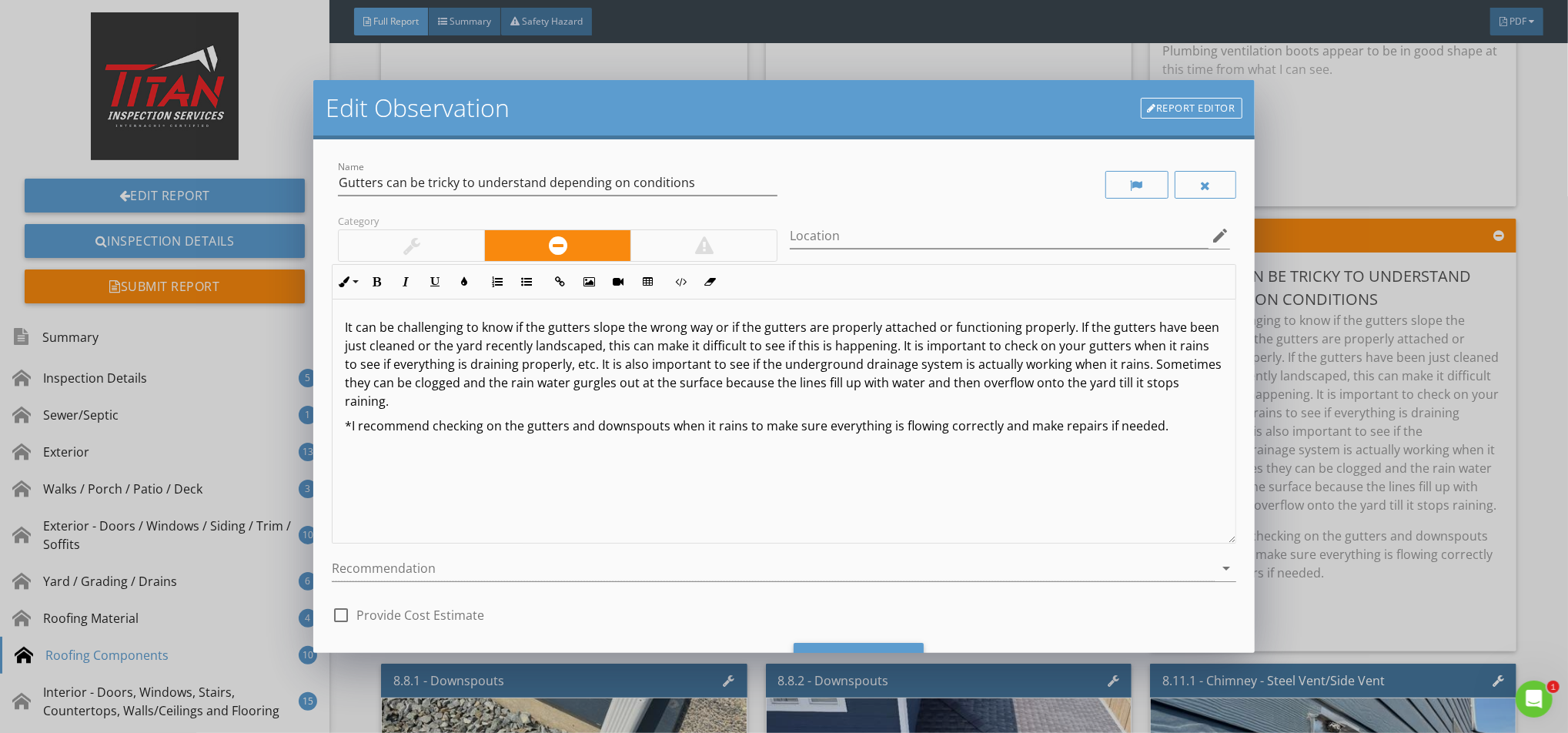 click at bounding box center [411, 246] 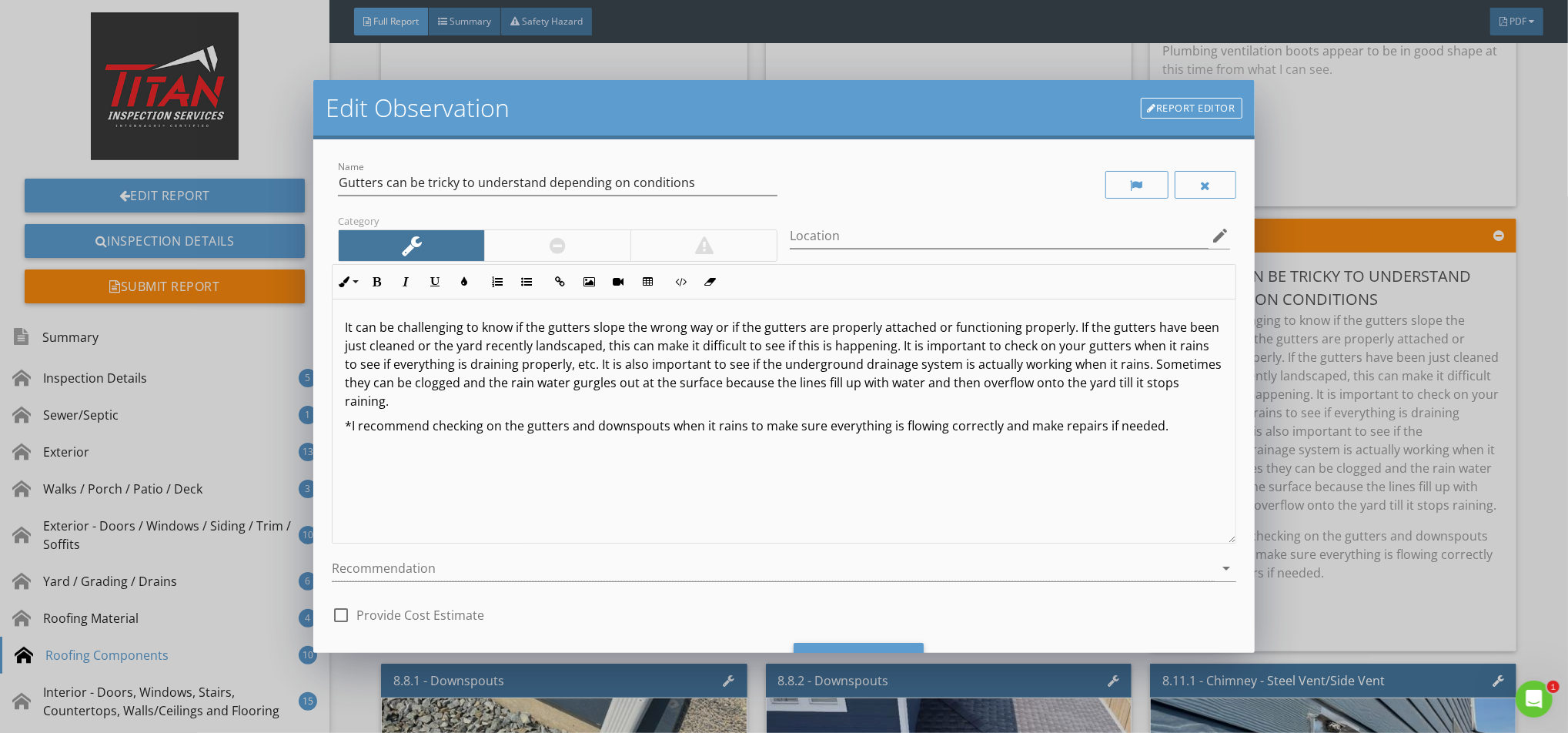 scroll, scrollTop: 1, scrollLeft: 0, axis: vertical 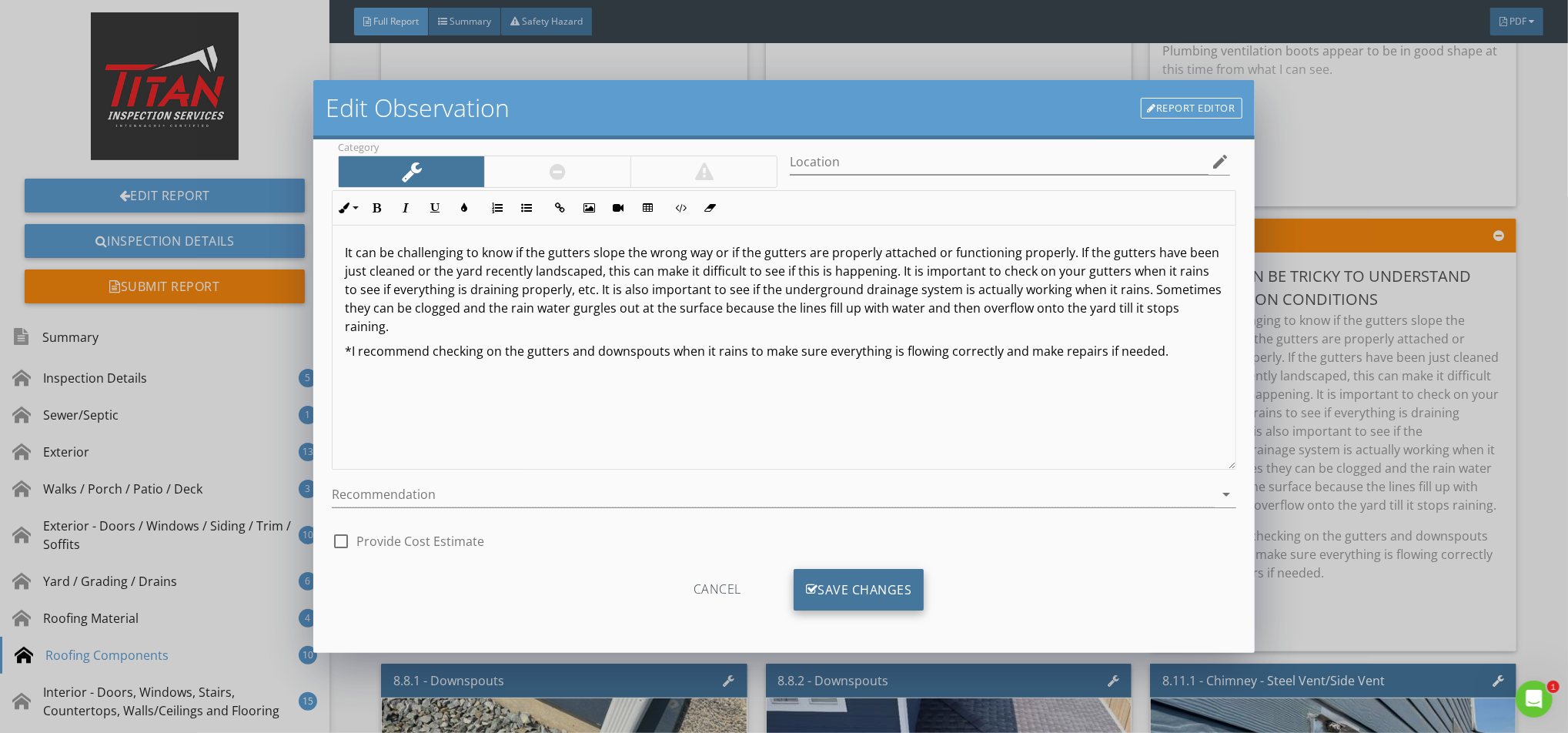 click on "Save Changes" at bounding box center (859, 590) 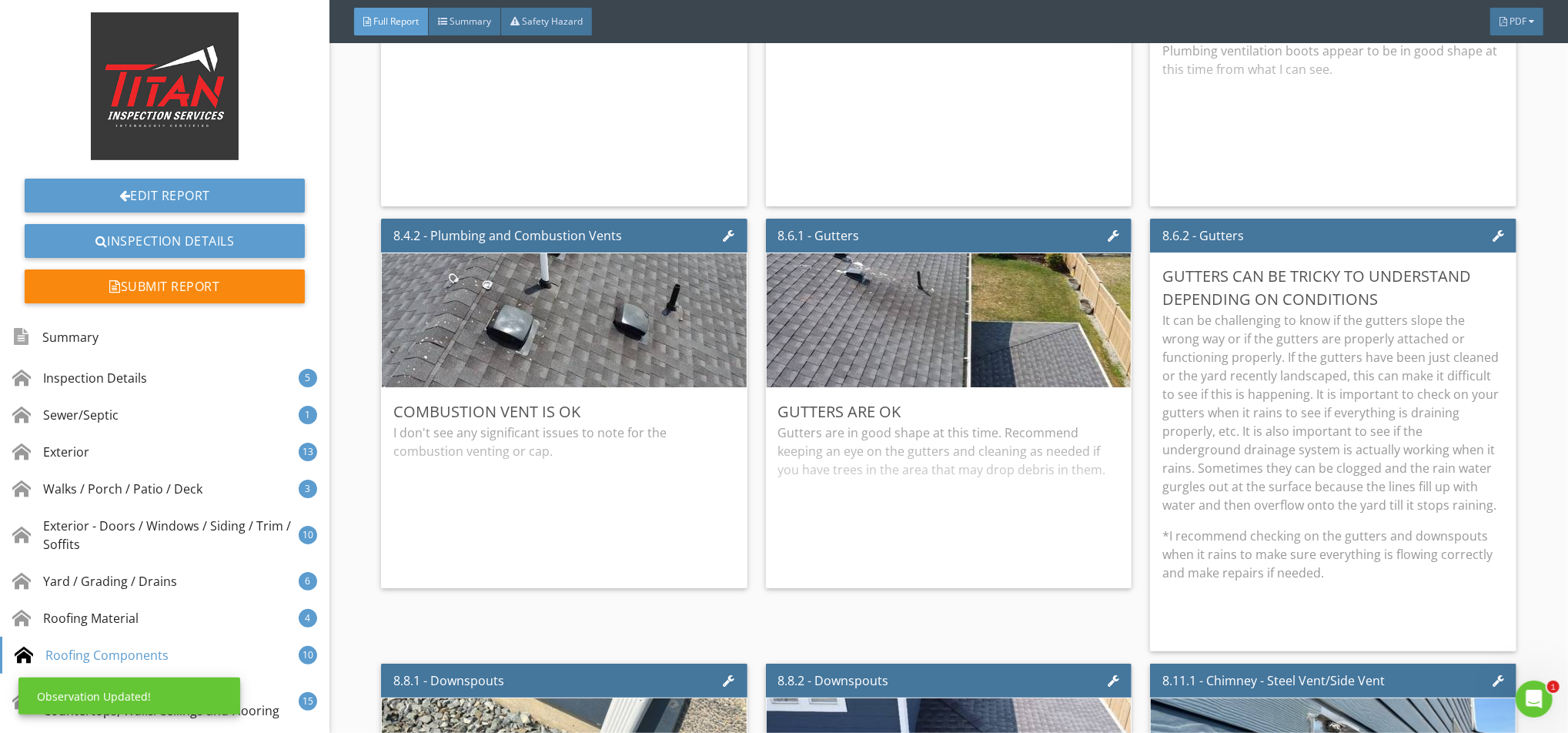 scroll, scrollTop: 0, scrollLeft: 0, axis: both 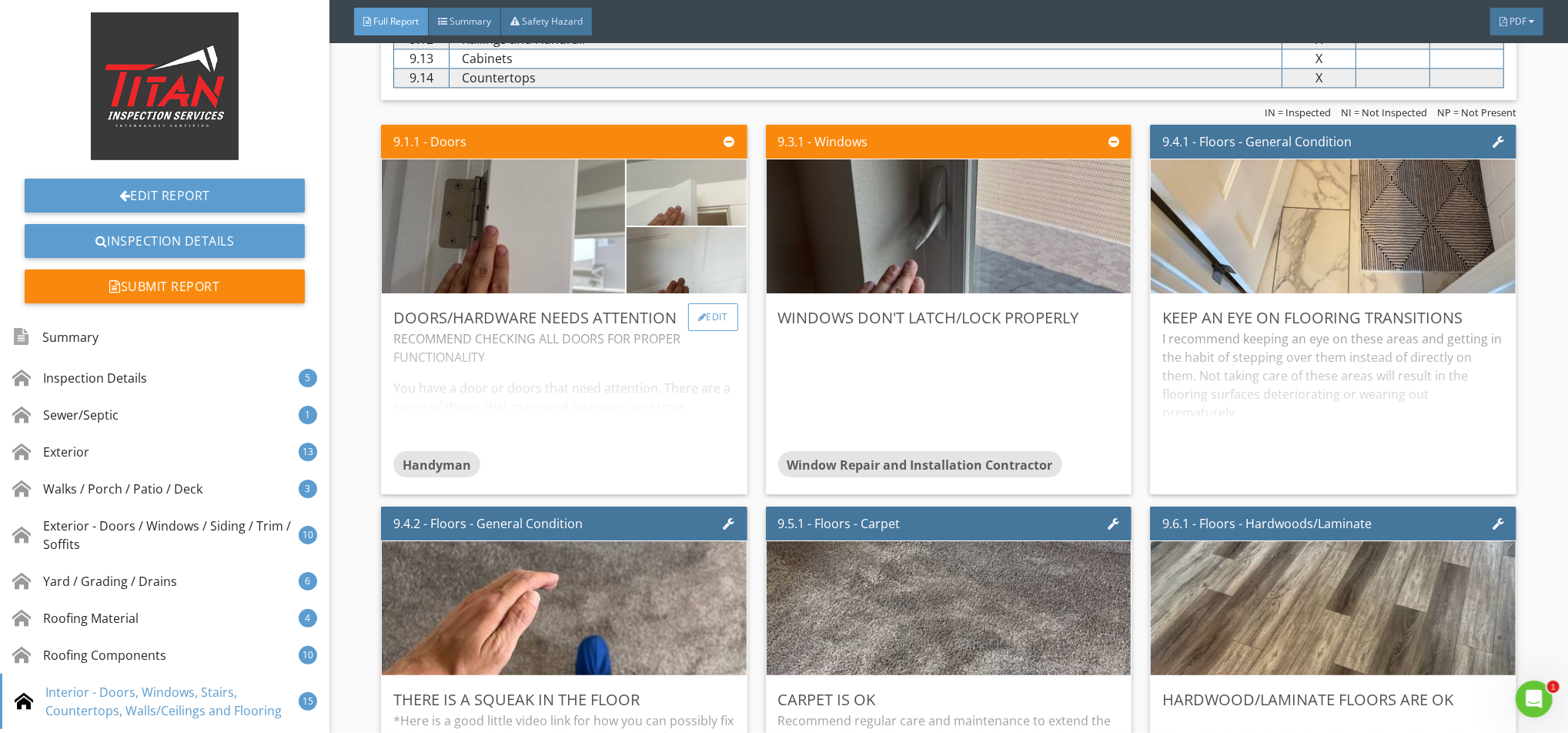 click on "Edit" at bounding box center [713, 317] 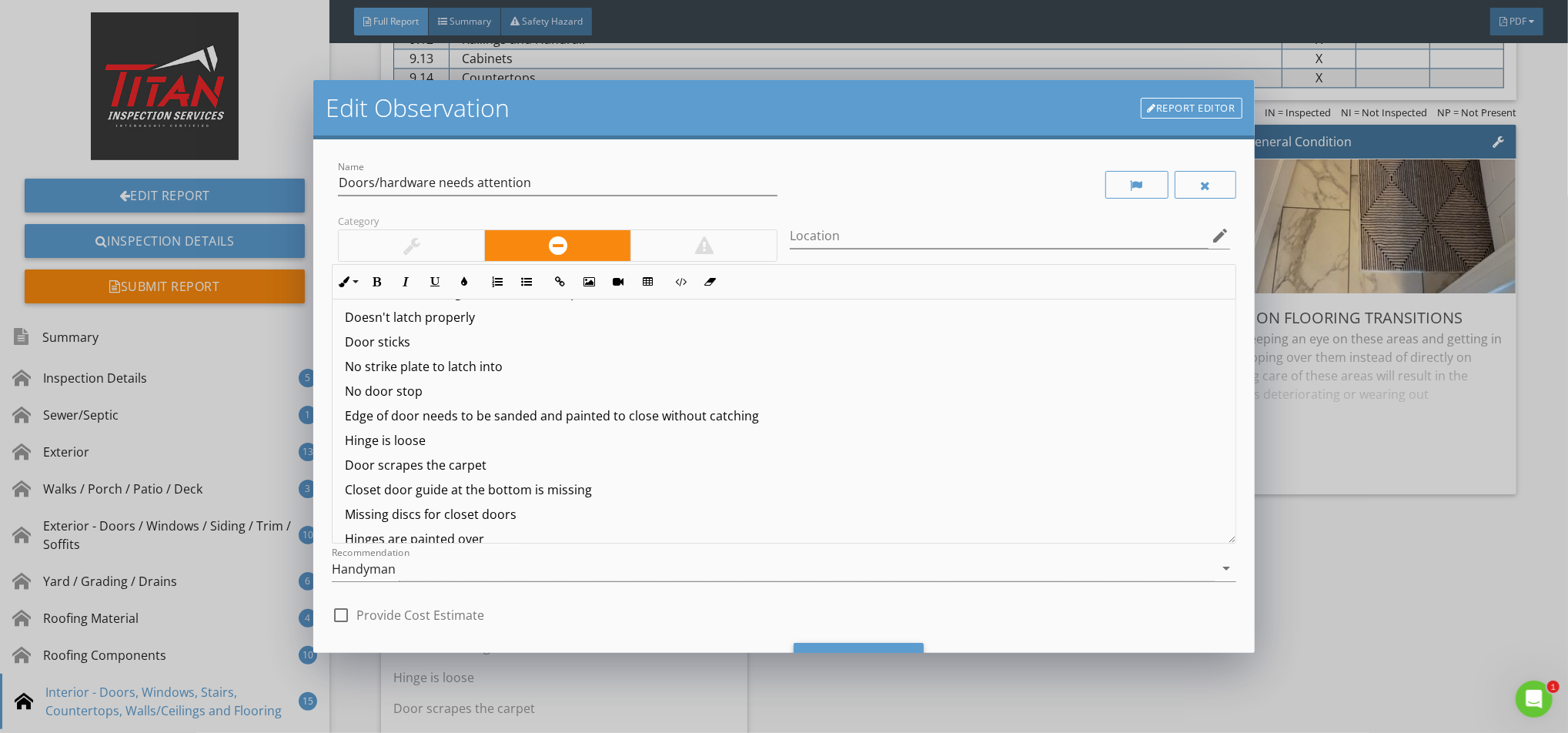 scroll, scrollTop: 0, scrollLeft: 0, axis: both 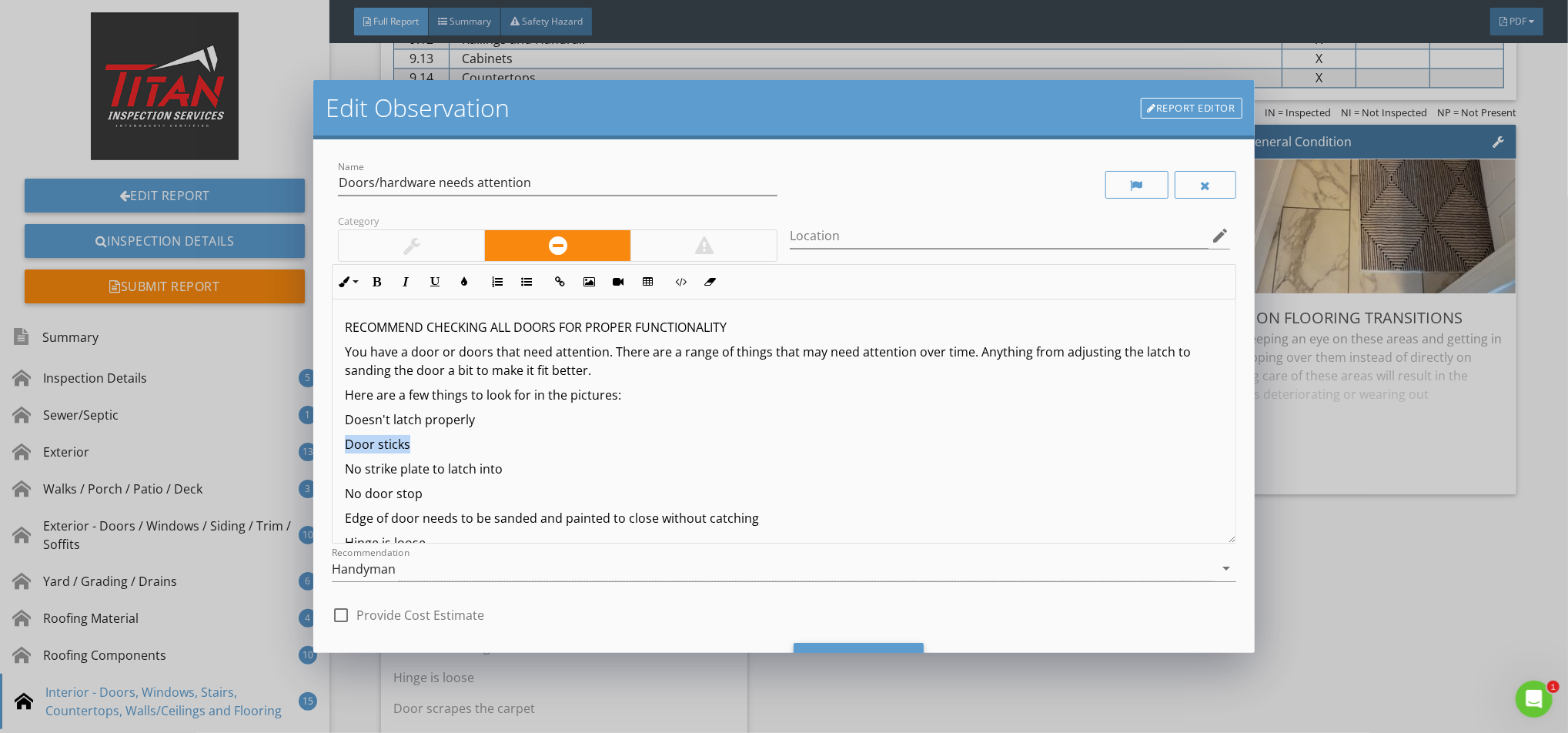 drag, startPoint x: 410, startPoint y: 441, endPoint x: 339, endPoint y: 450, distance: 71.568149 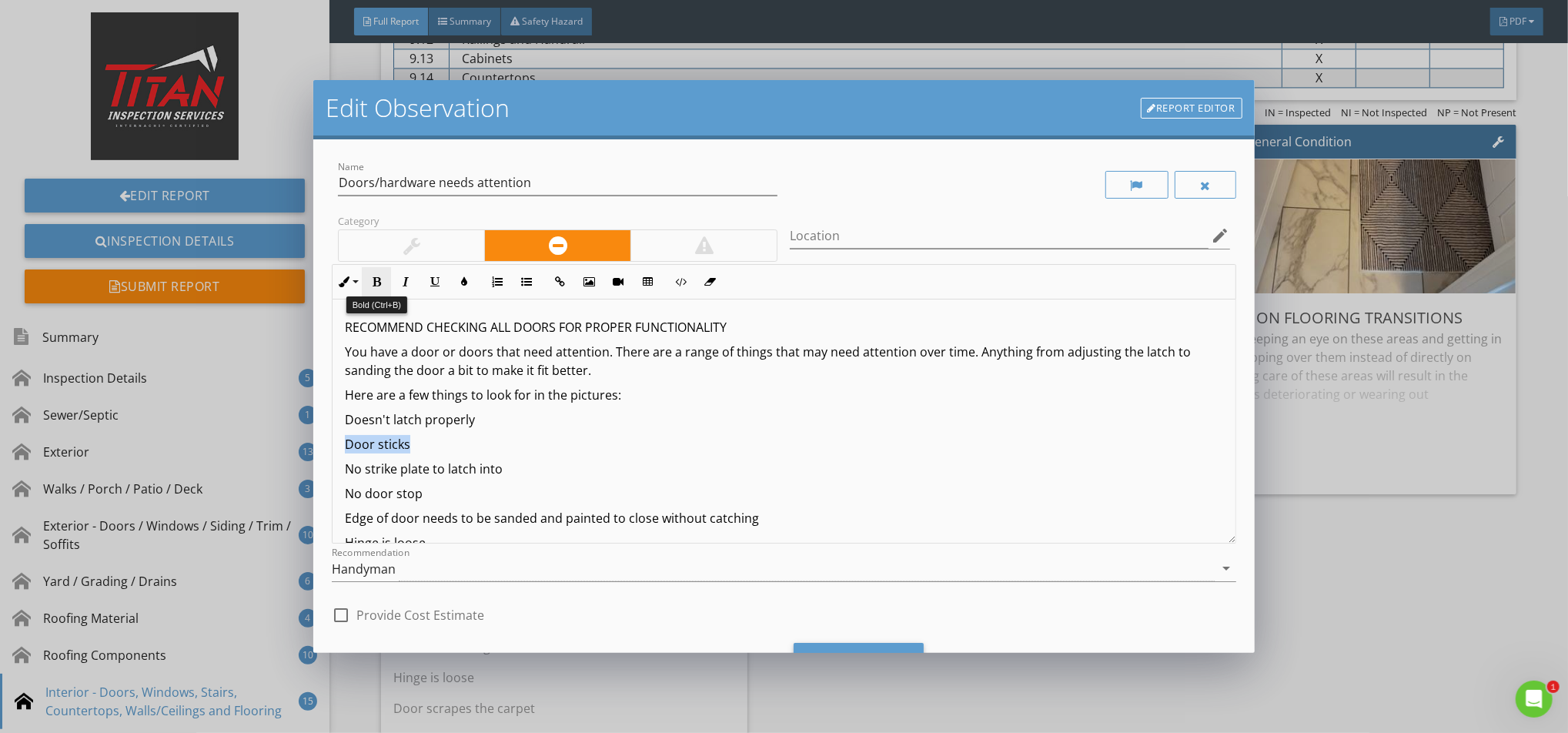 click at bounding box center [376, 282] 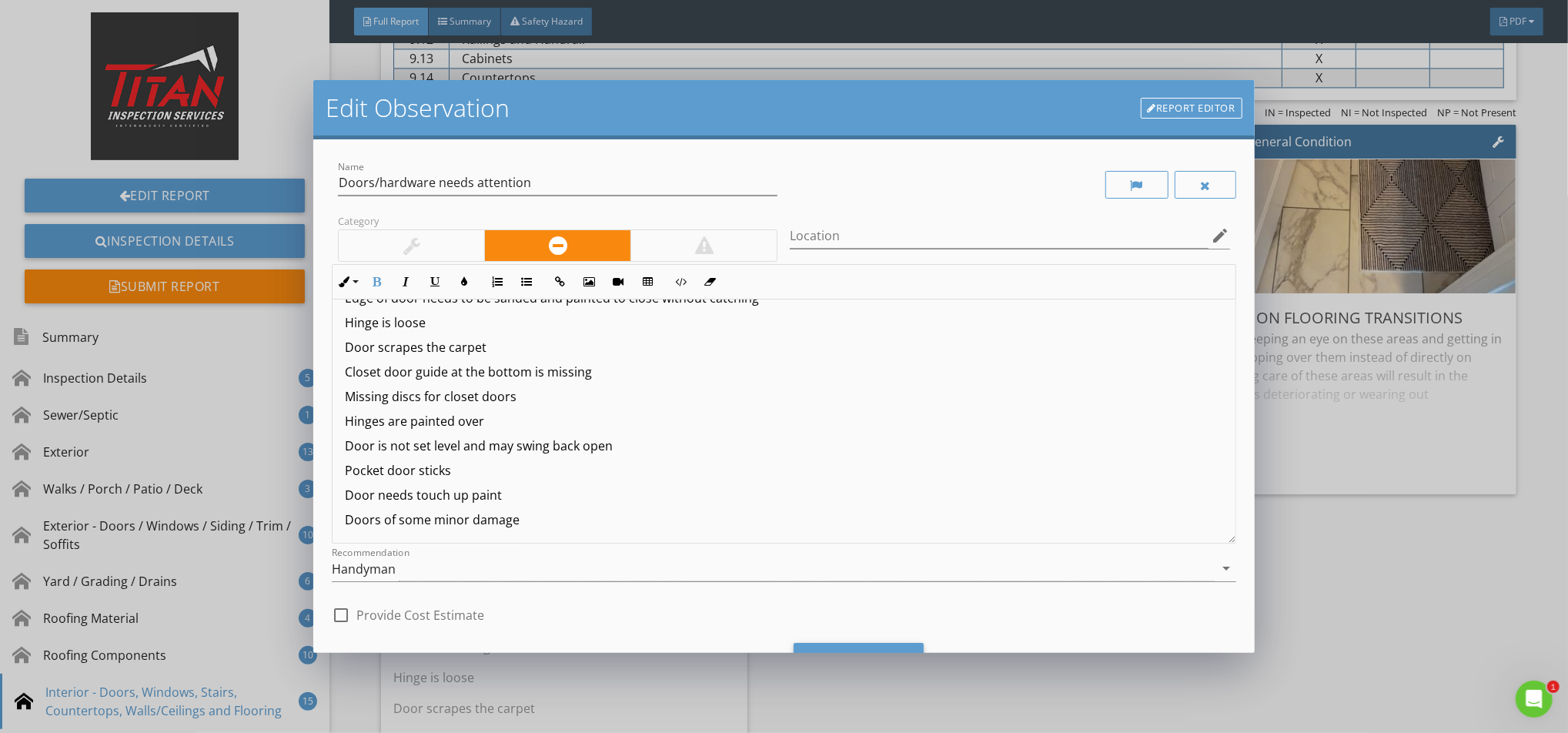 scroll, scrollTop: 225, scrollLeft: 0, axis: vertical 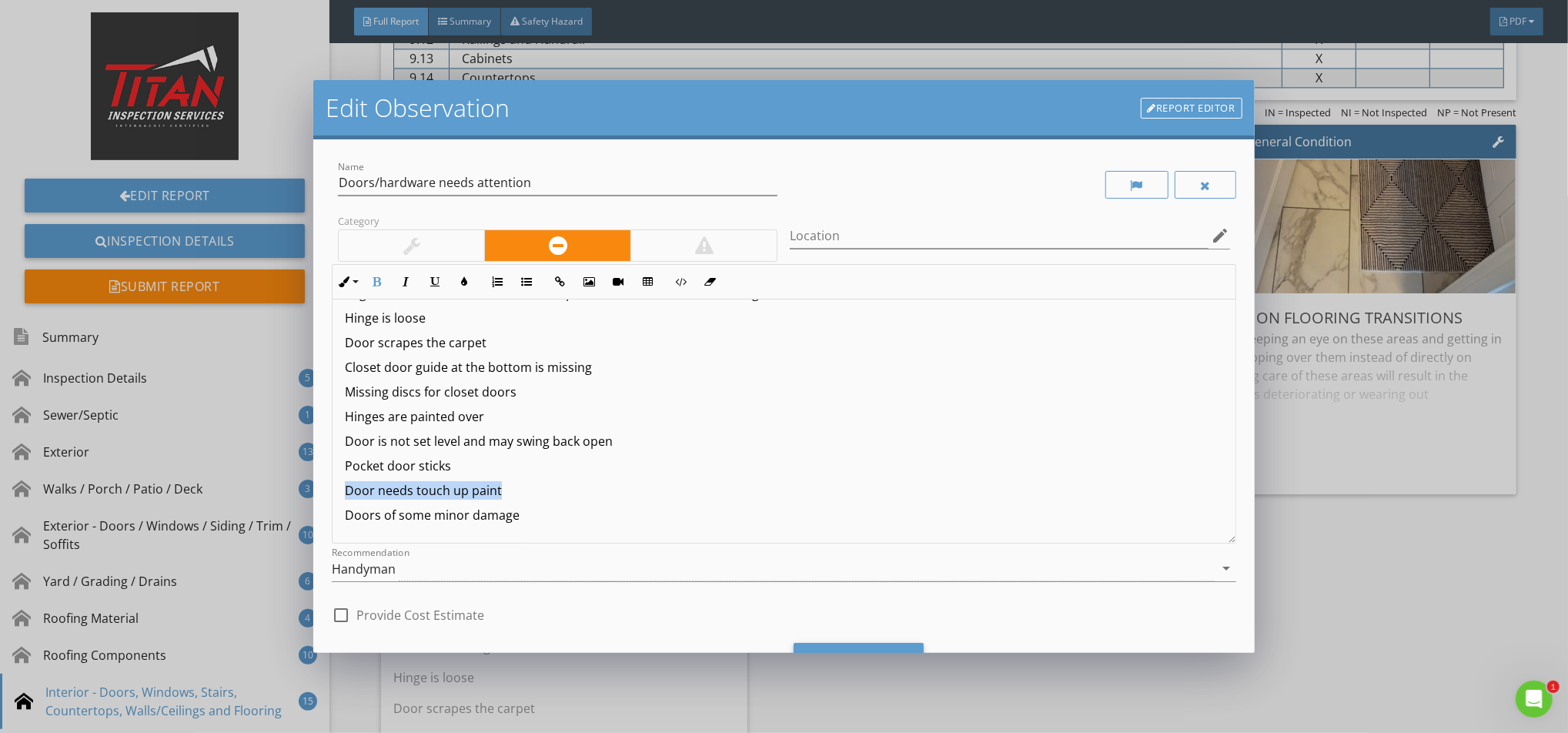 drag, startPoint x: 498, startPoint y: 491, endPoint x: 343, endPoint y: 500, distance: 155.26107 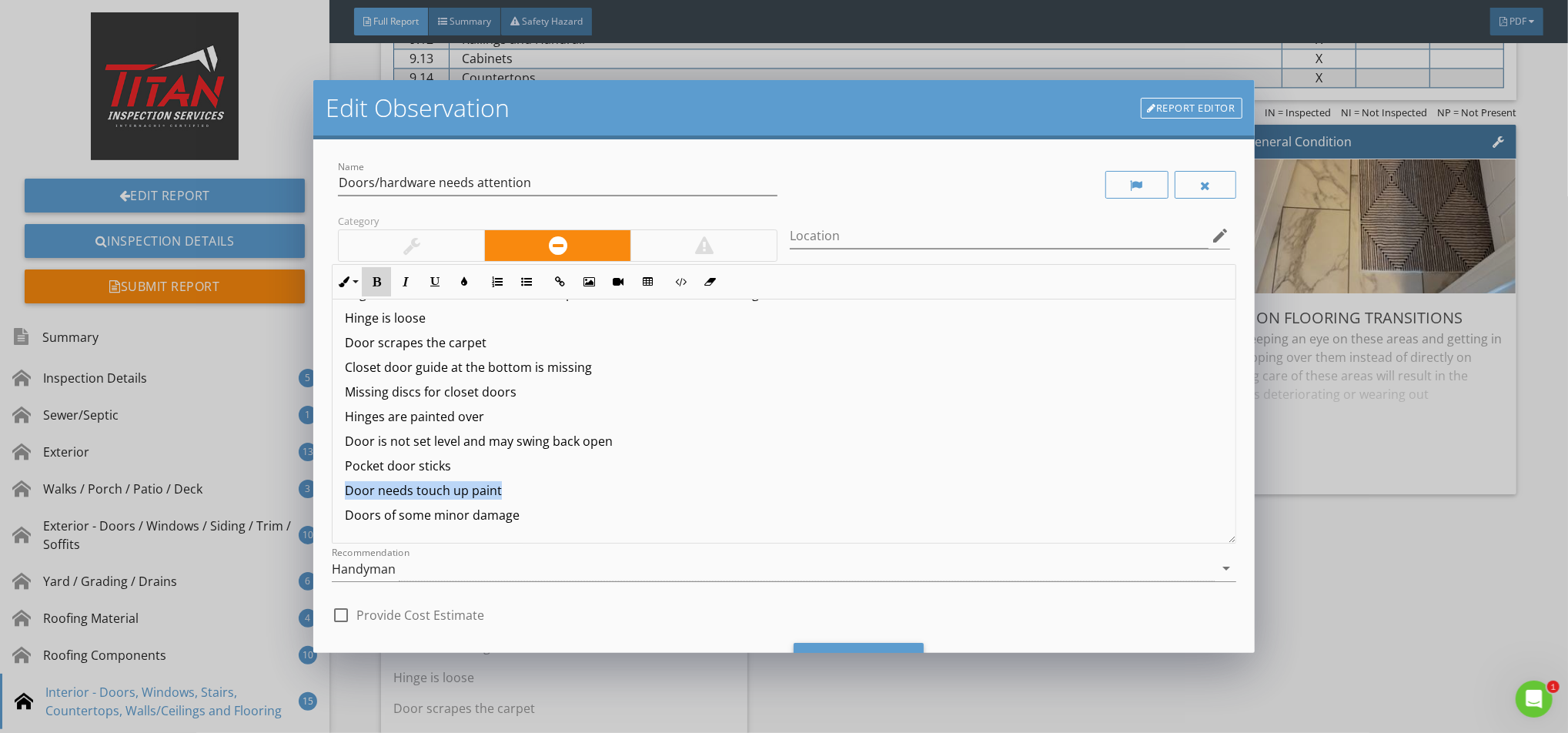 click on "Bold" at bounding box center [376, 282] 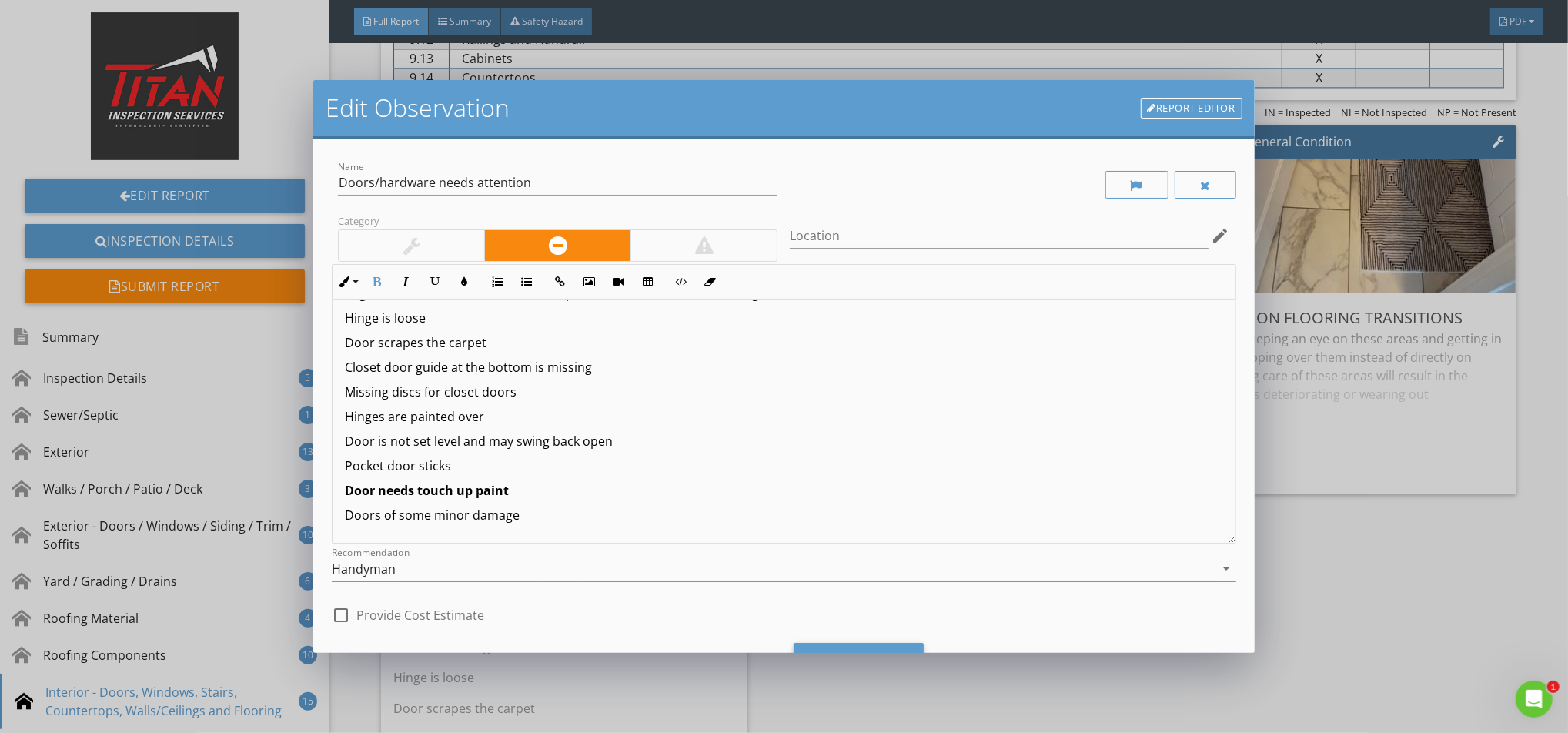 scroll, scrollTop: 74, scrollLeft: 0, axis: vertical 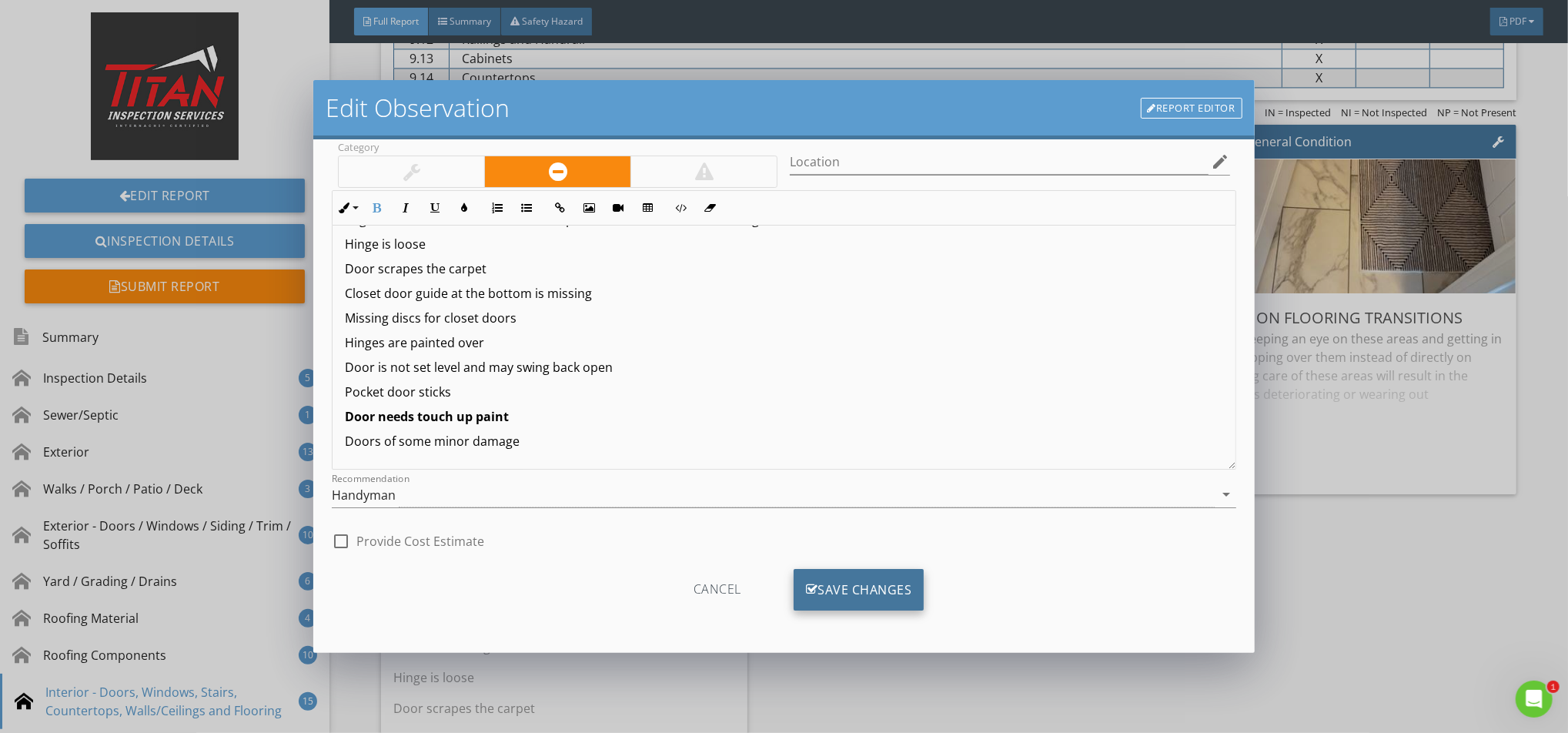 click on "Save Changes" at bounding box center (859, 590) 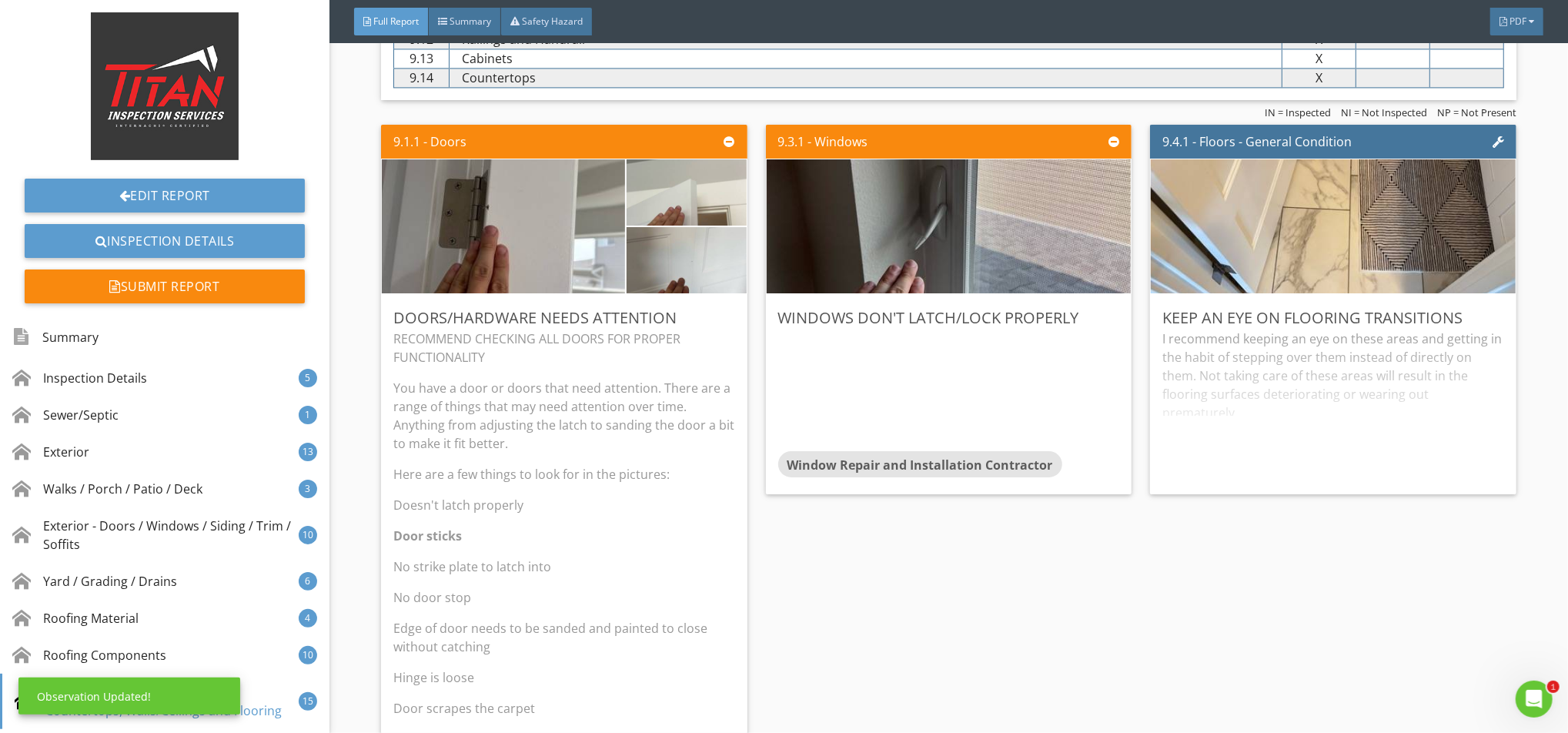 scroll, scrollTop: 0, scrollLeft: 0, axis: both 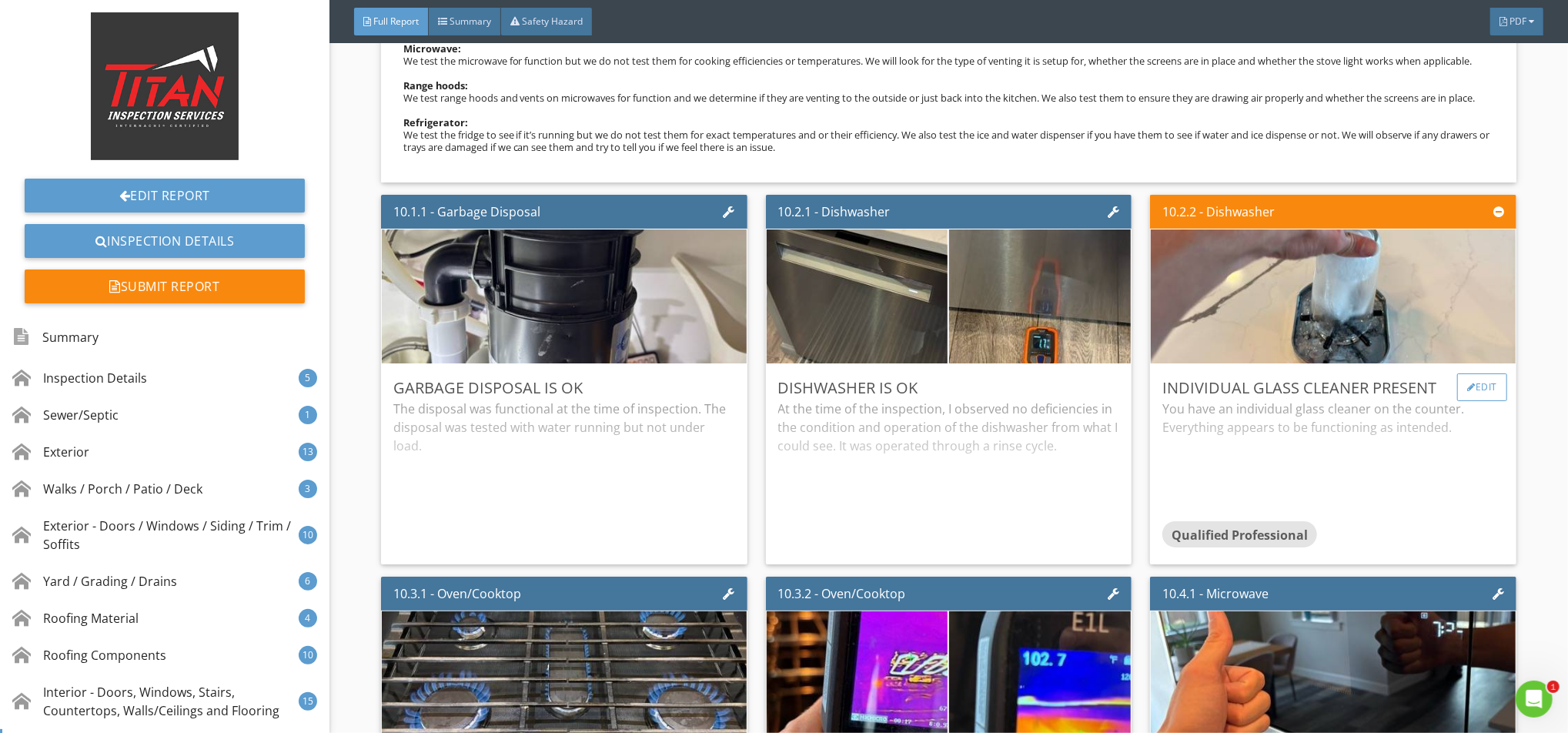 click on "Edit" at bounding box center (1482, 387) 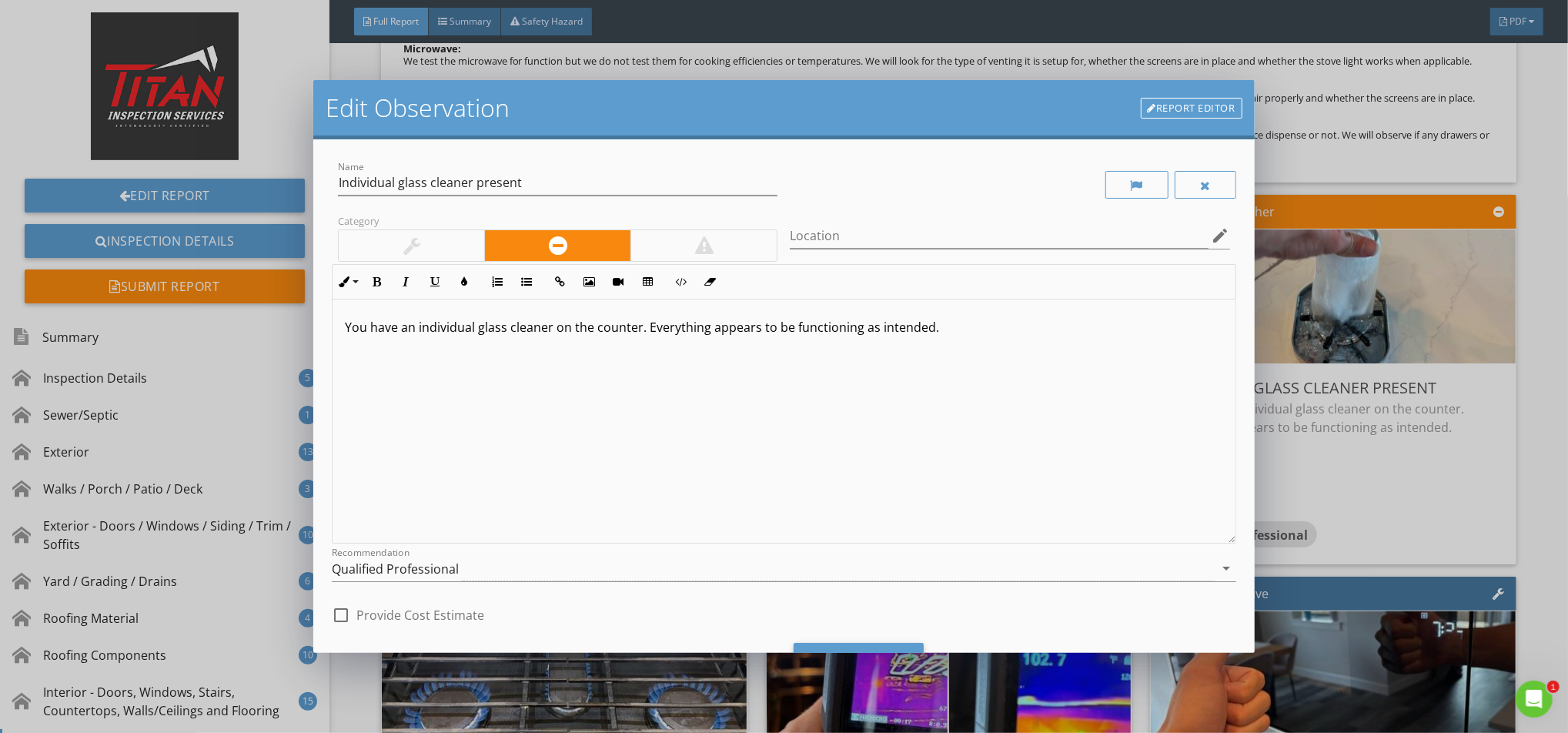 click at bounding box center (411, 246) 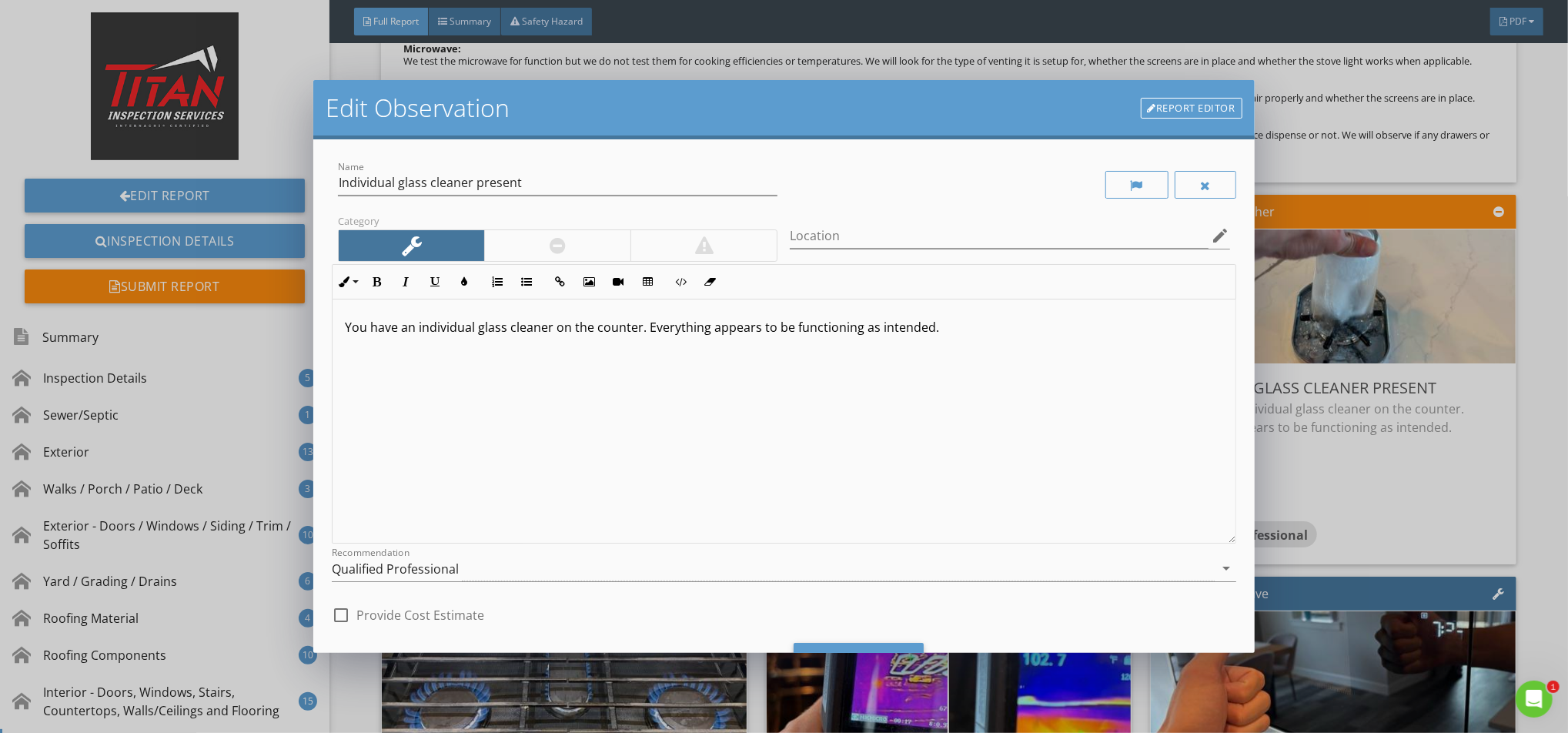 click on "Edit Observation
Report Editor
Name Individual glass cleaner present                 Category               Location edit   Inline Style XLarge Large Normal Small Light Small/Light Bold Italic Underline Colors Ordered List Unordered List Insert Link Insert Image Insert Video Insert Table Code View Clear Formatting You have an individual glass cleaner on the counter. Everything appears to be functioning as intended. Enter text here <p>You have an individual glass cleaner on the counter. Everything appears to be functioning as intended.</p>   Recommendation Qualified Professional arrow_drop_down   check_box_outline_blank Provide Cost Estimate       Cancel
Save Changes" at bounding box center (784, 366) 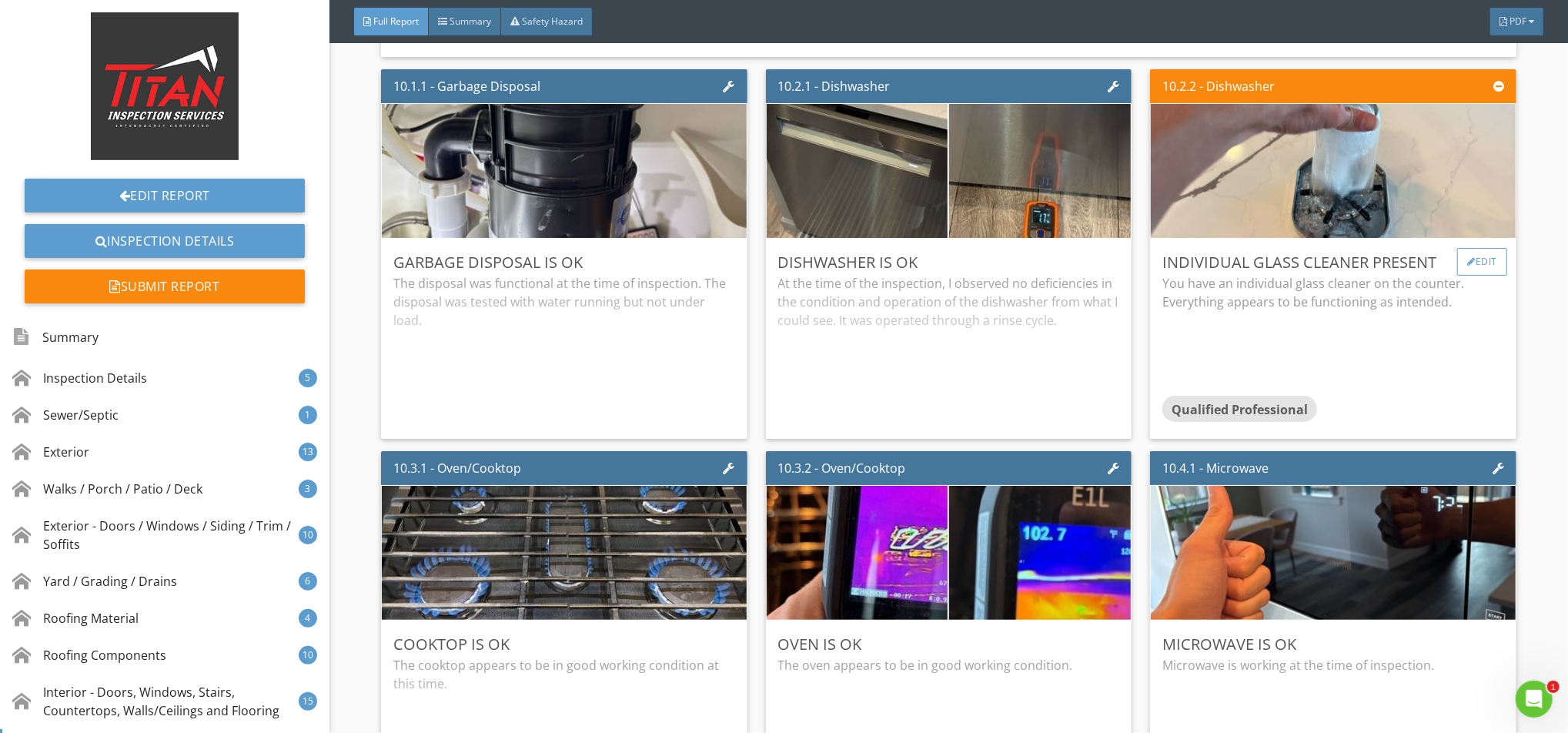 scroll, scrollTop: 15296, scrollLeft: 0, axis: vertical 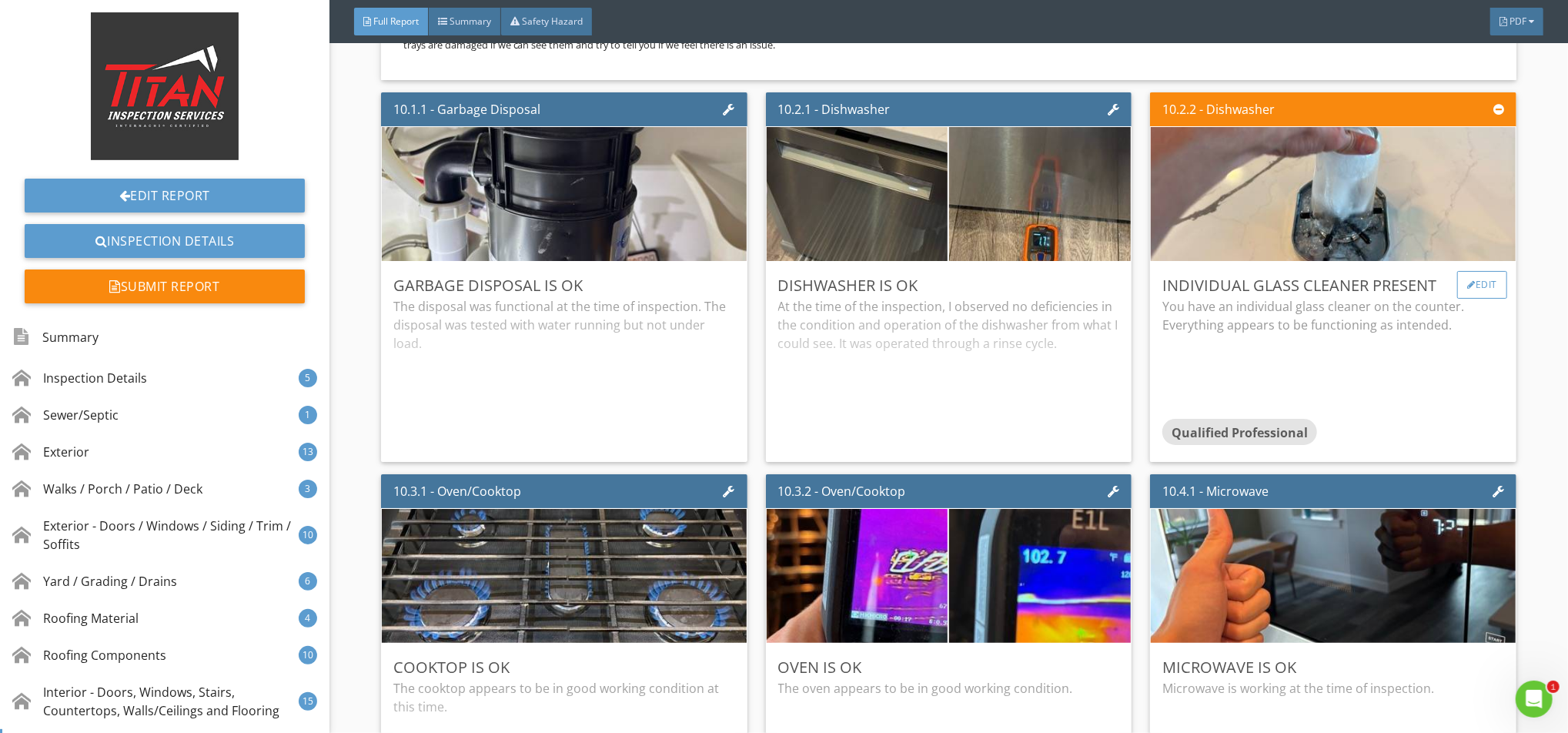 click on "Edit" at bounding box center [1482, 285] 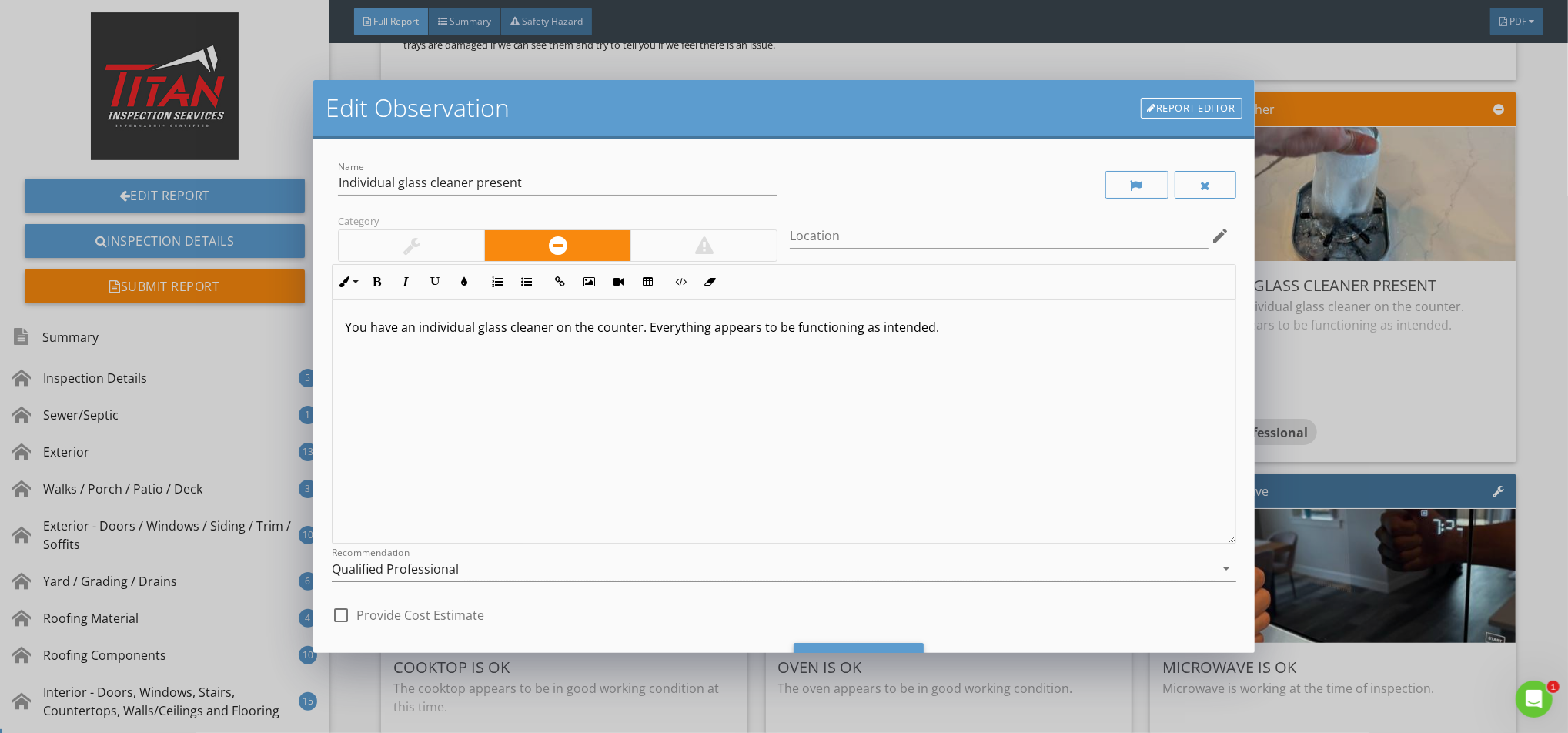 click at bounding box center [411, 246] 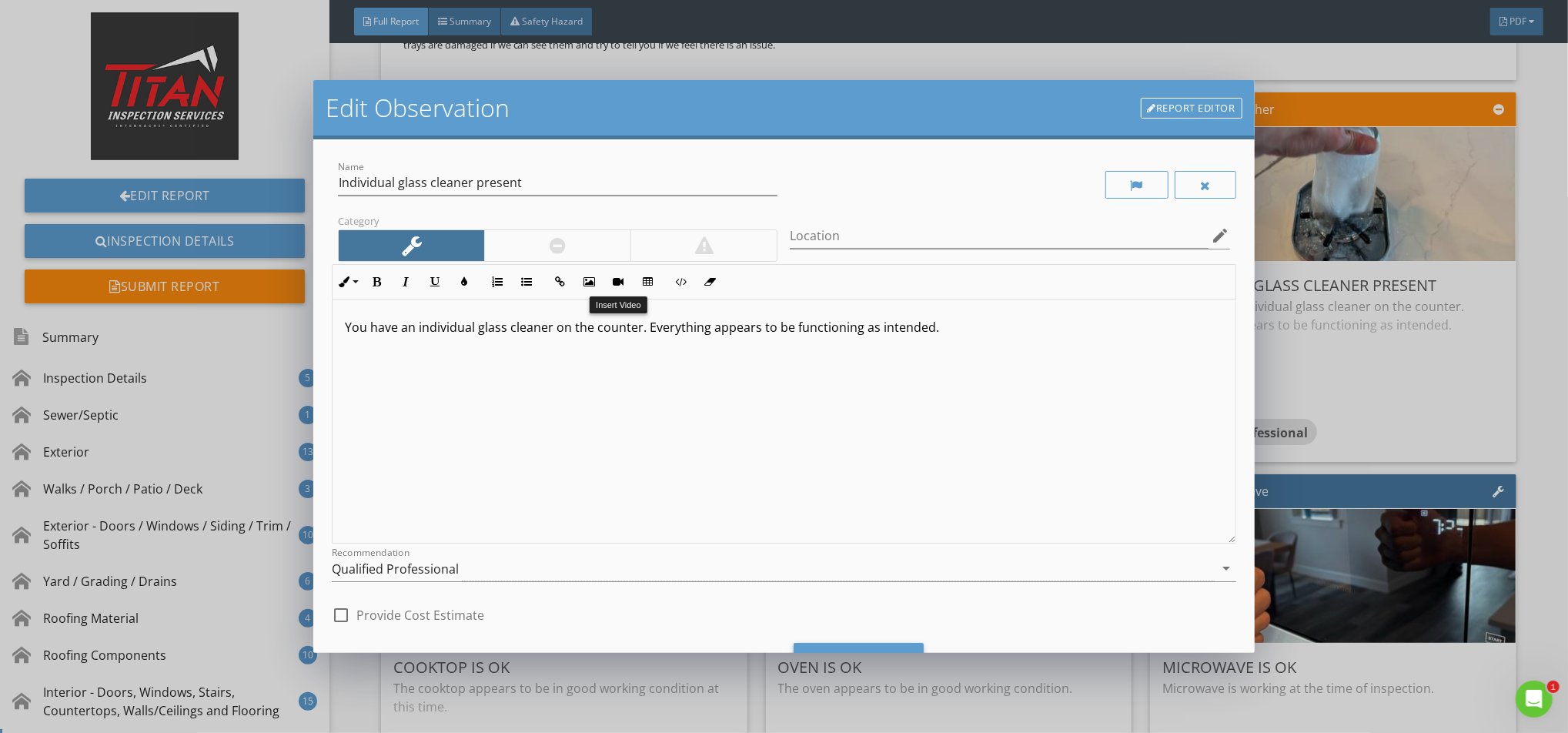 scroll, scrollTop: 1, scrollLeft: 0, axis: vertical 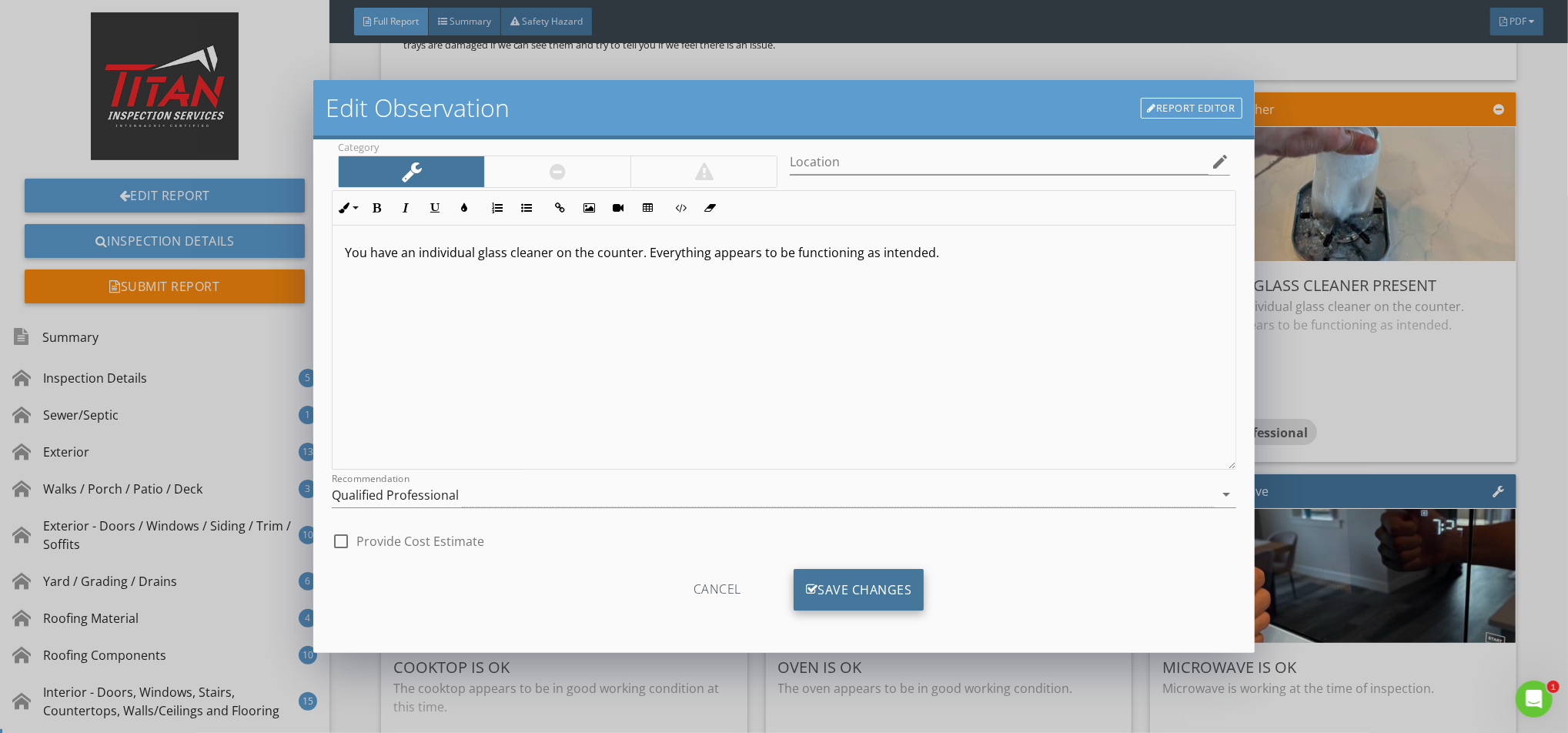 click on "Save Changes" at bounding box center [859, 590] 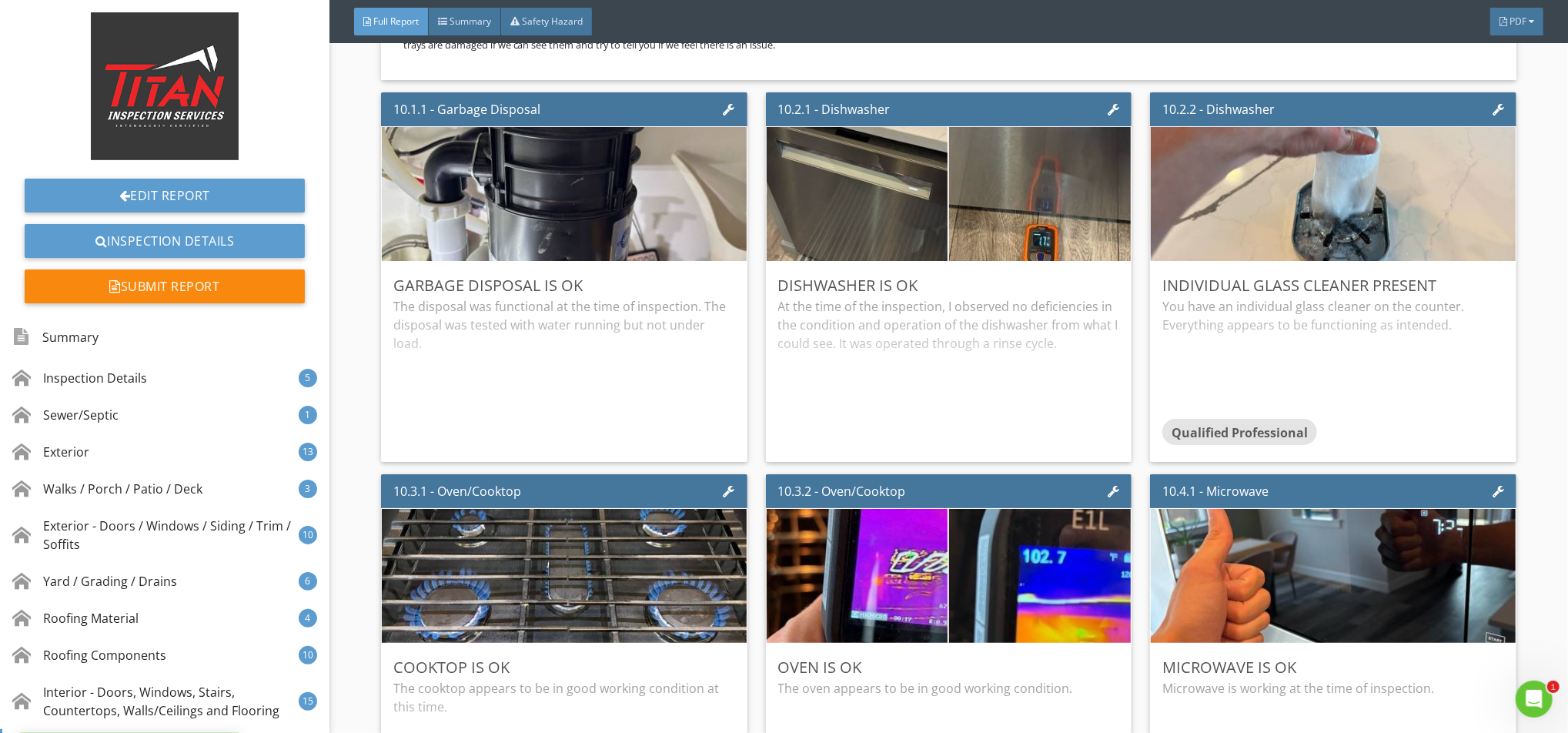 scroll, scrollTop: 0, scrollLeft: 0, axis: both 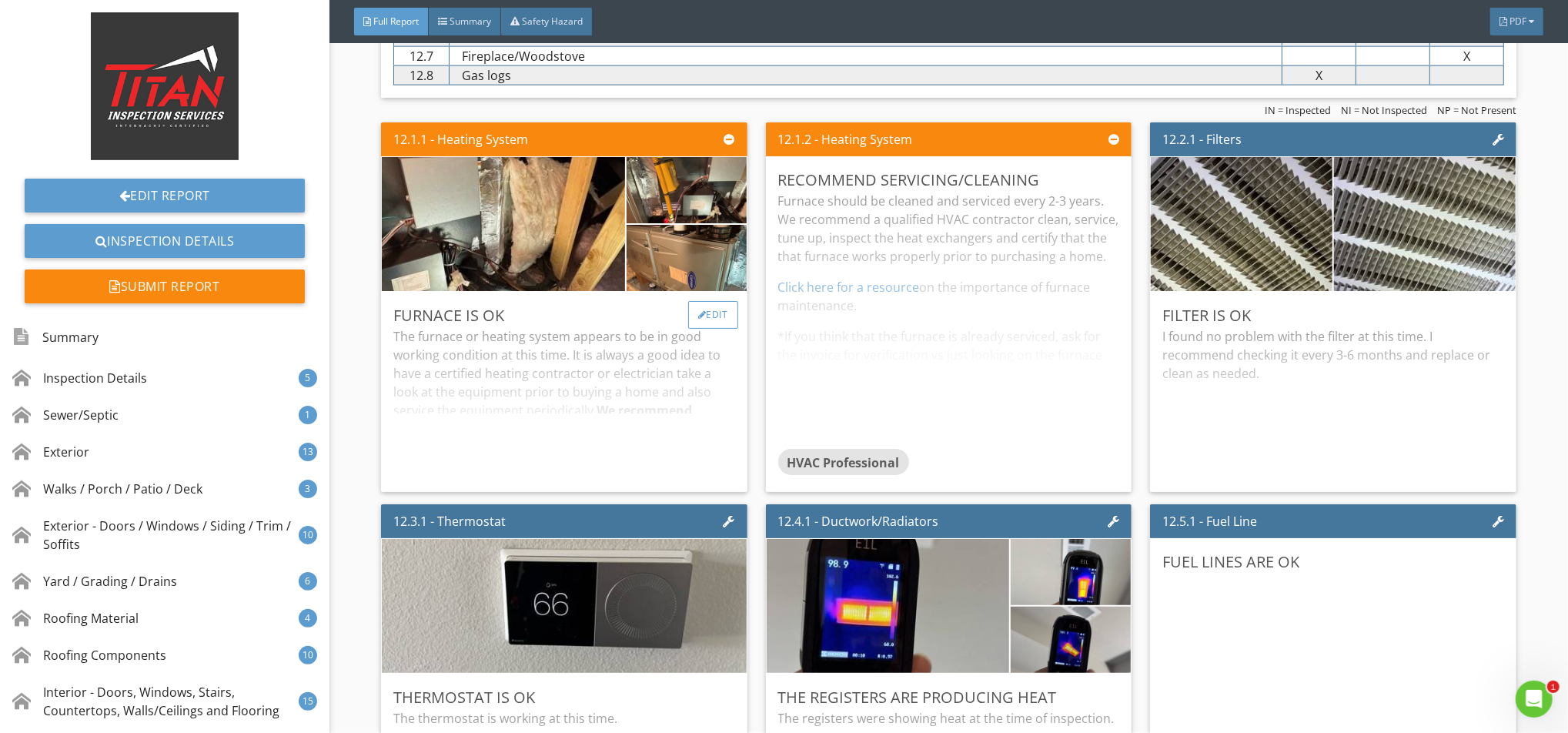 click on "Edit" at bounding box center (713, 315) 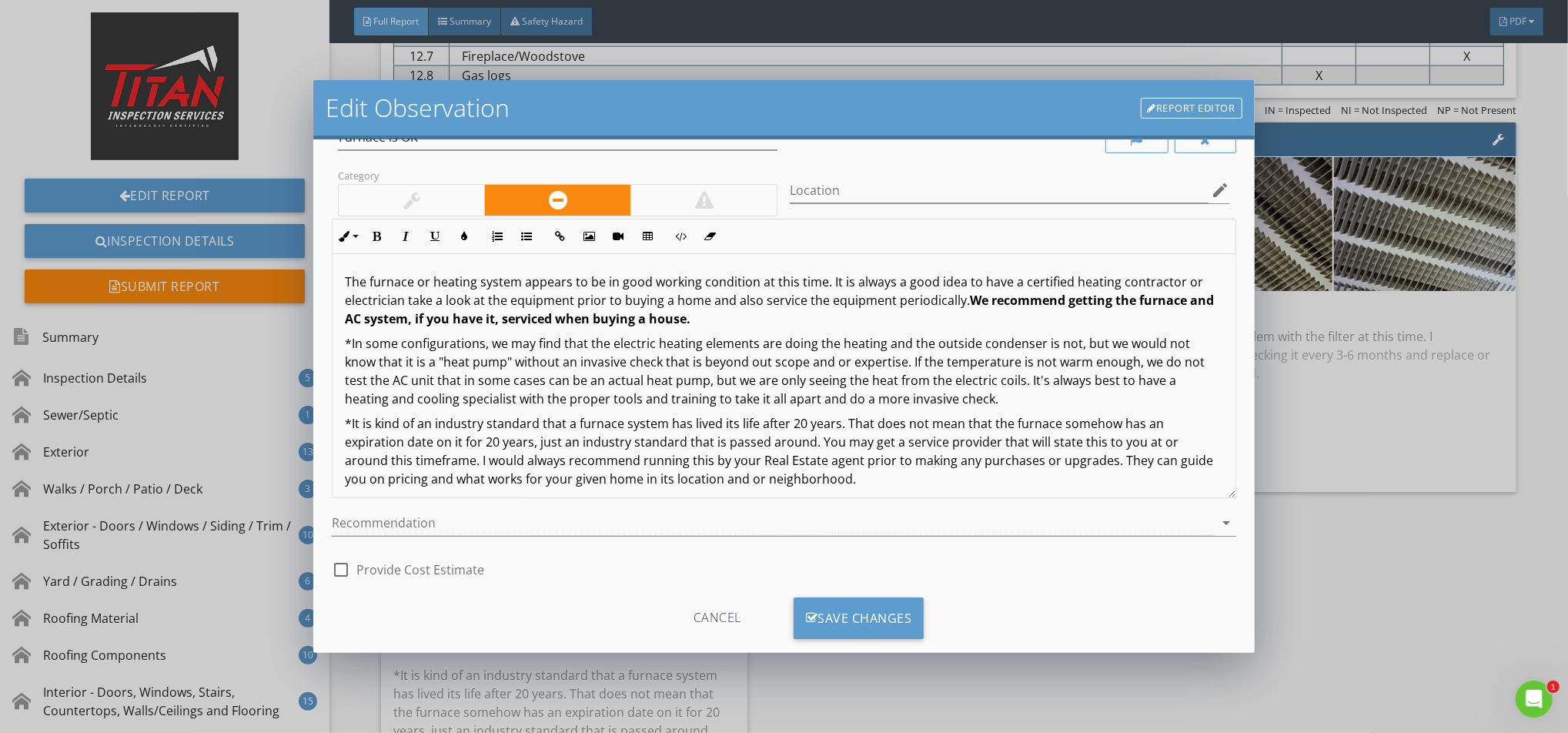scroll, scrollTop: 0, scrollLeft: 0, axis: both 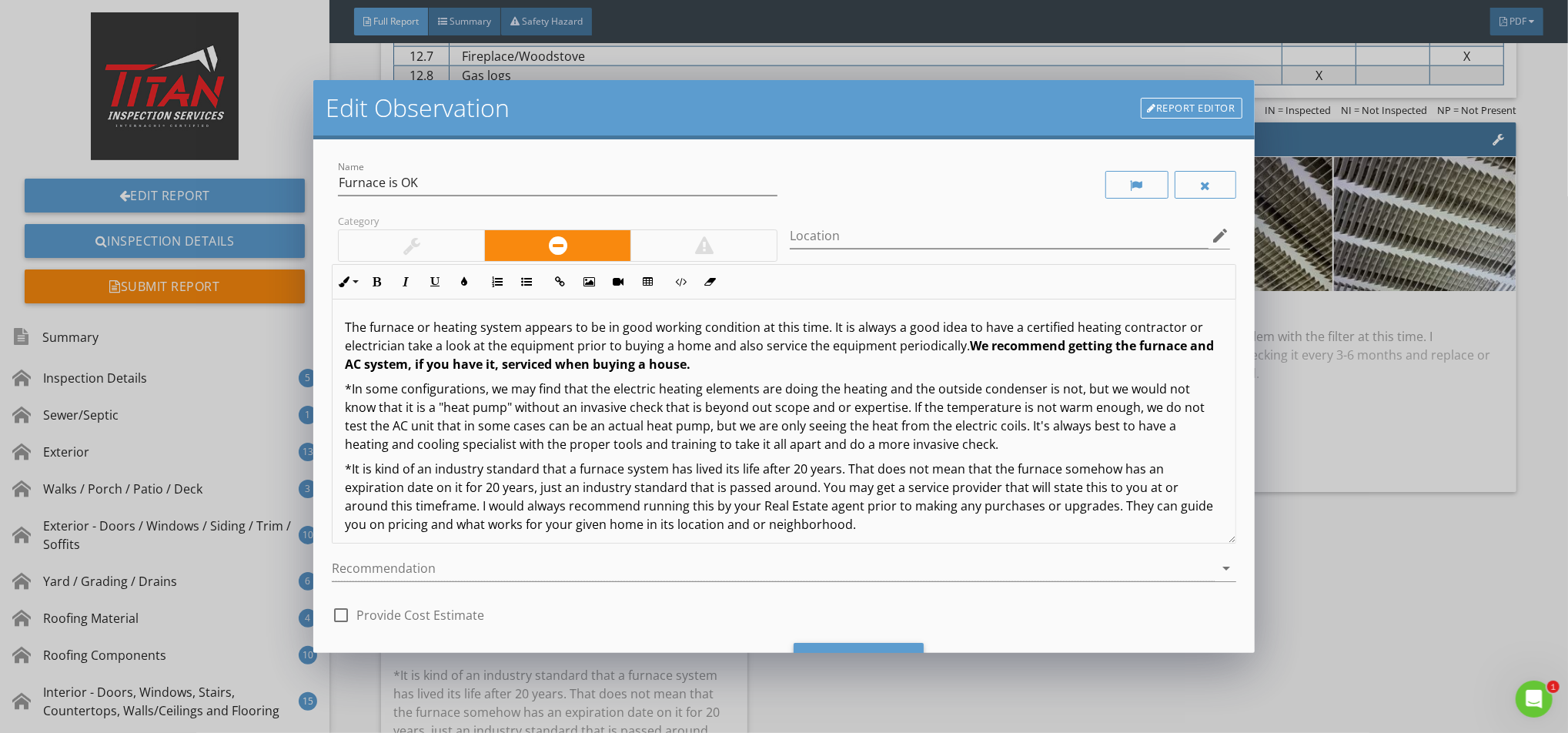click on "Category" at bounding box center (557, 237) 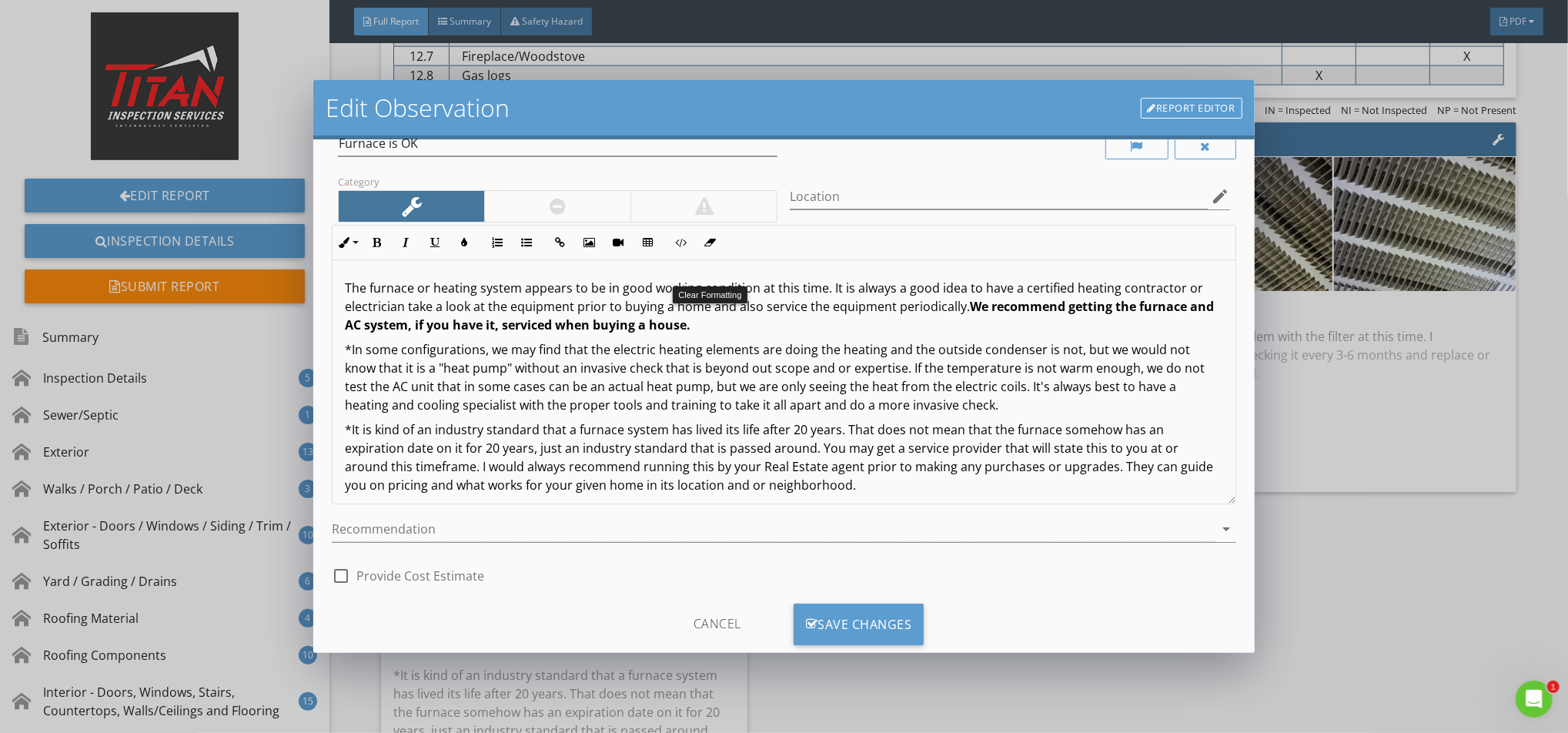 scroll, scrollTop: 74, scrollLeft: 0, axis: vertical 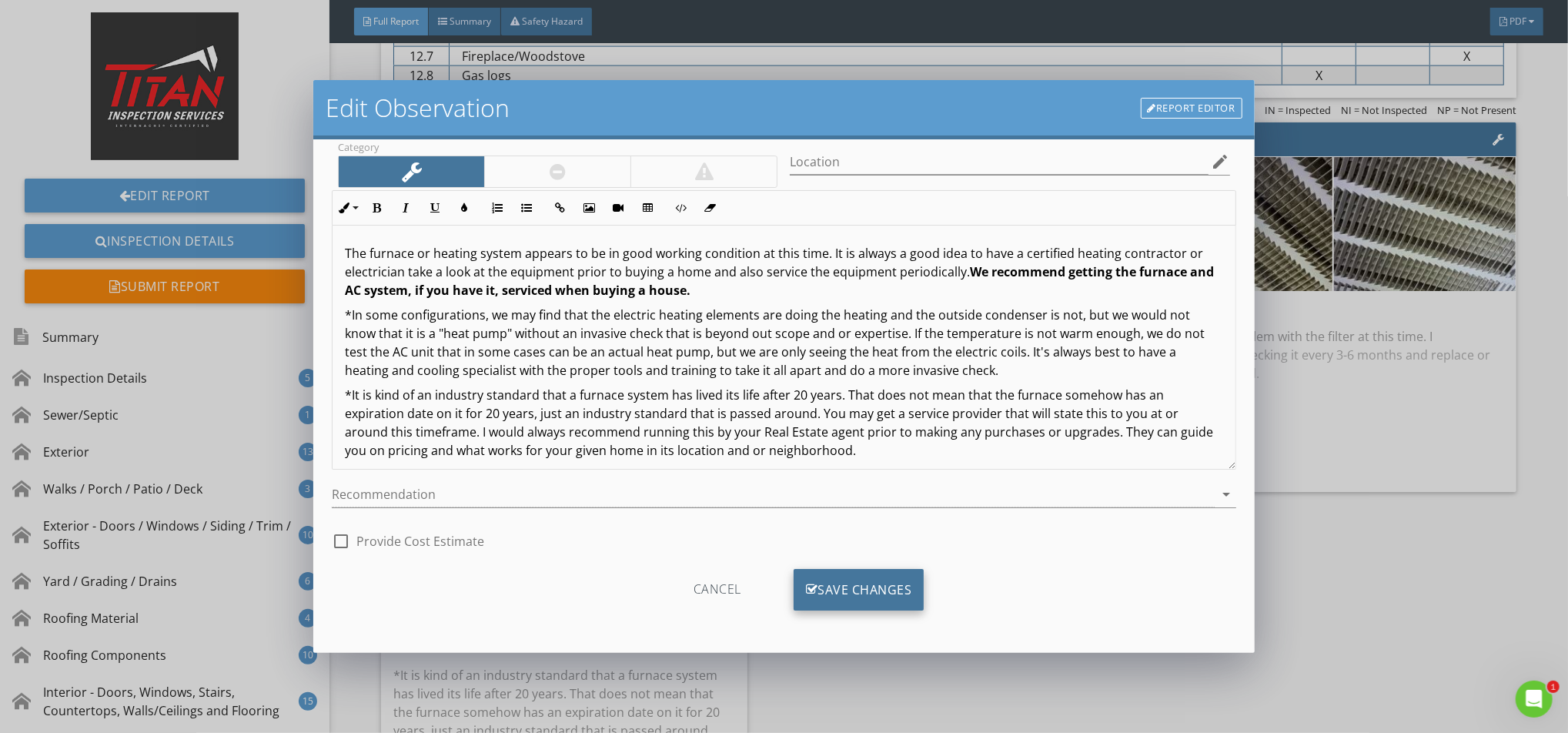 click on "Save Changes" at bounding box center (859, 590) 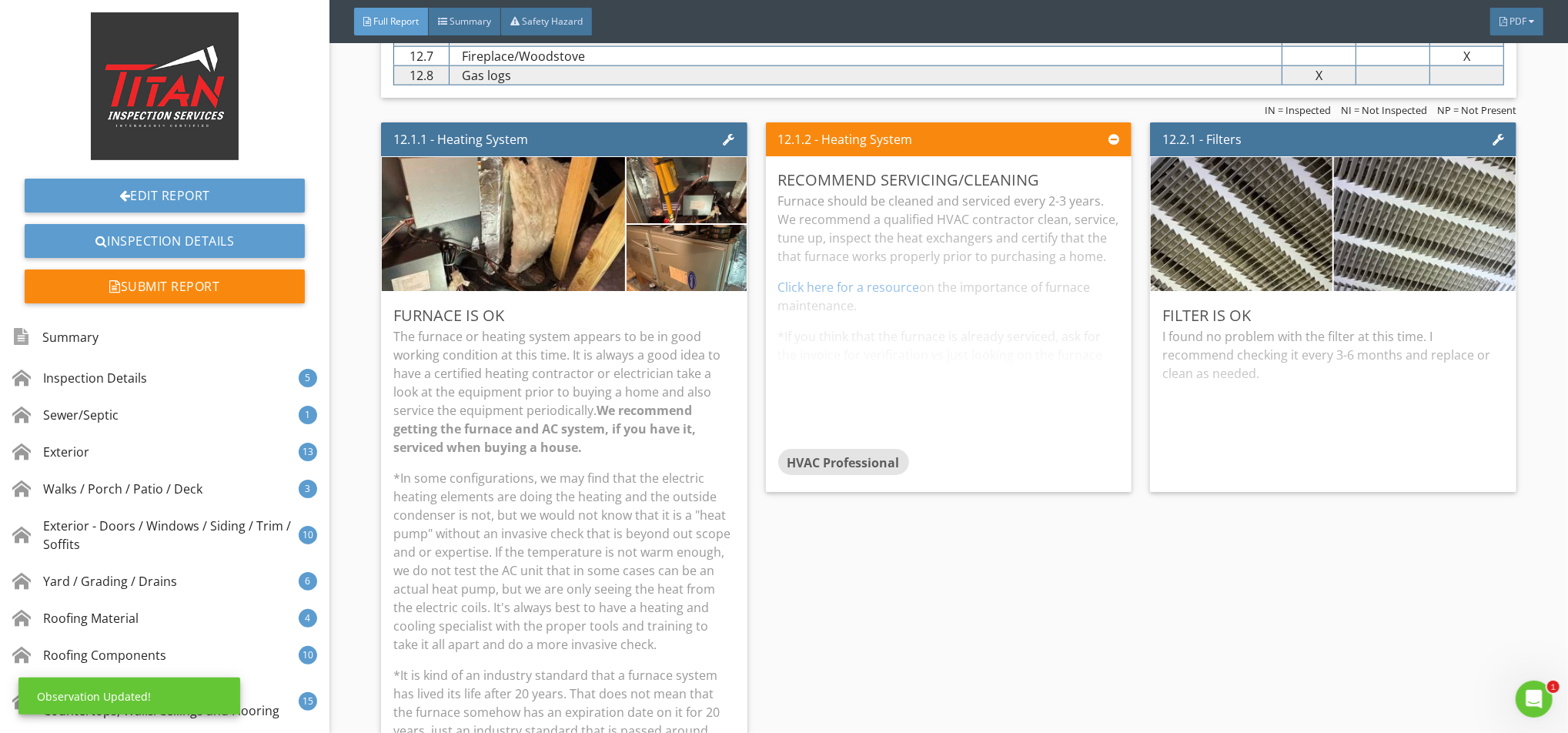 scroll, scrollTop: 0, scrollLeft: 0, axis: both 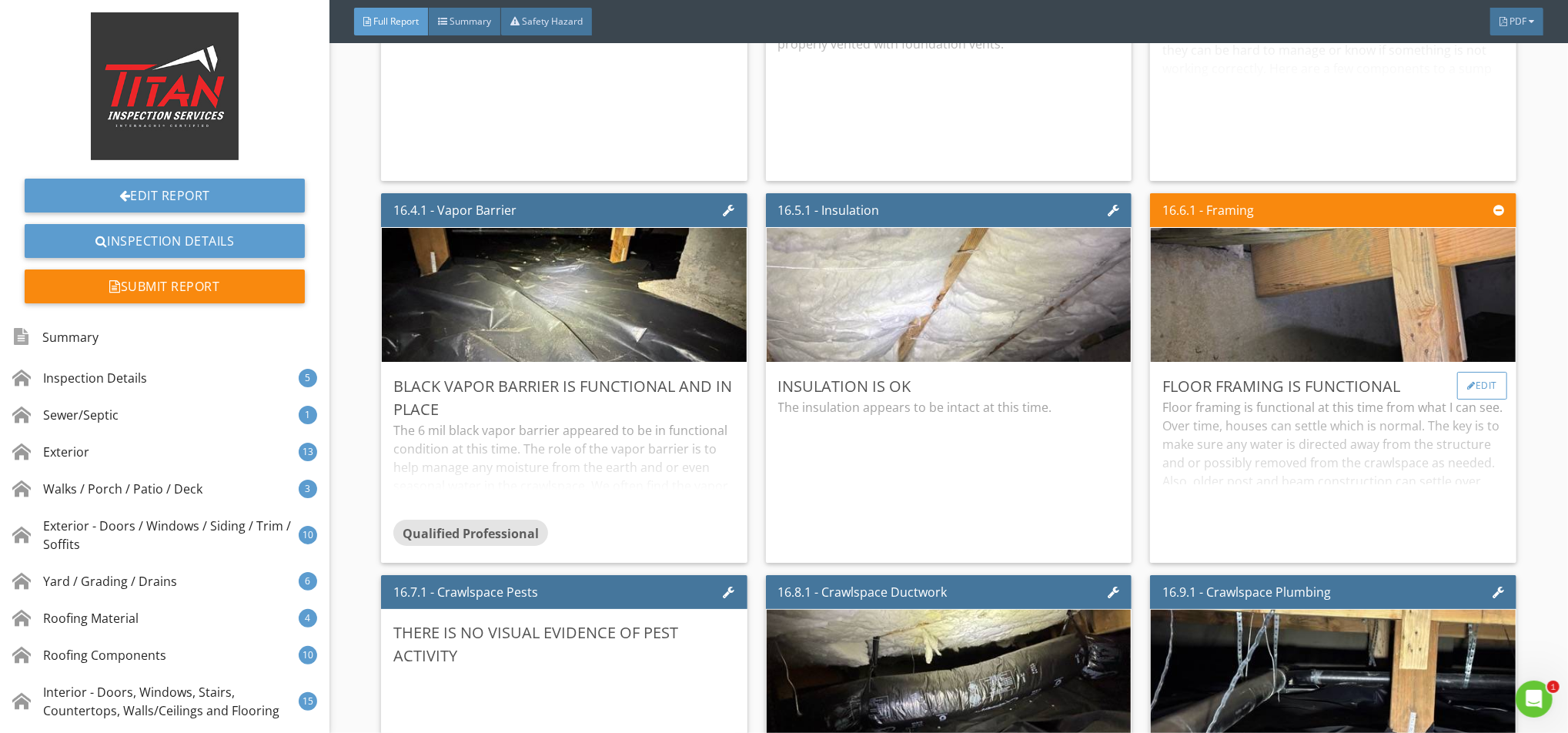 click on "Edit" at bounding box center (1482, 386) 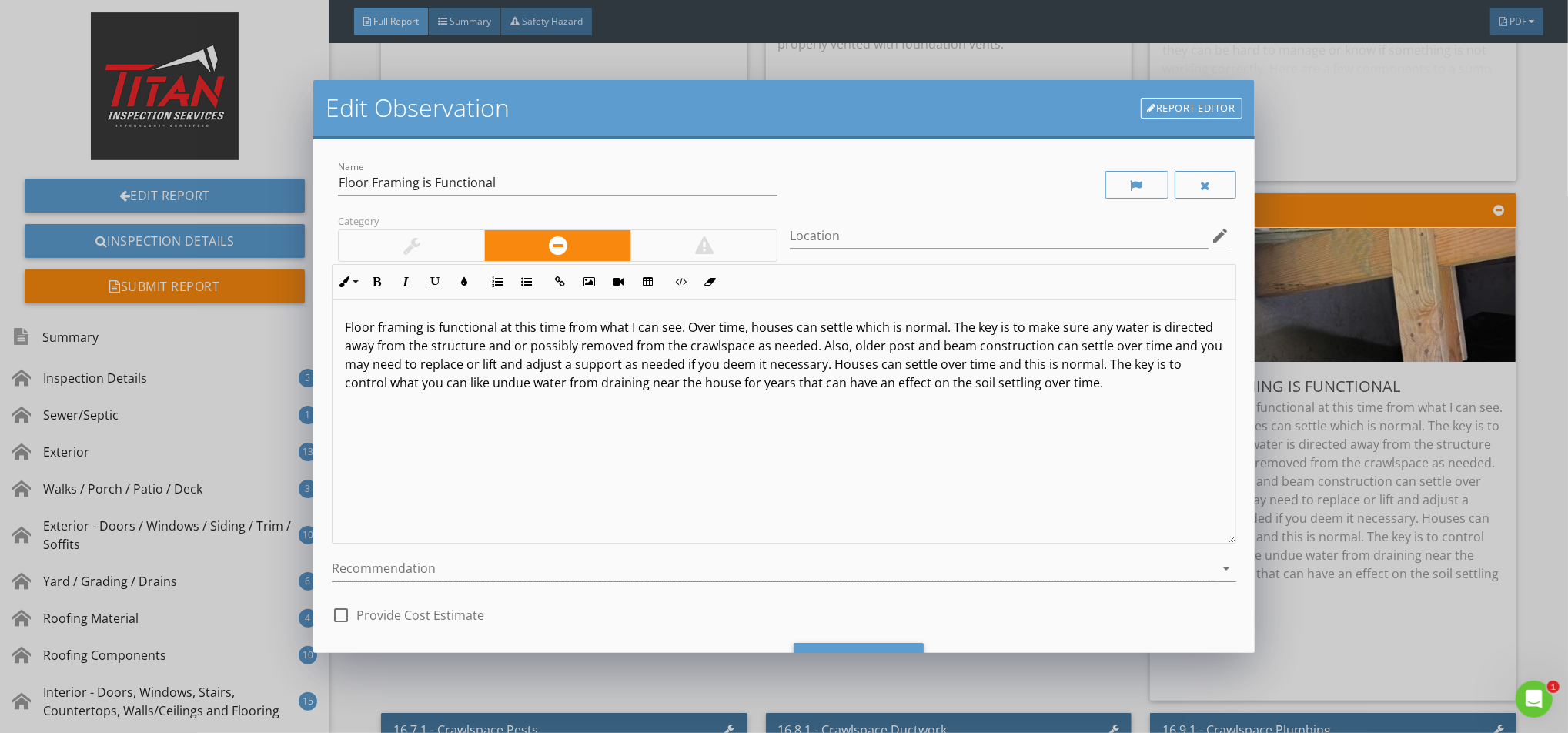 click at bounding box center (412, 246) 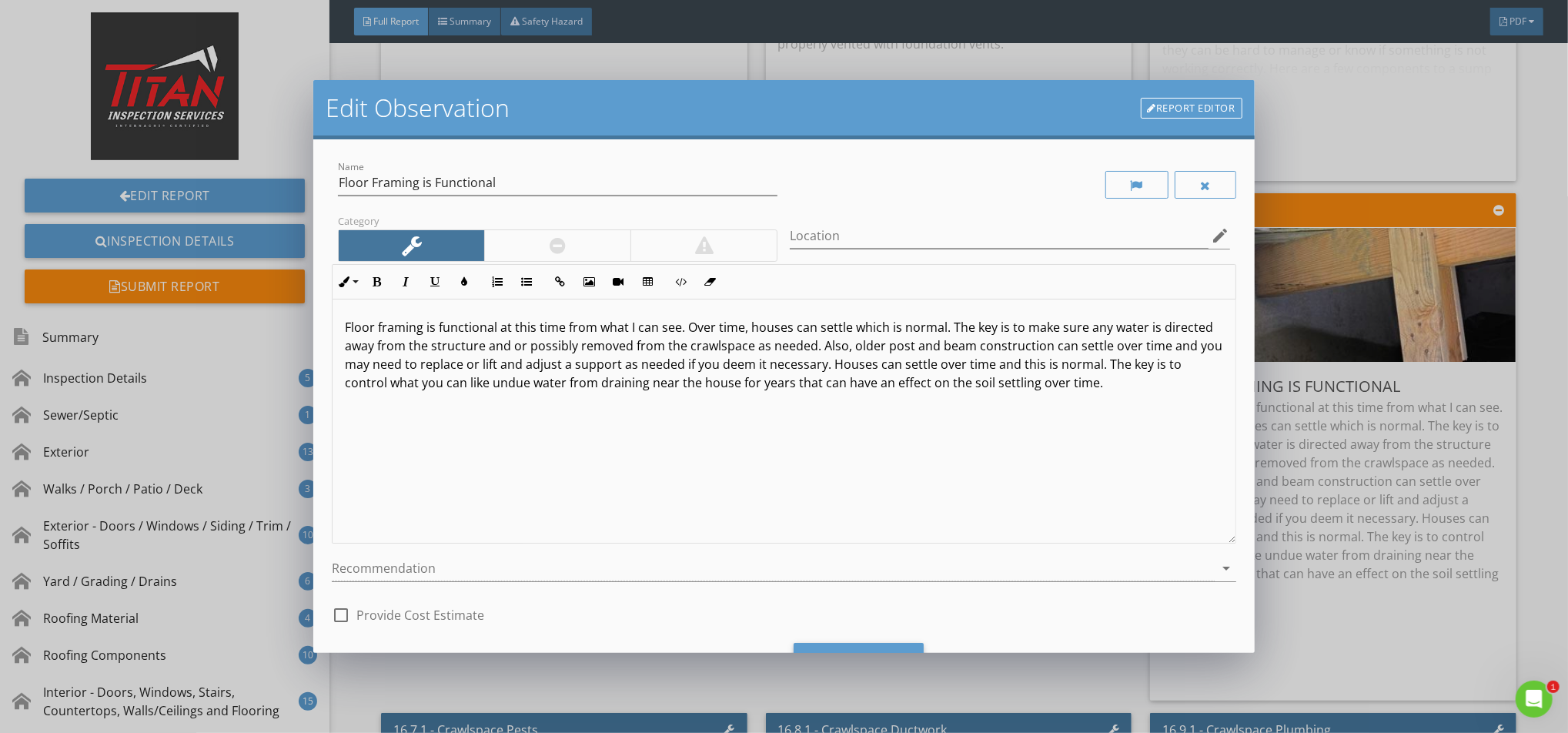 scroll, scrollTop: 1, scrollLeft: 0, axis: vertical 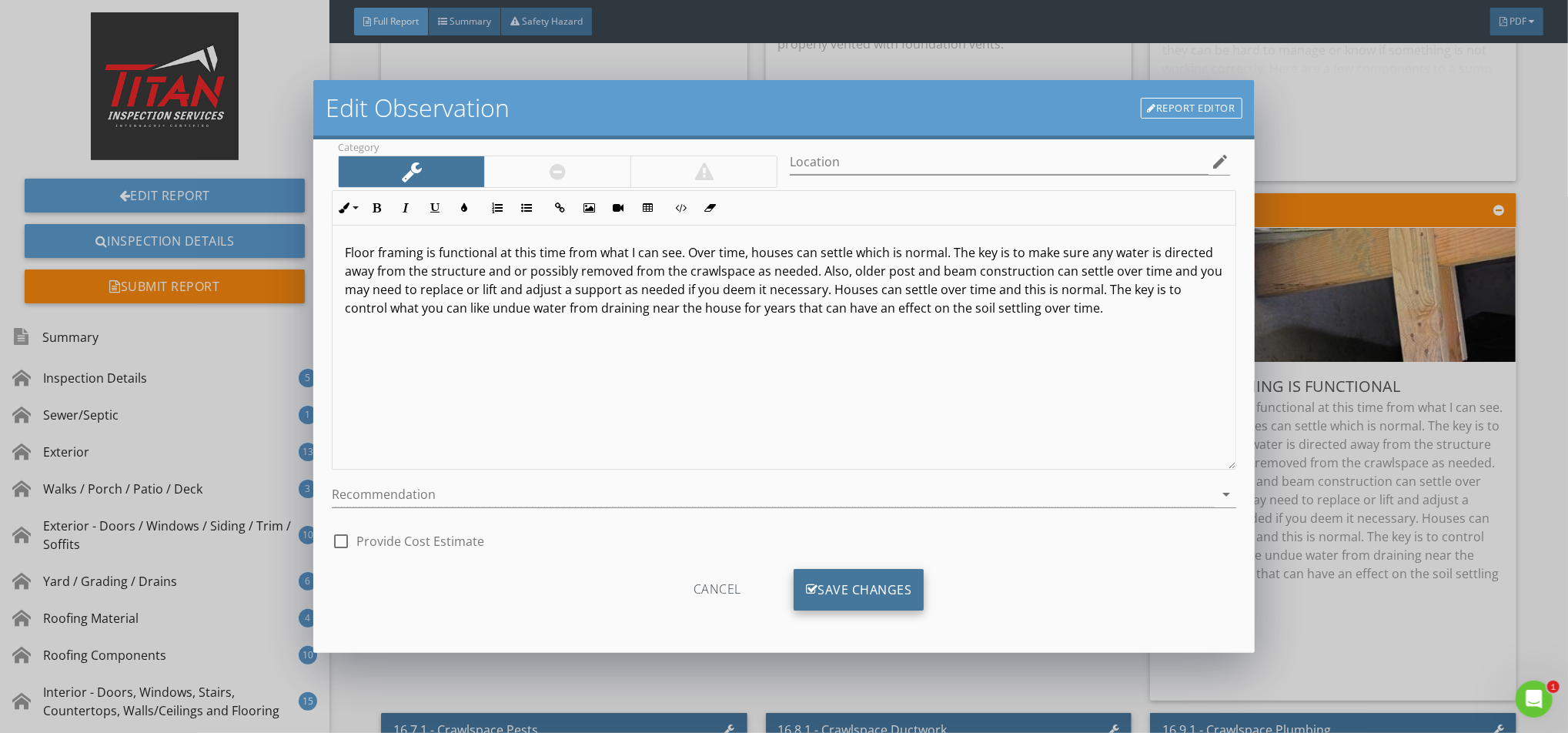 click on "Save Changes" at bounding box center [859, 590] 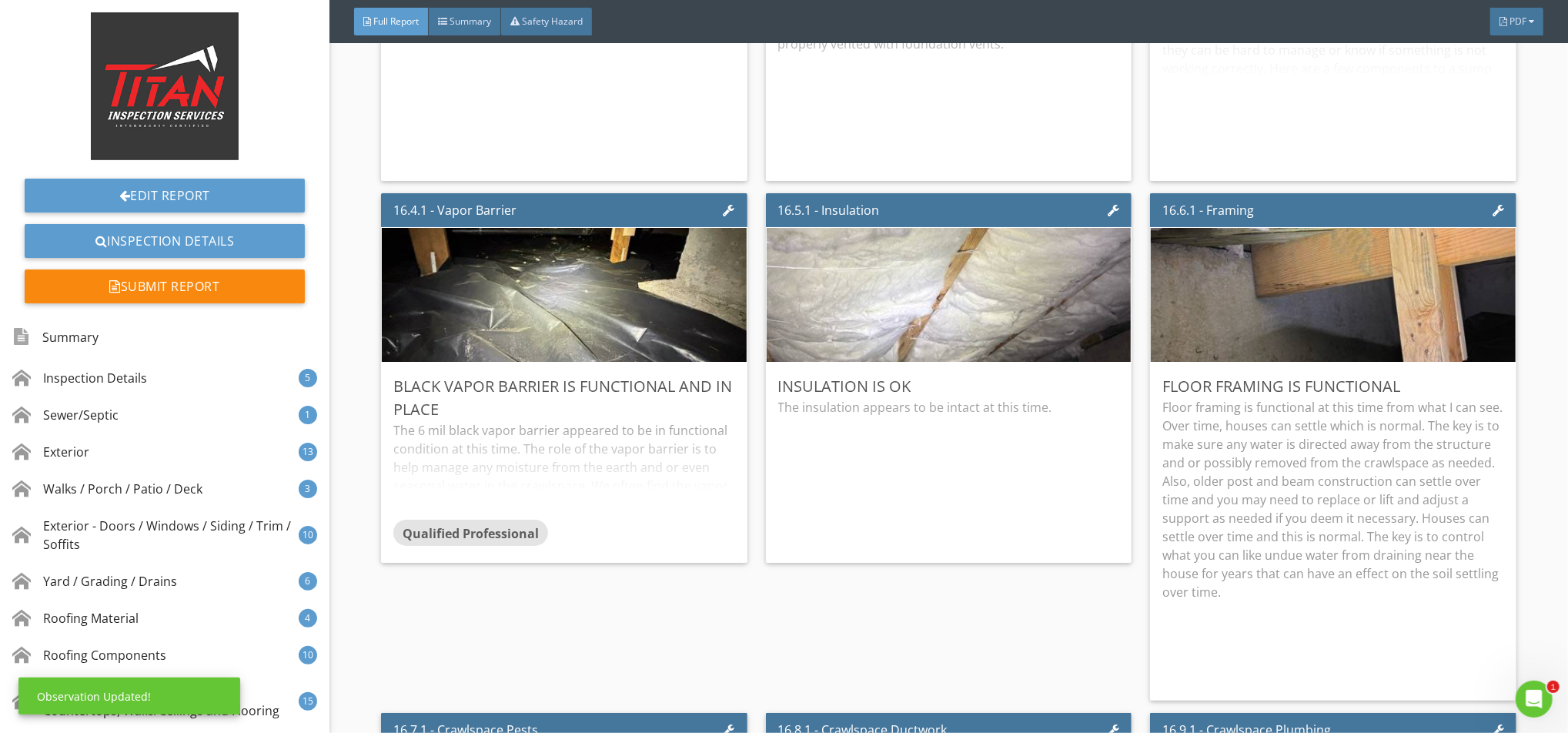 scroll, scrollTop: 0, scrollLeft: 0, axis: both 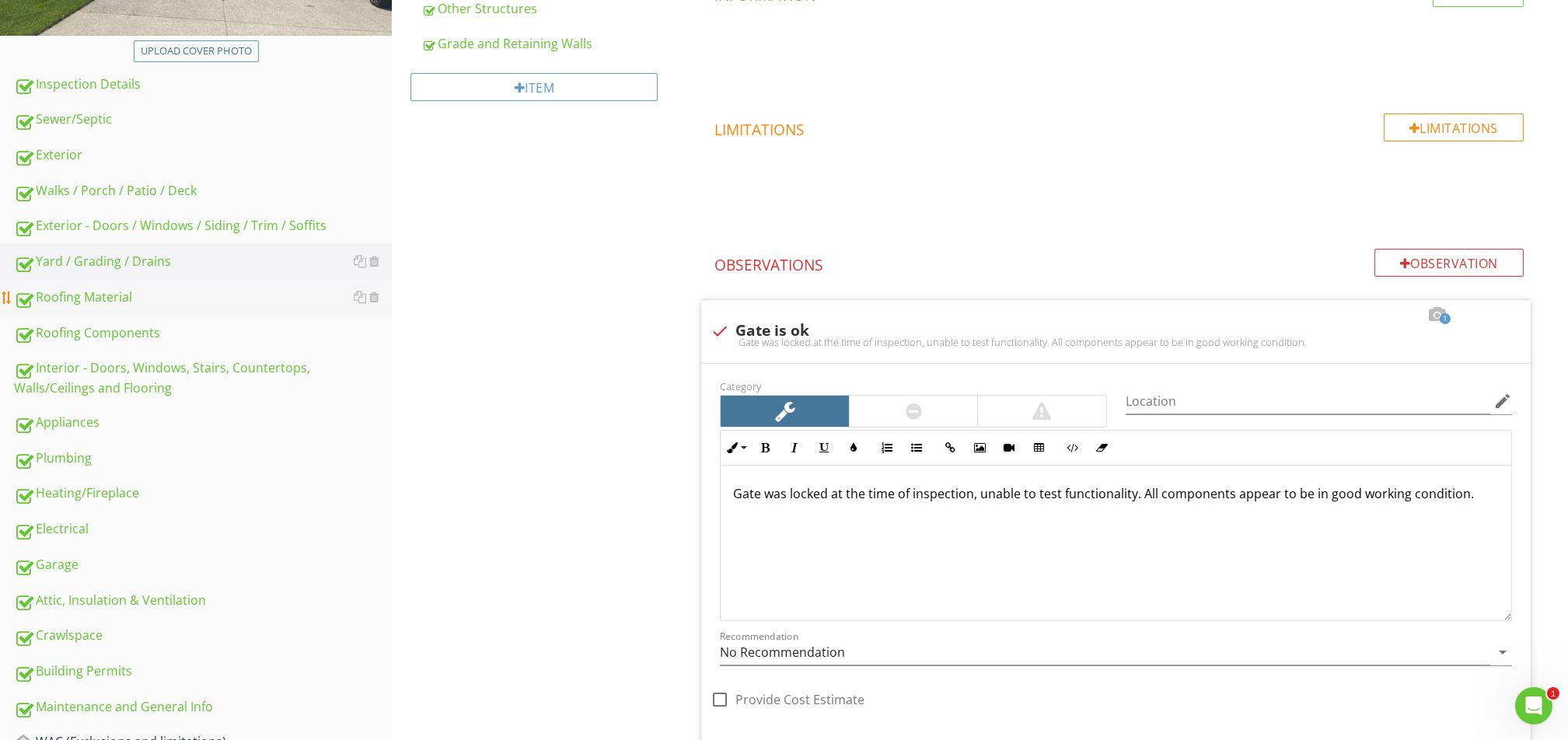click on "Roofing Material" at bounding box center [203, 298] 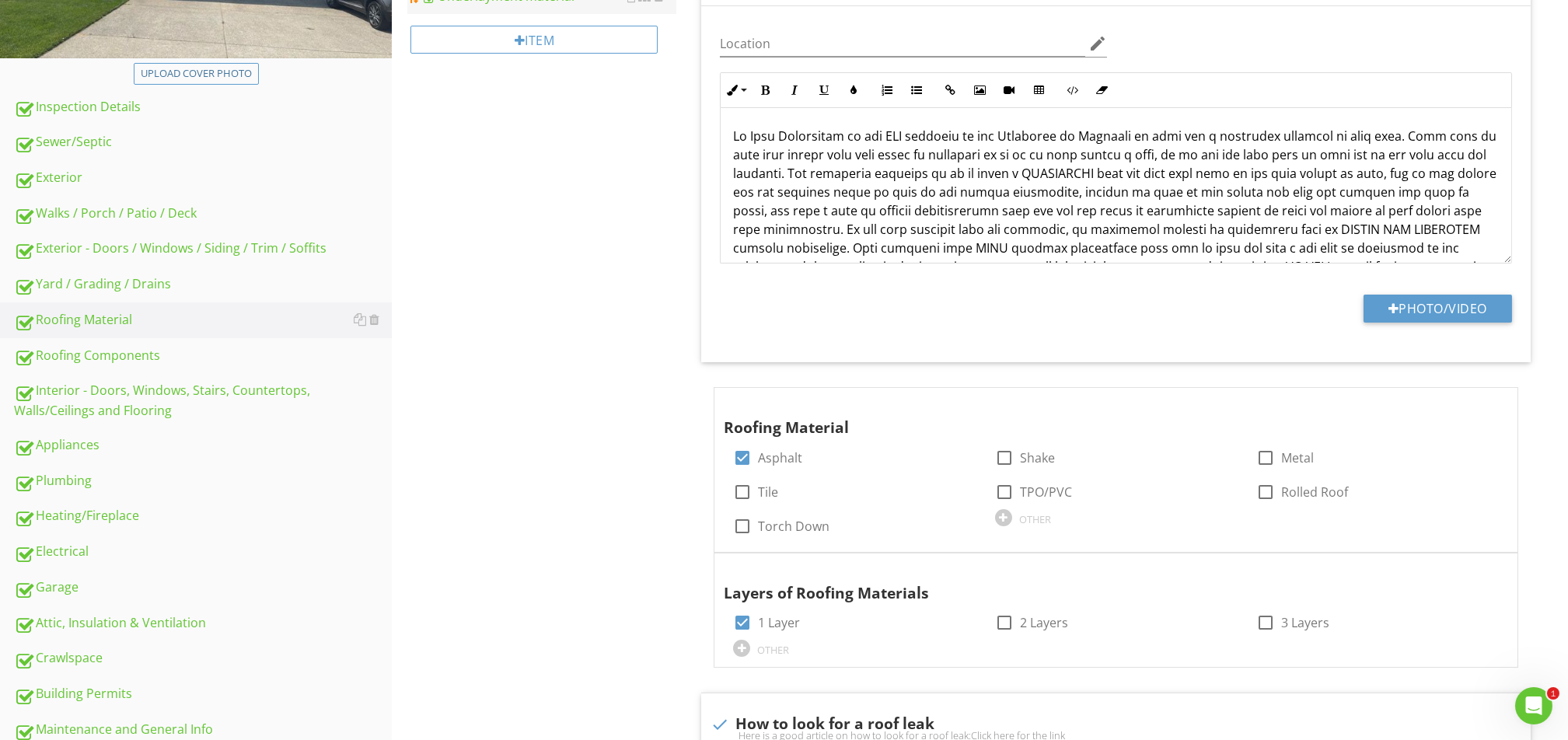 scroll, scrollTop: 219, scrollLeft: 0, axis: vertical 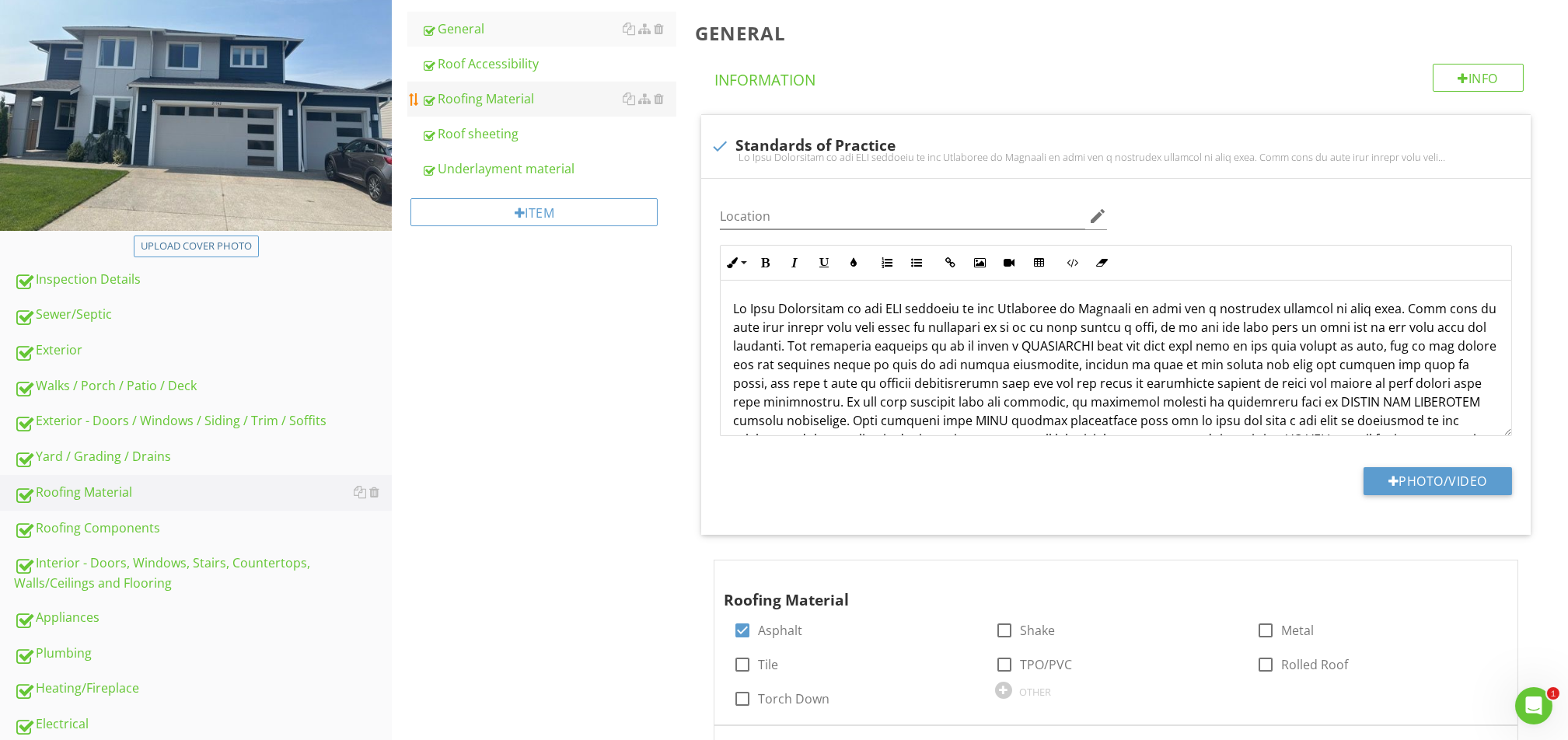 click on "Roofing Material" at bounding box center [549, 99] 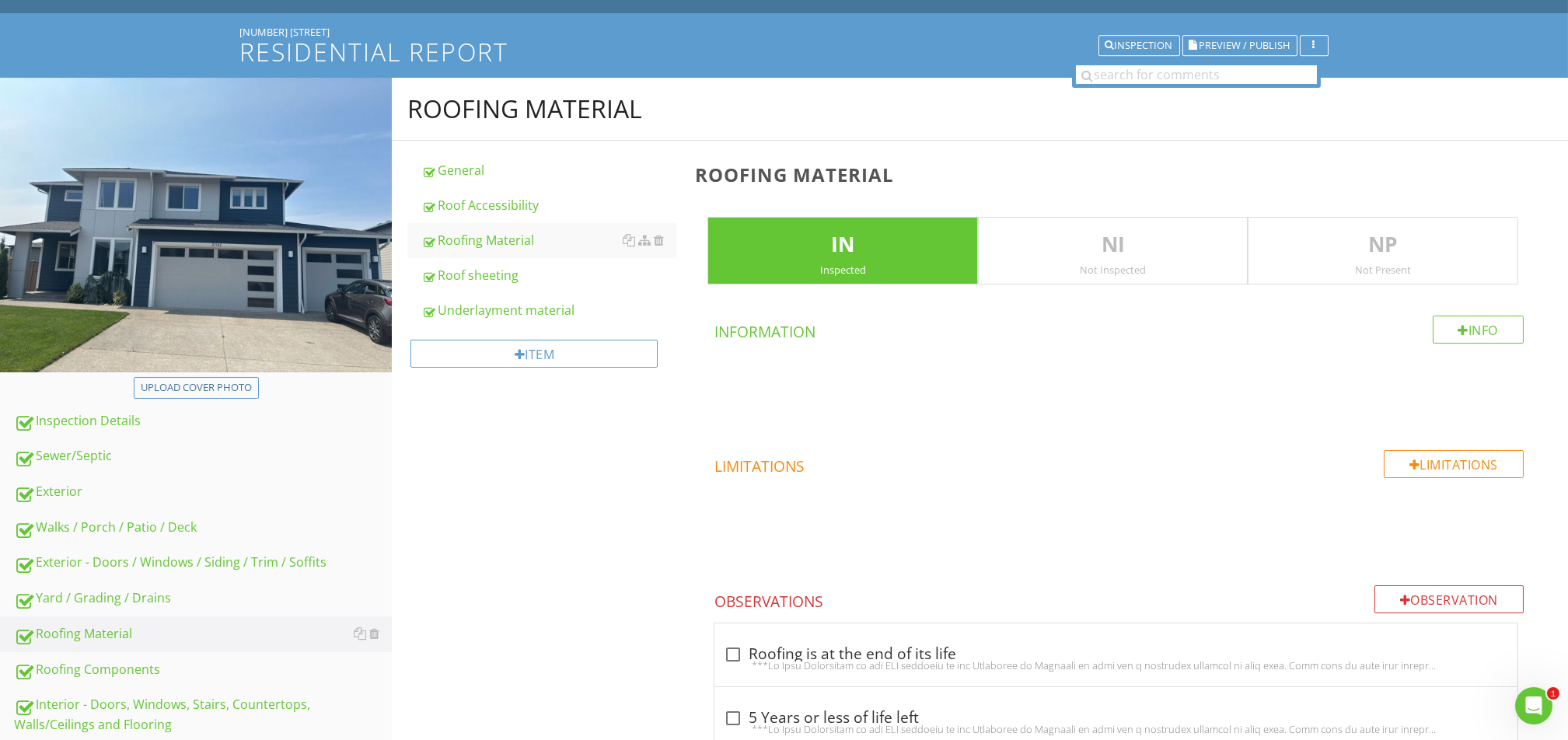 scroll, scrollTop: 27, scrollLeft: 0, axis: vertical 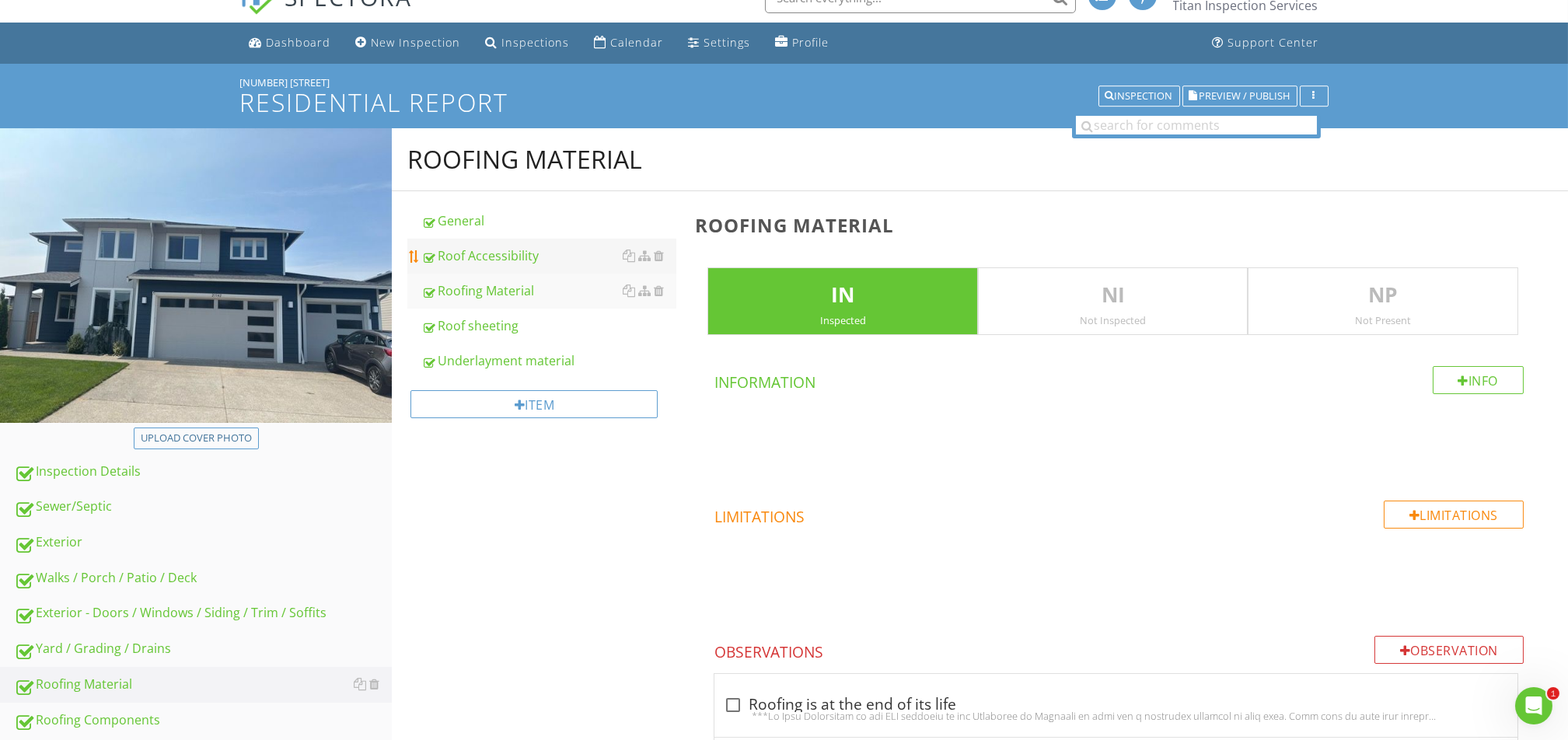 click on "Roof Accessibility" at bounding box center (549, 256) 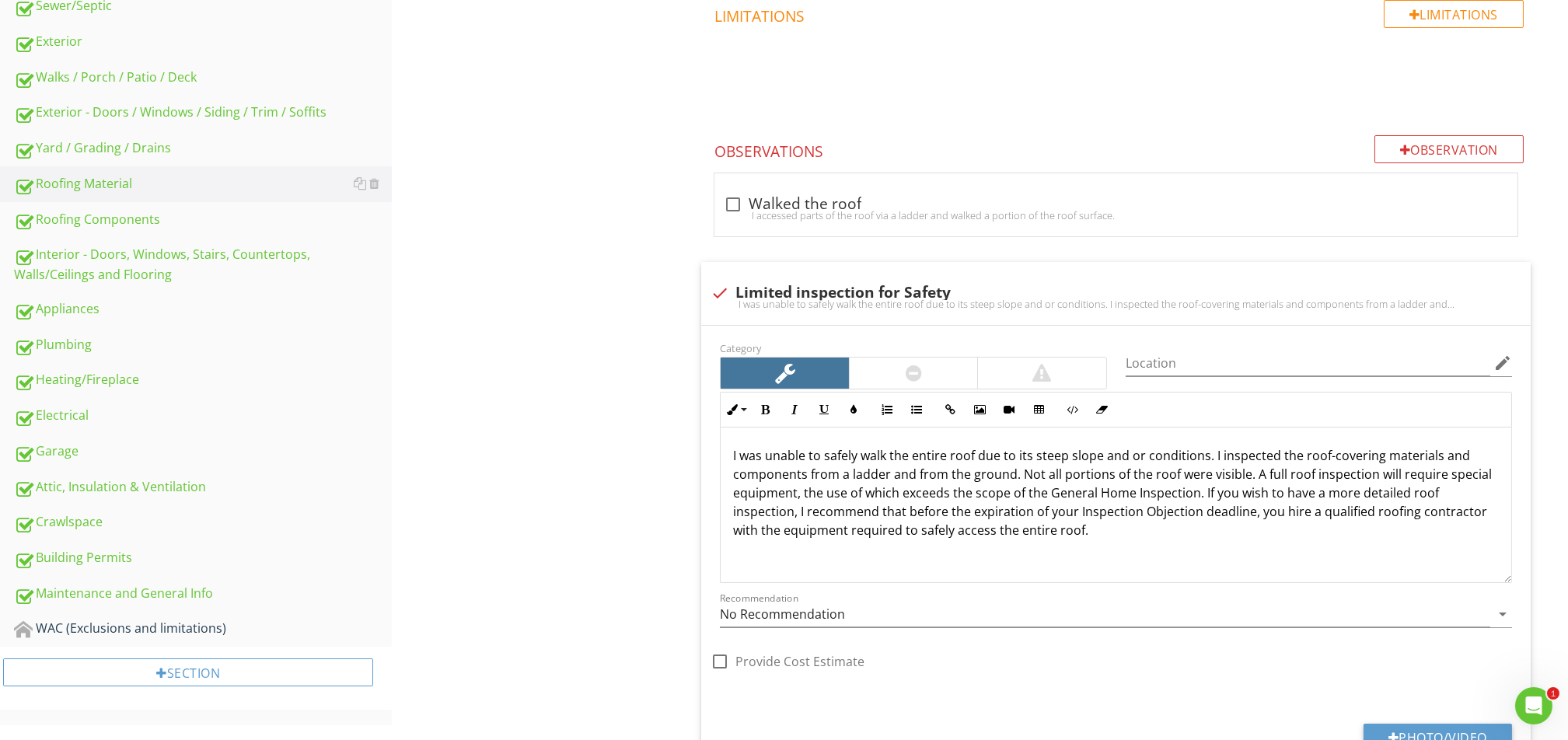 scroll, scrollTop: 545, scrollLeft: 0, axis: vertical 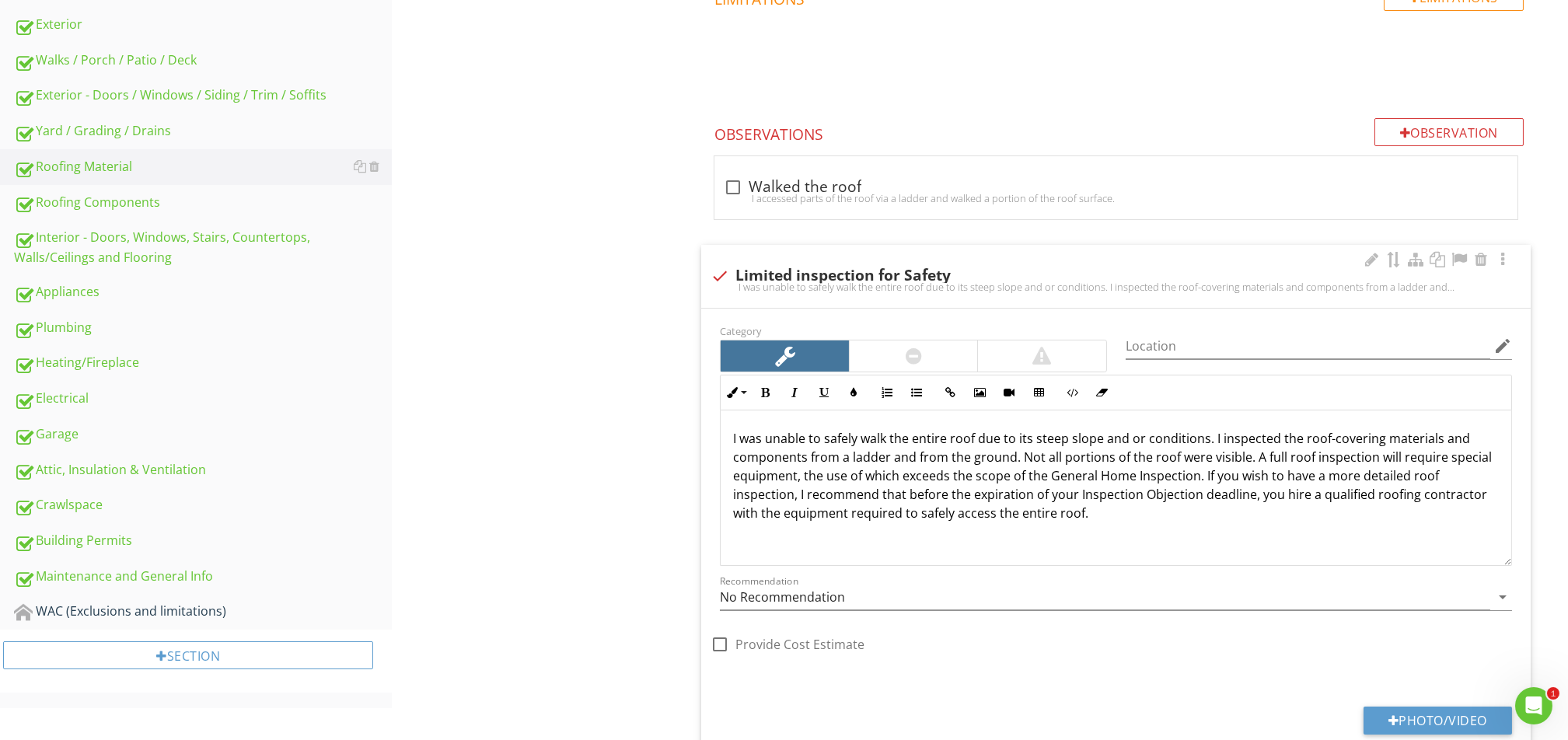 click at bounding box center (720, 276) 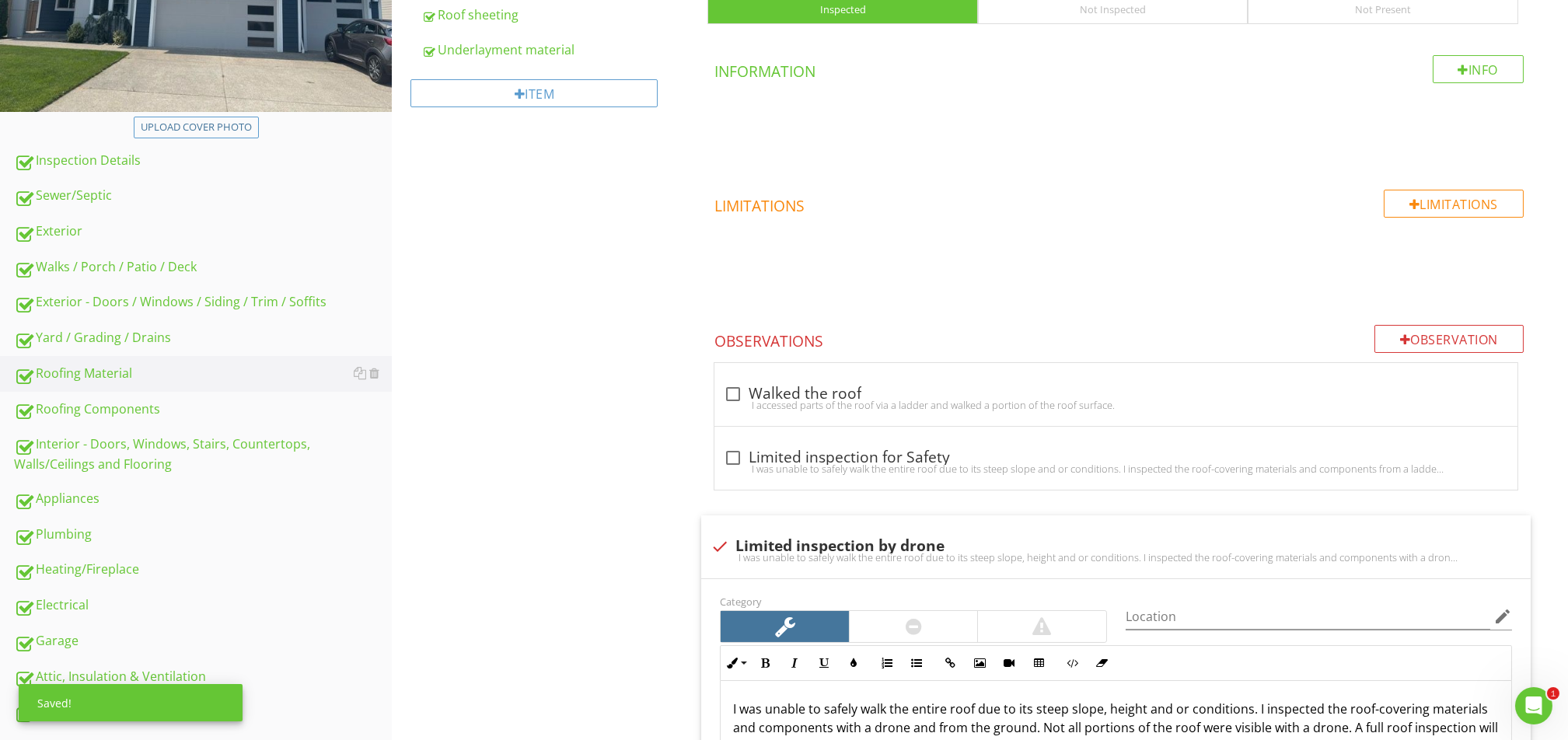 scroll, scrollTop: 27, scrollLeft: 0, axis: vertical 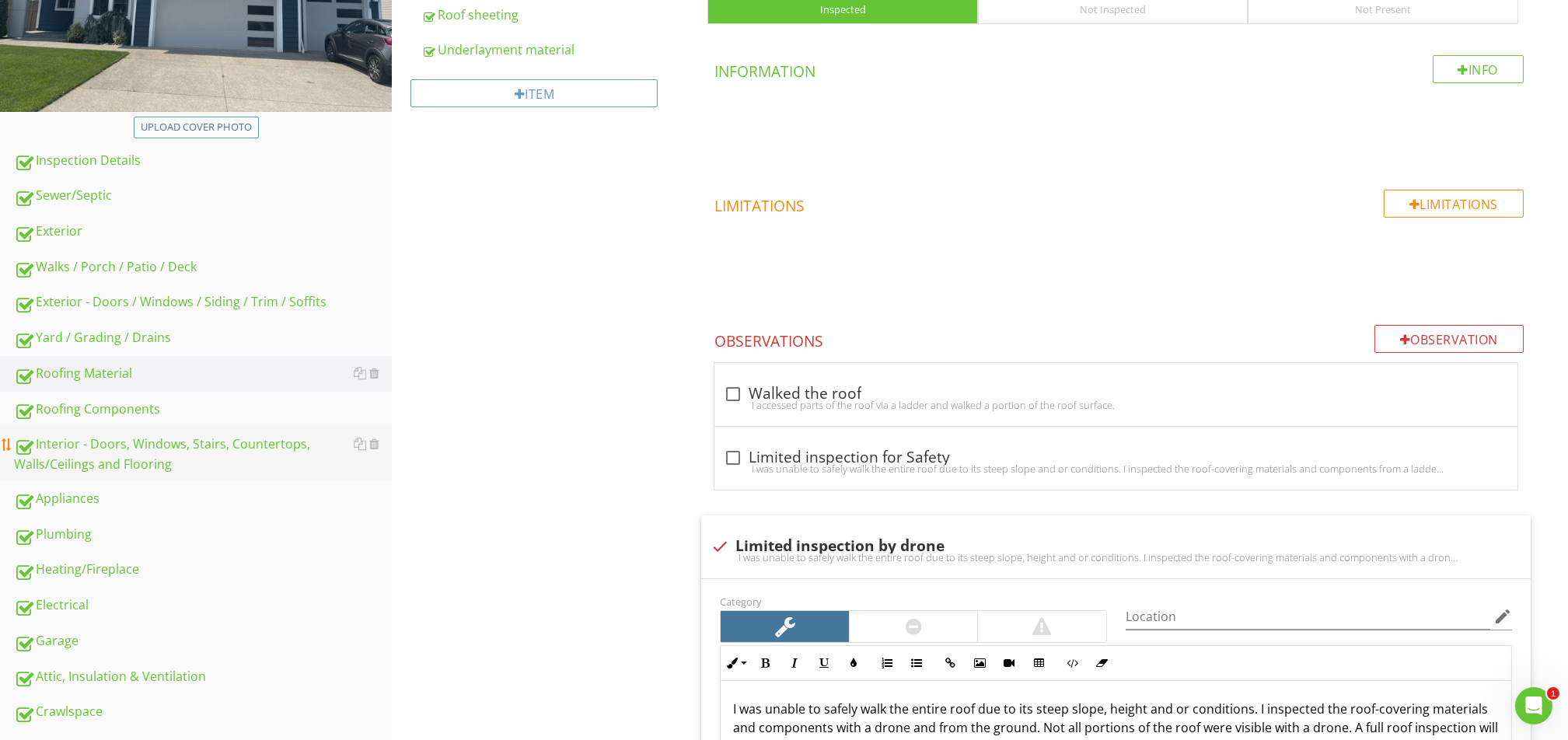 click on "Interior - Doors, Windows, Stairs, Countertops, Walls/Ceilings and Flooring" at bounding box center (203, 454) 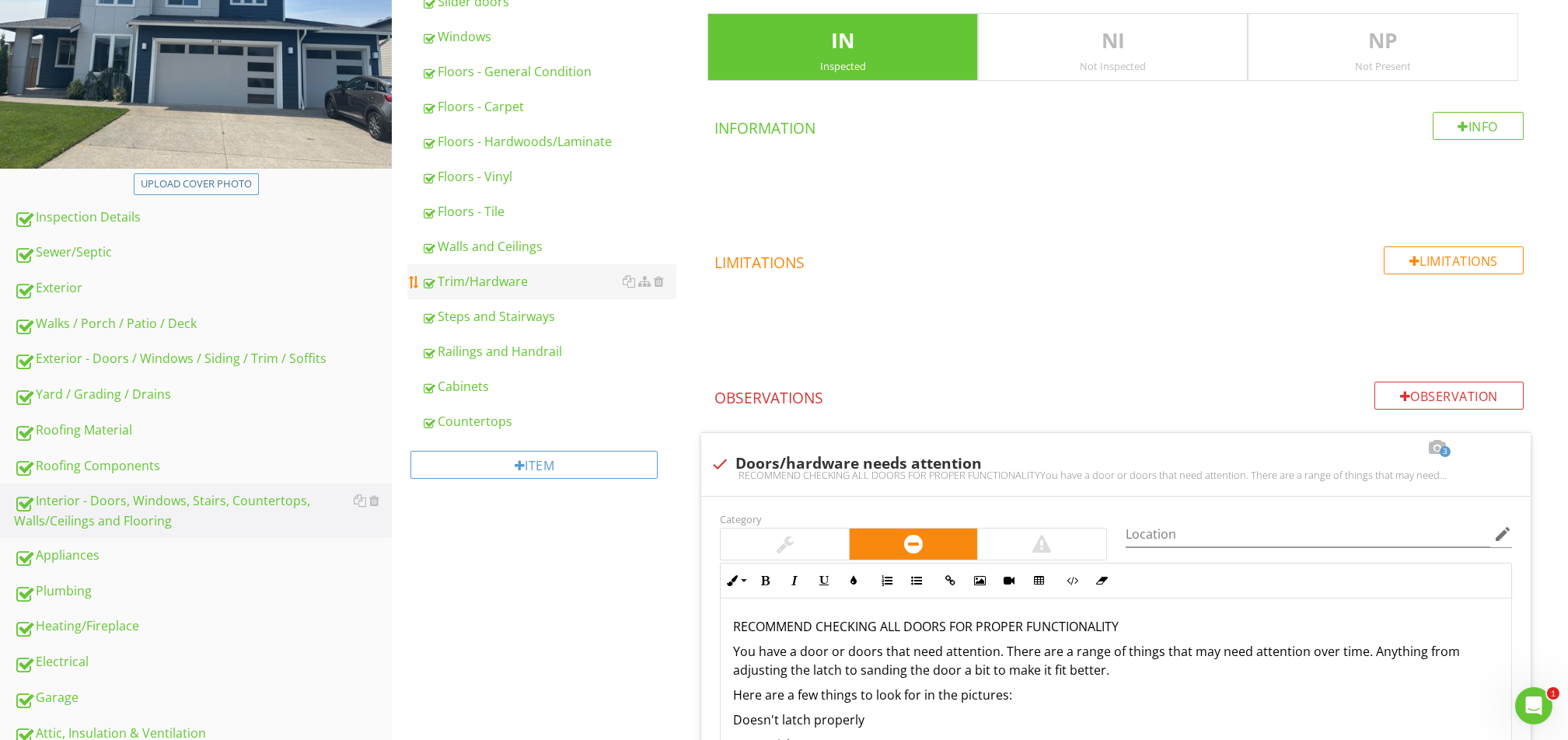 scroll, scrollTop: 234, scrollLeft: 0, axis: vertical 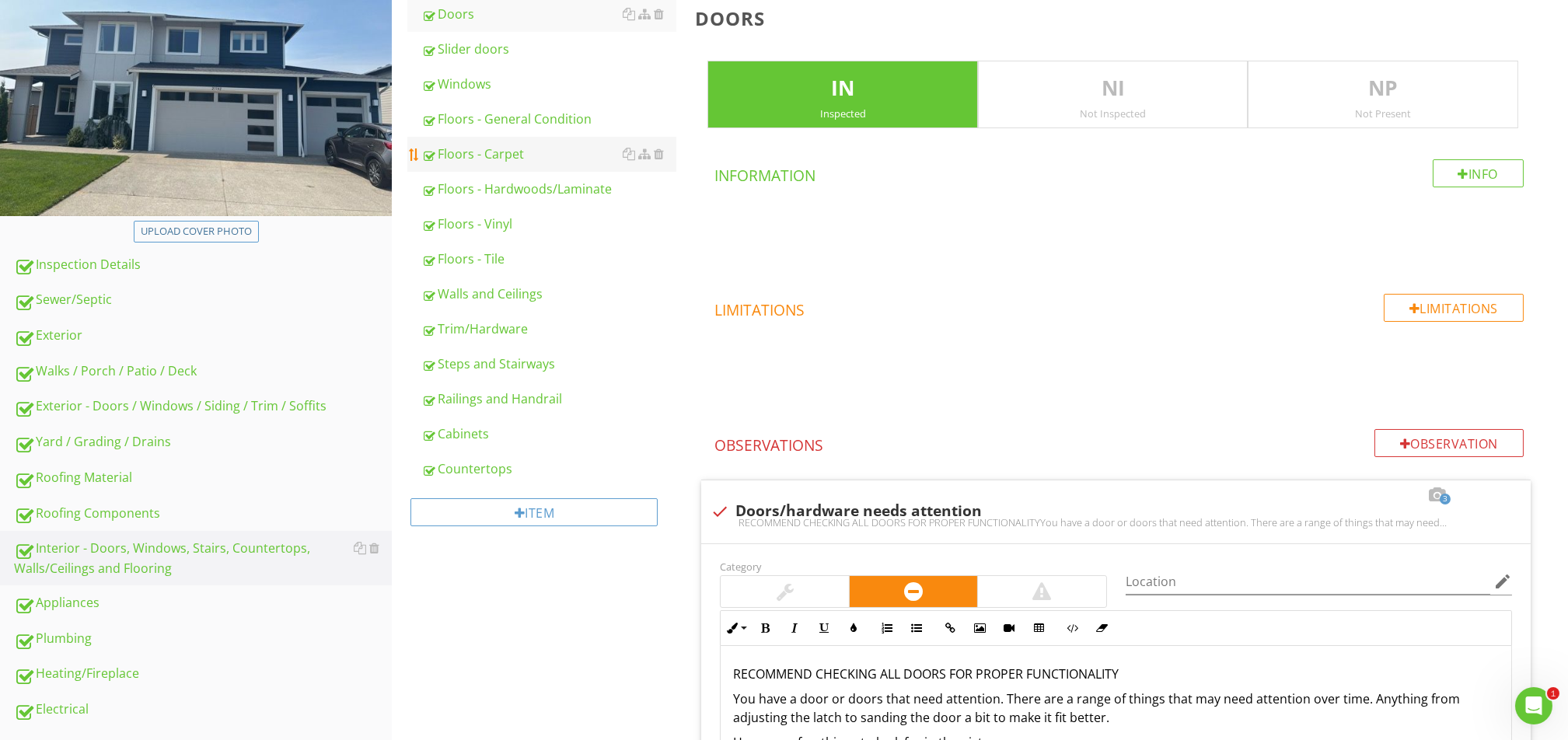 click on "Floors - Carpet" at bounding box center (549, 154) 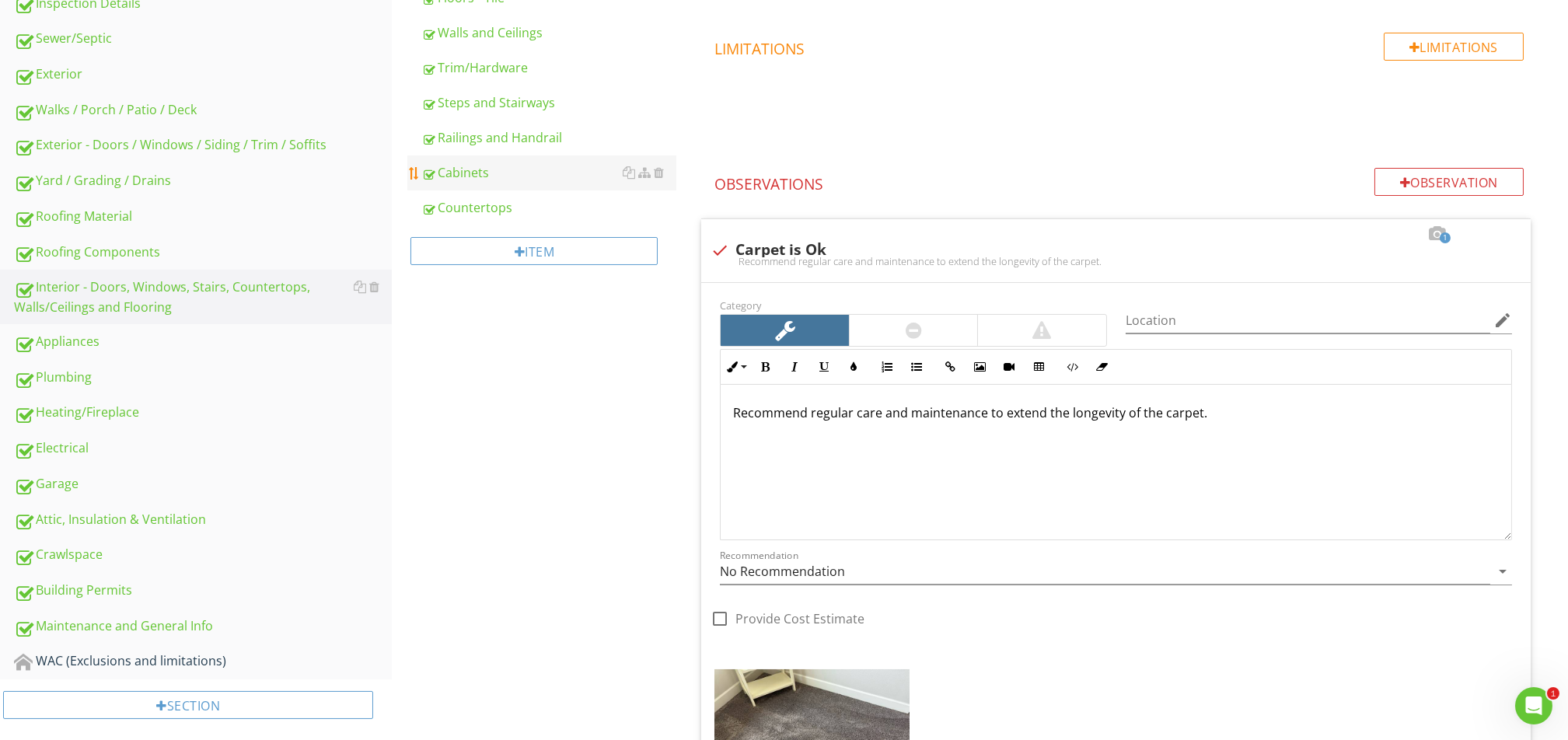 scroll, scrollTop: 491, scrollLeft: 0, axis: vertical 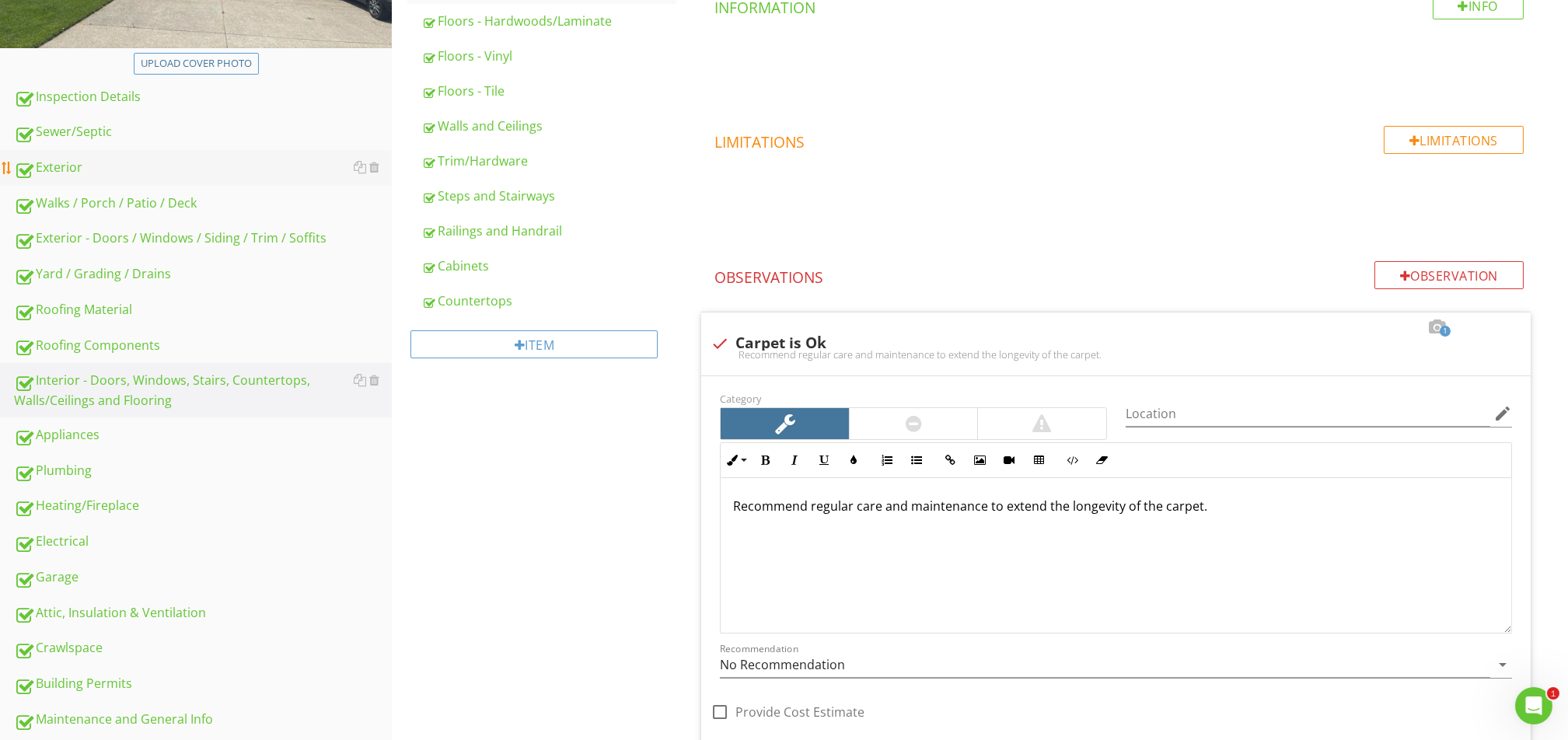 click on "Exterior" at bounding box center (203, 168) 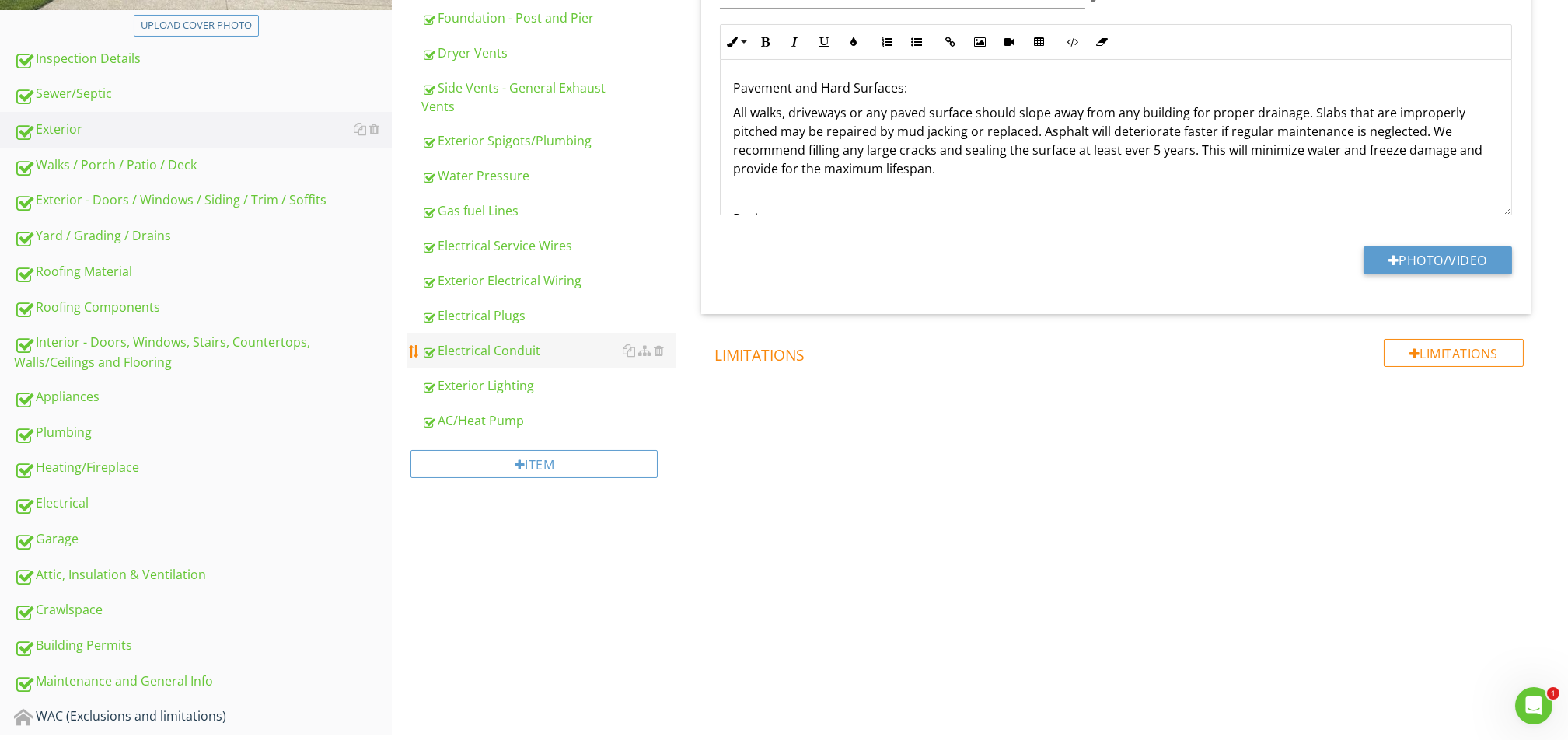 scroll, scrollTop: 505, scrollLeft: 0, axis: vertical 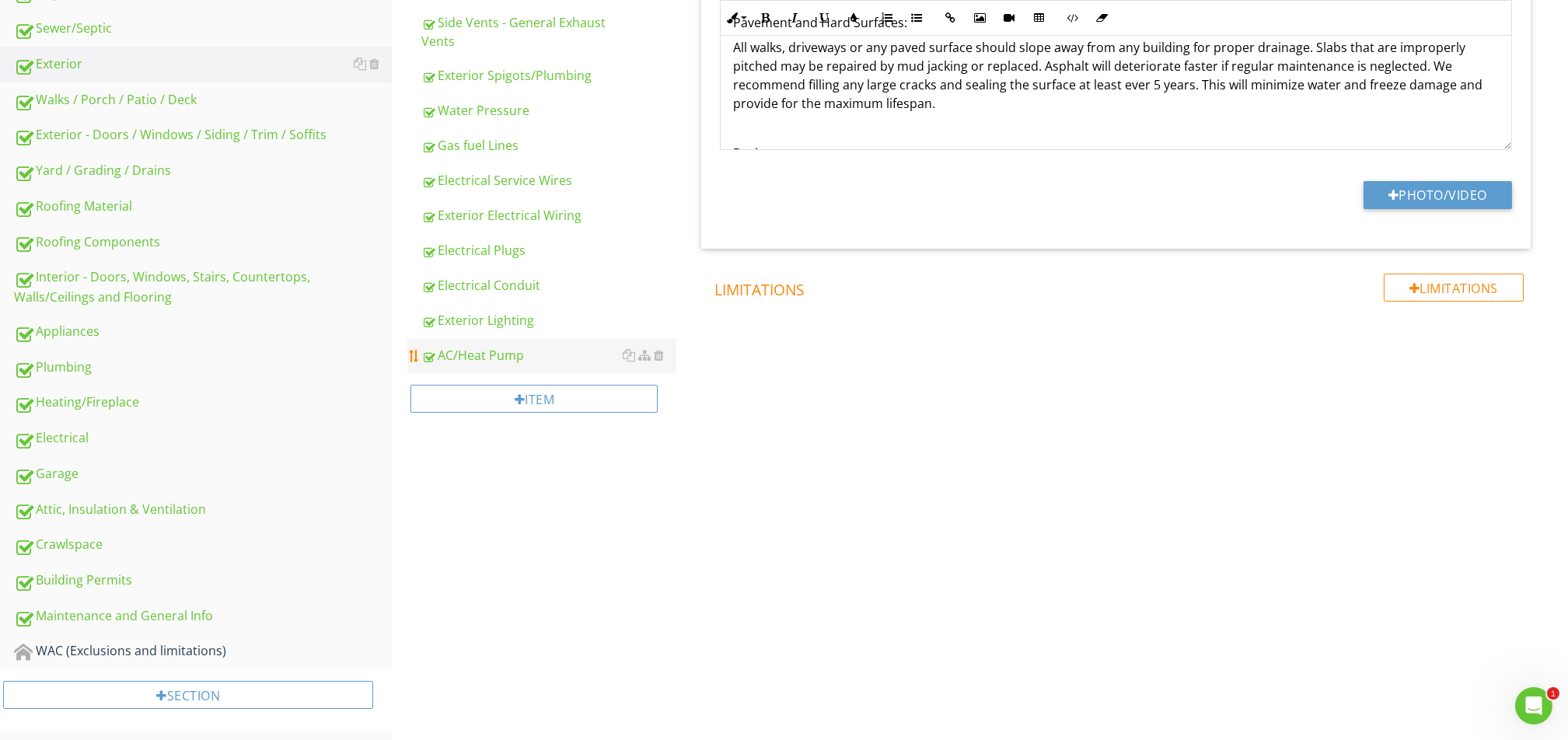 click on "AC/Heat Pump" at bounding box center (549, 355) 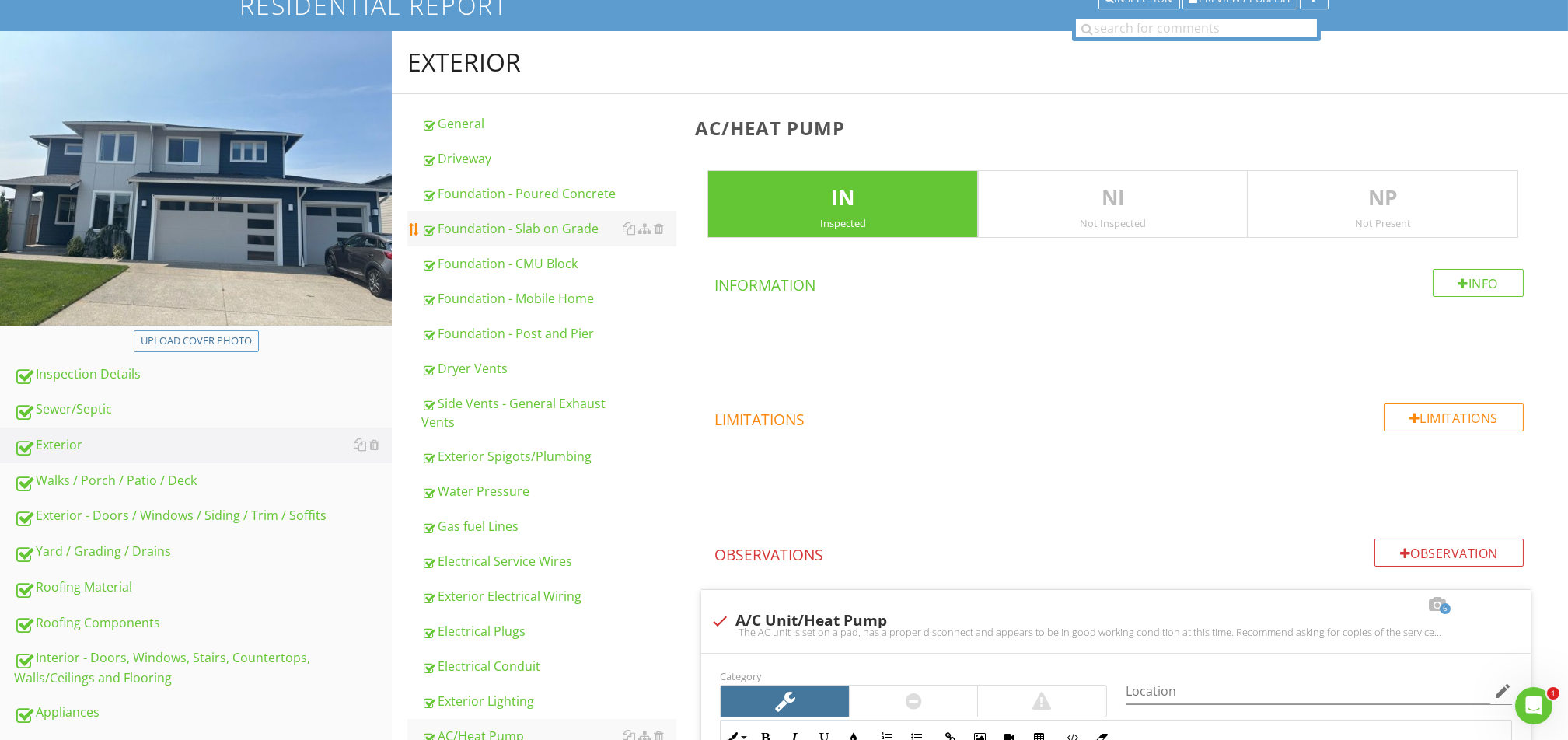 scroll, scrollTop: 0, scrollLeft: 0, axis: both 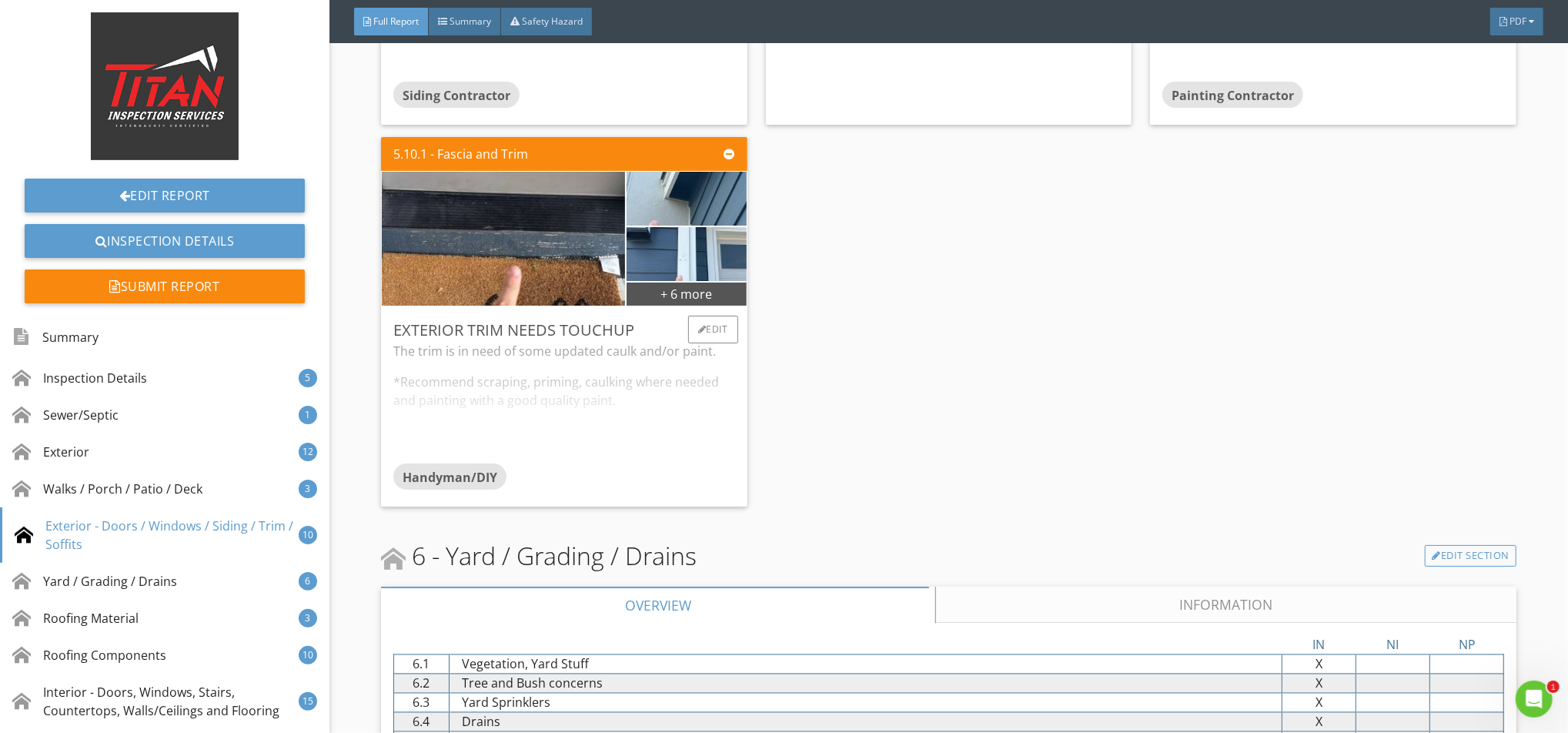 click on "The trim is in need of some updated caulk and/or paint. *Recommend scraping, priming, caulking where needed and painting with a good quality paint. *Here is a link for a good quality caulk: Click here for the link" at bounding box center [564, 403] 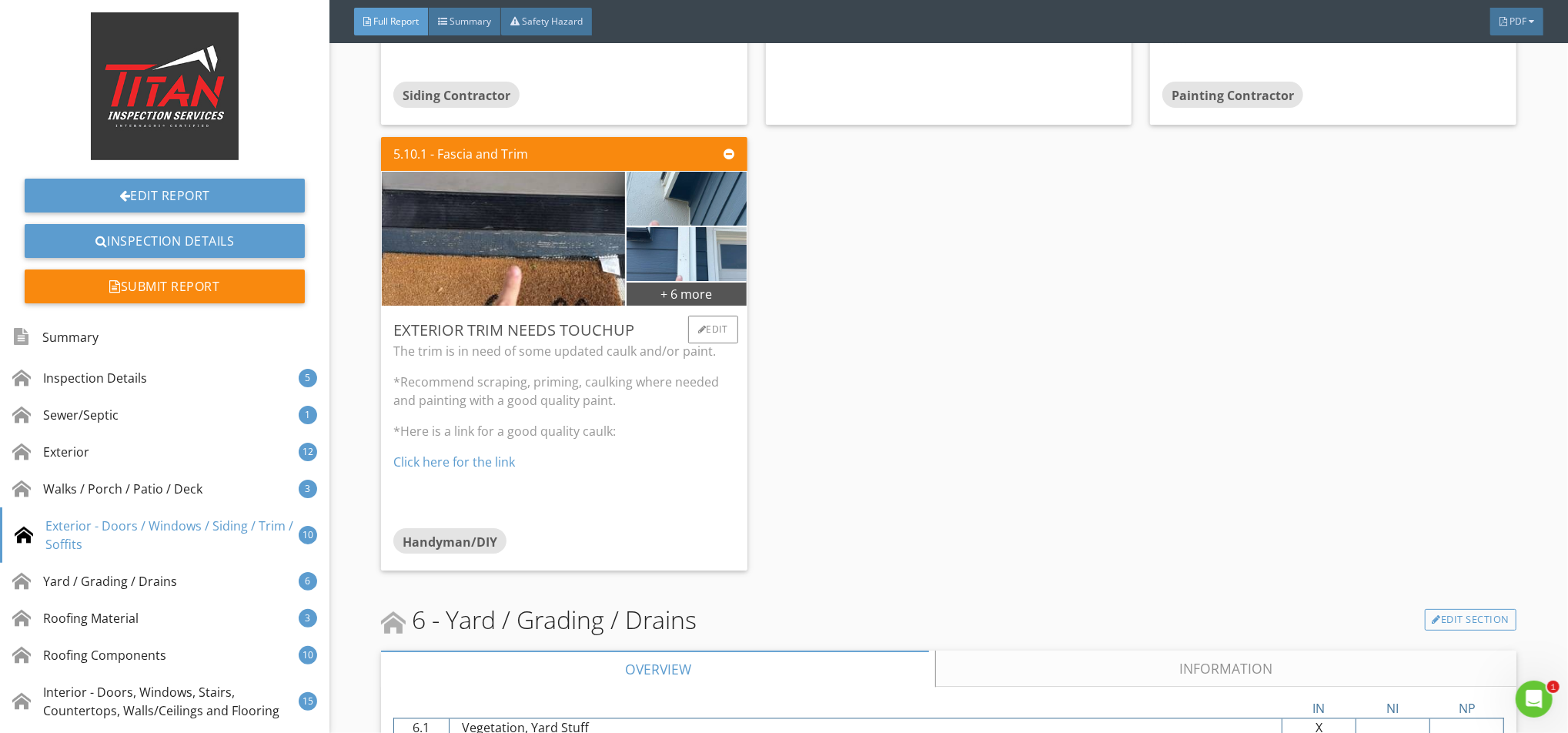 click on "Click here for the link" at bounding box center (564, 462) 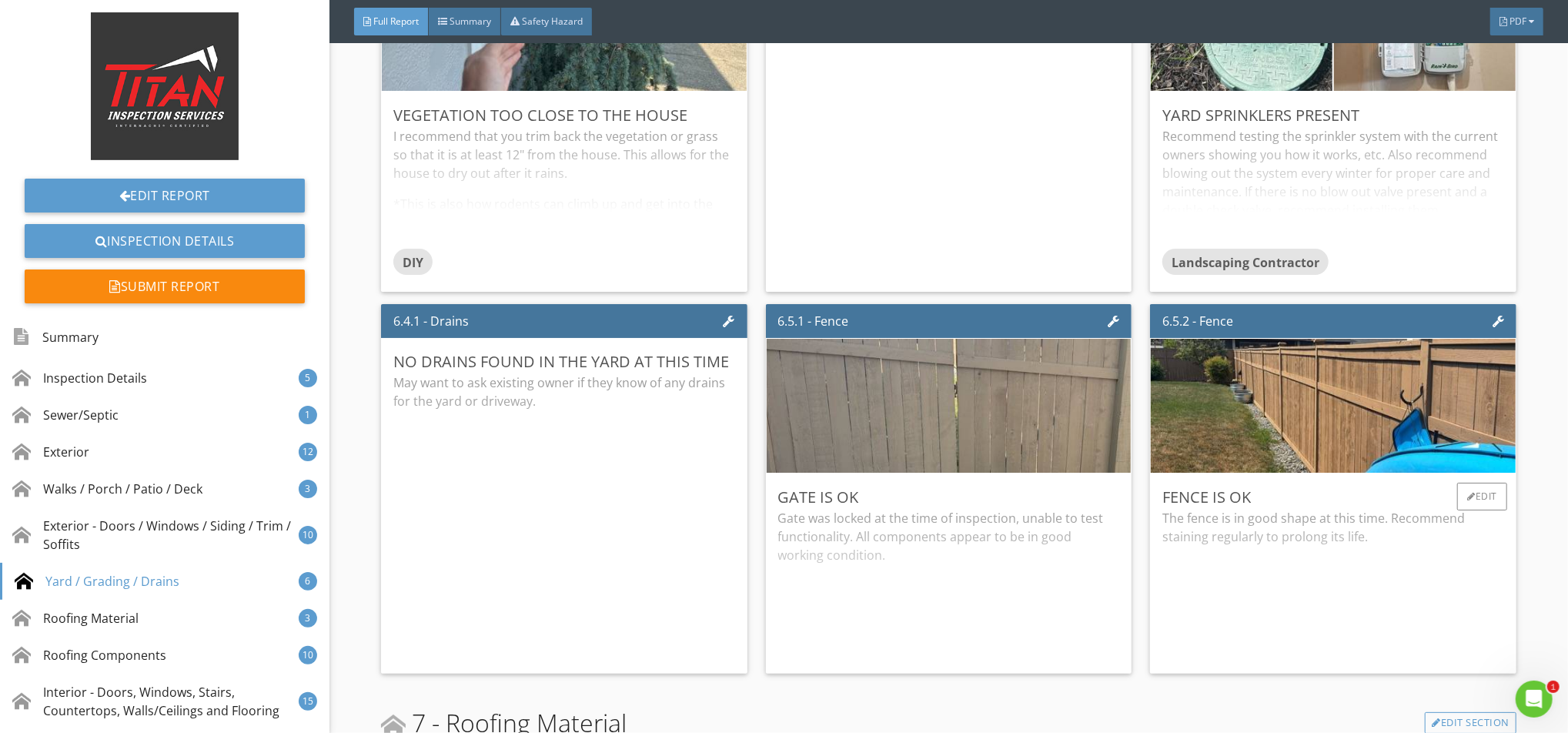 scroll, scrollTop: 7494, scrollLeft: 0, axis: vertical 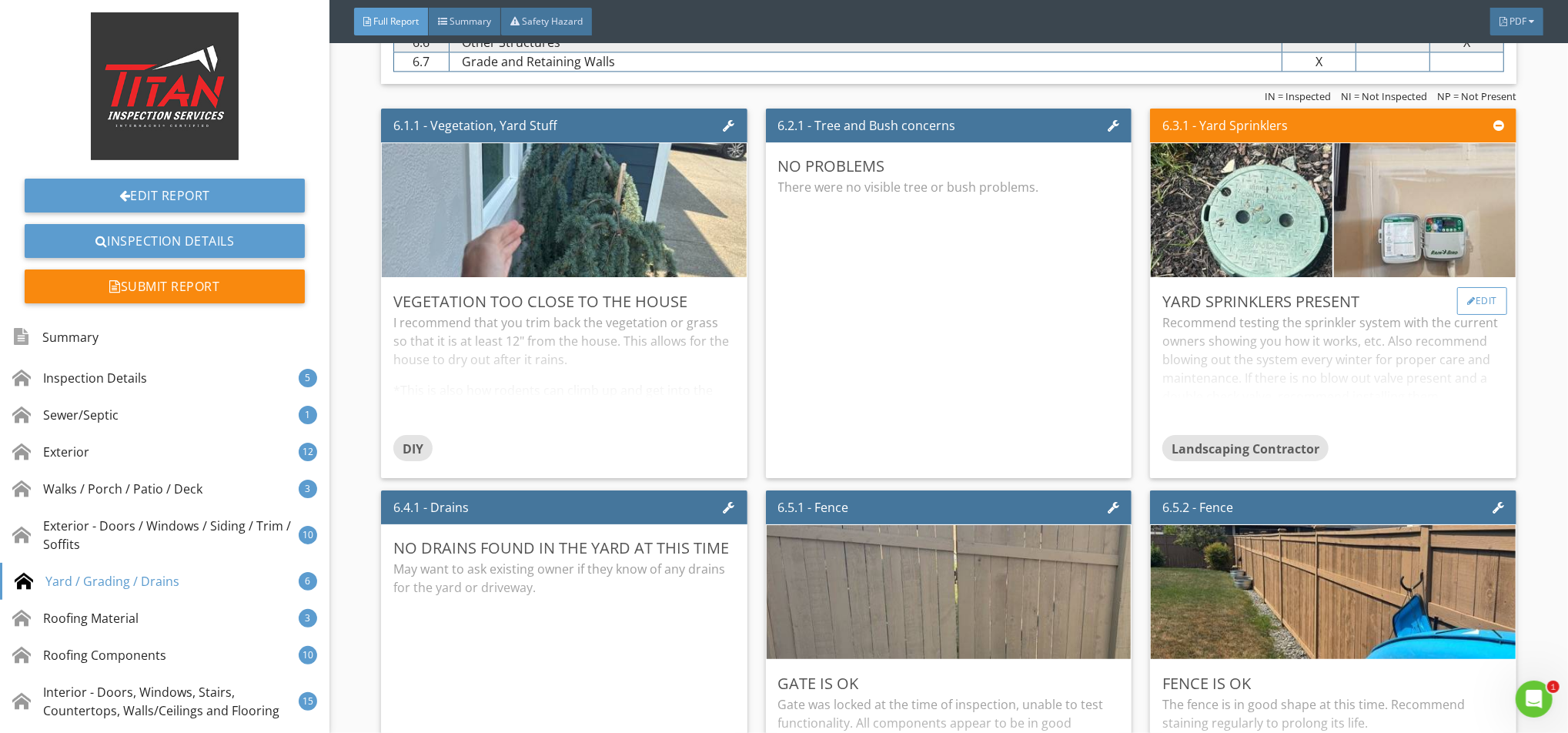 click on "Edit" at bounding box center [1482, 301] 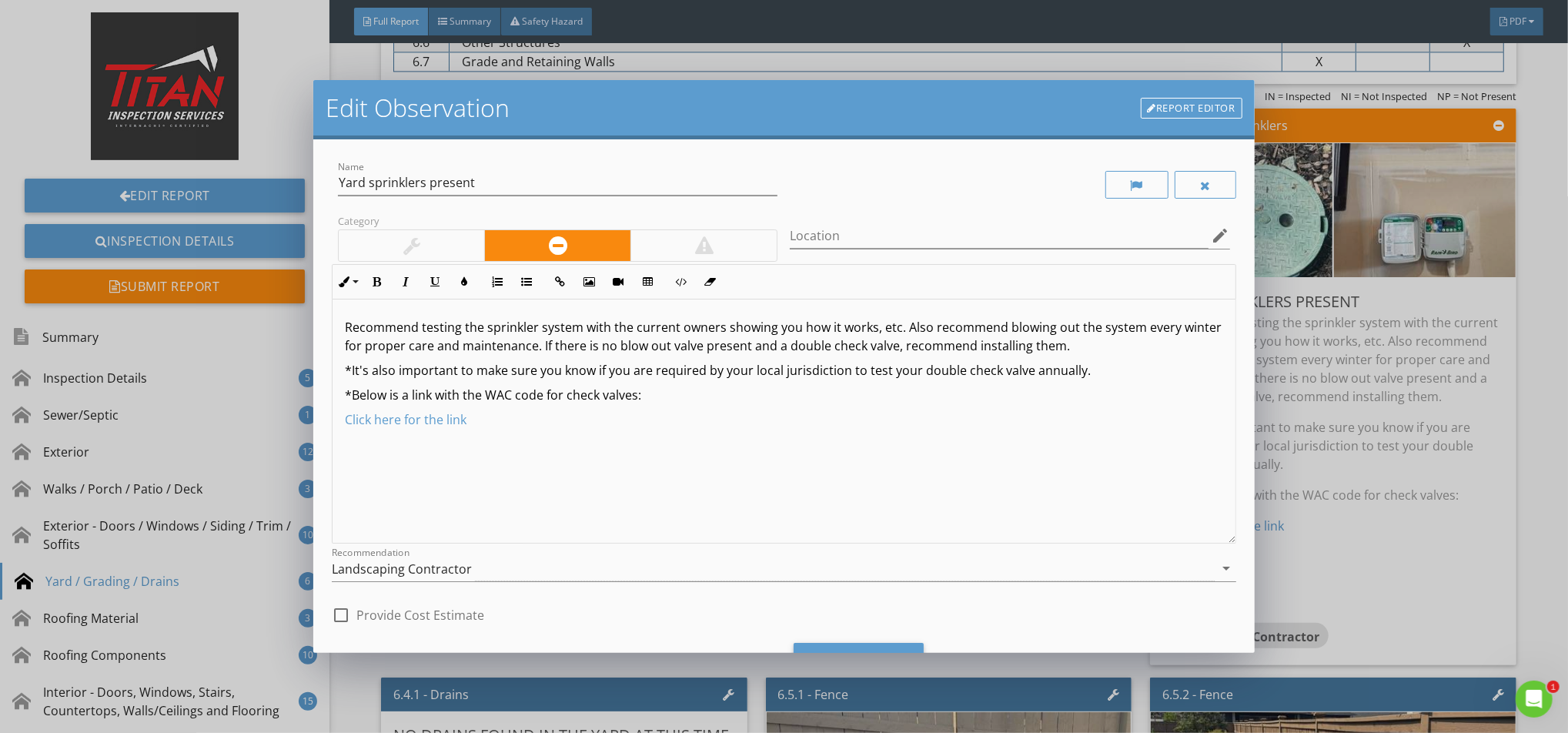 click at bounding box center (412, 246) 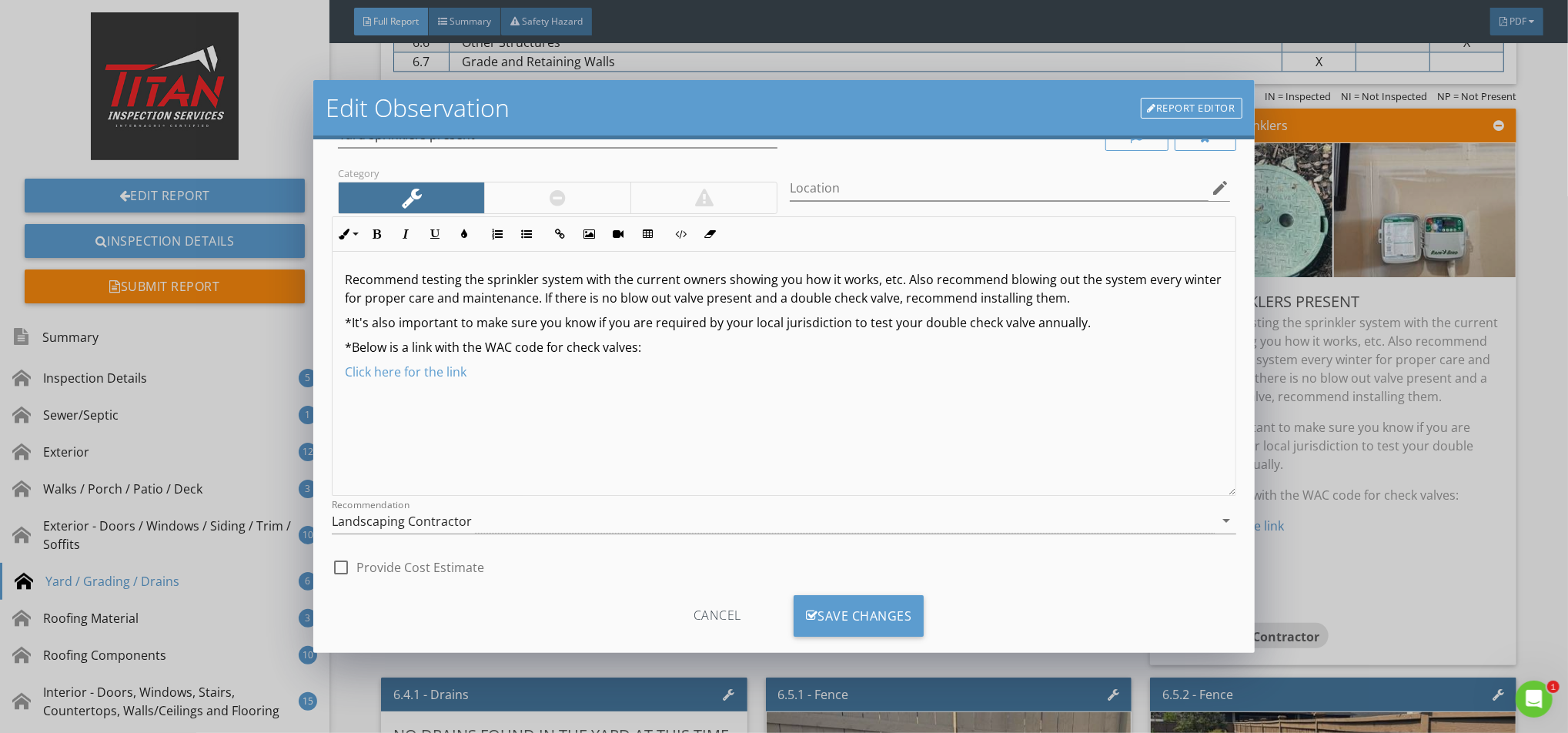 scroll, scrollTop: 74, scrollLeft: 0, axis: vertical 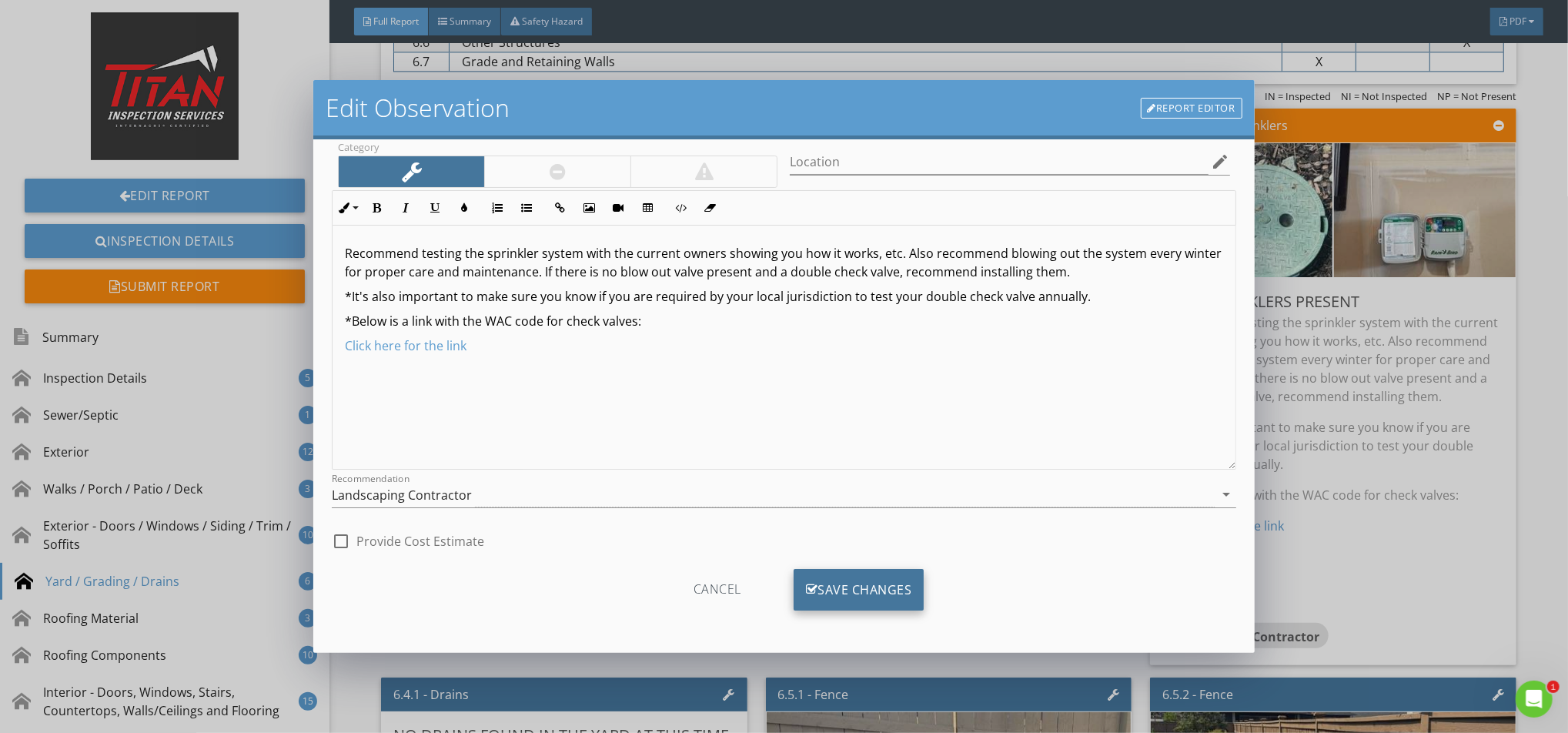 click on "Save Changes" at bounding box center [859, 590] 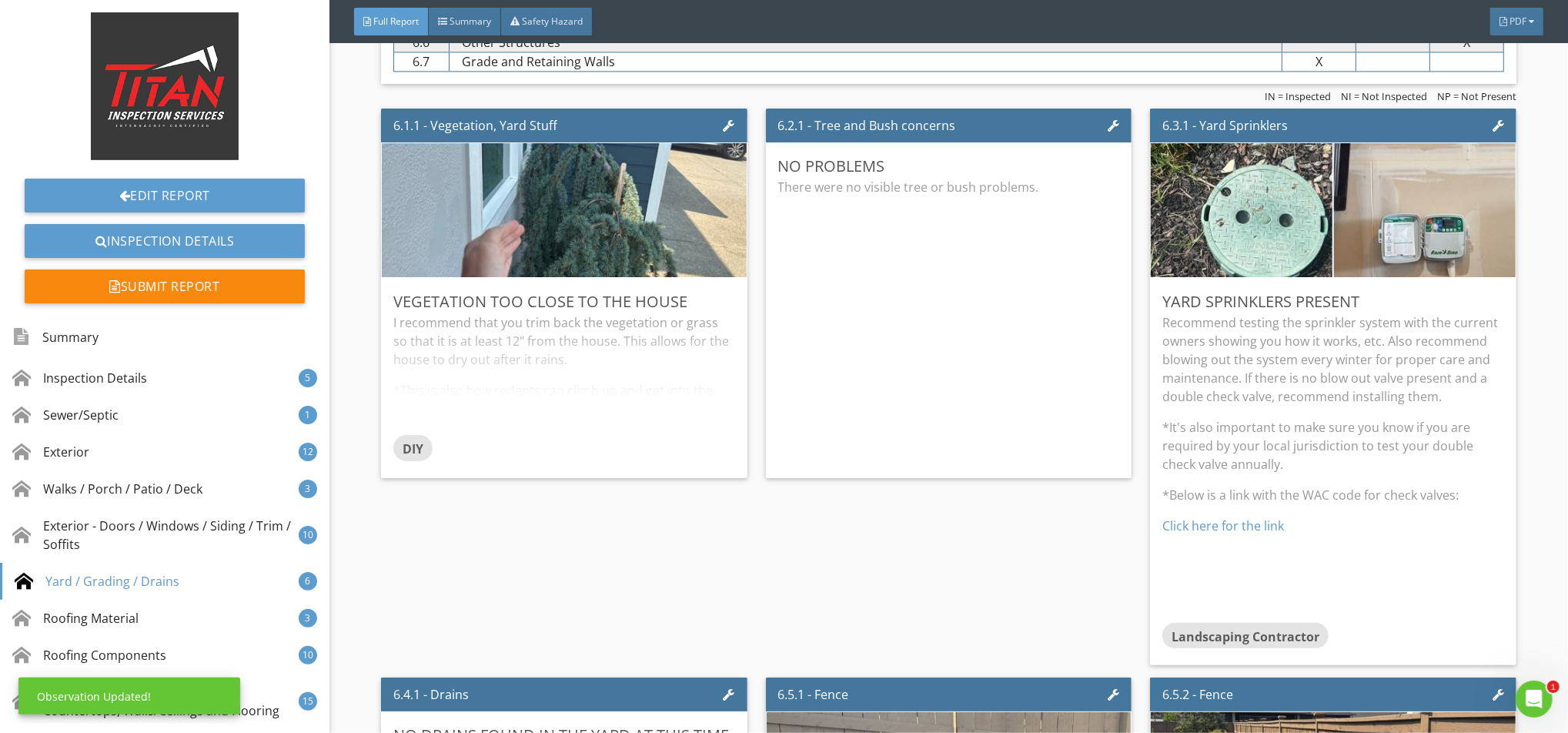 scroll, scrollTop: 0, scrollLeft: 0, axis: both 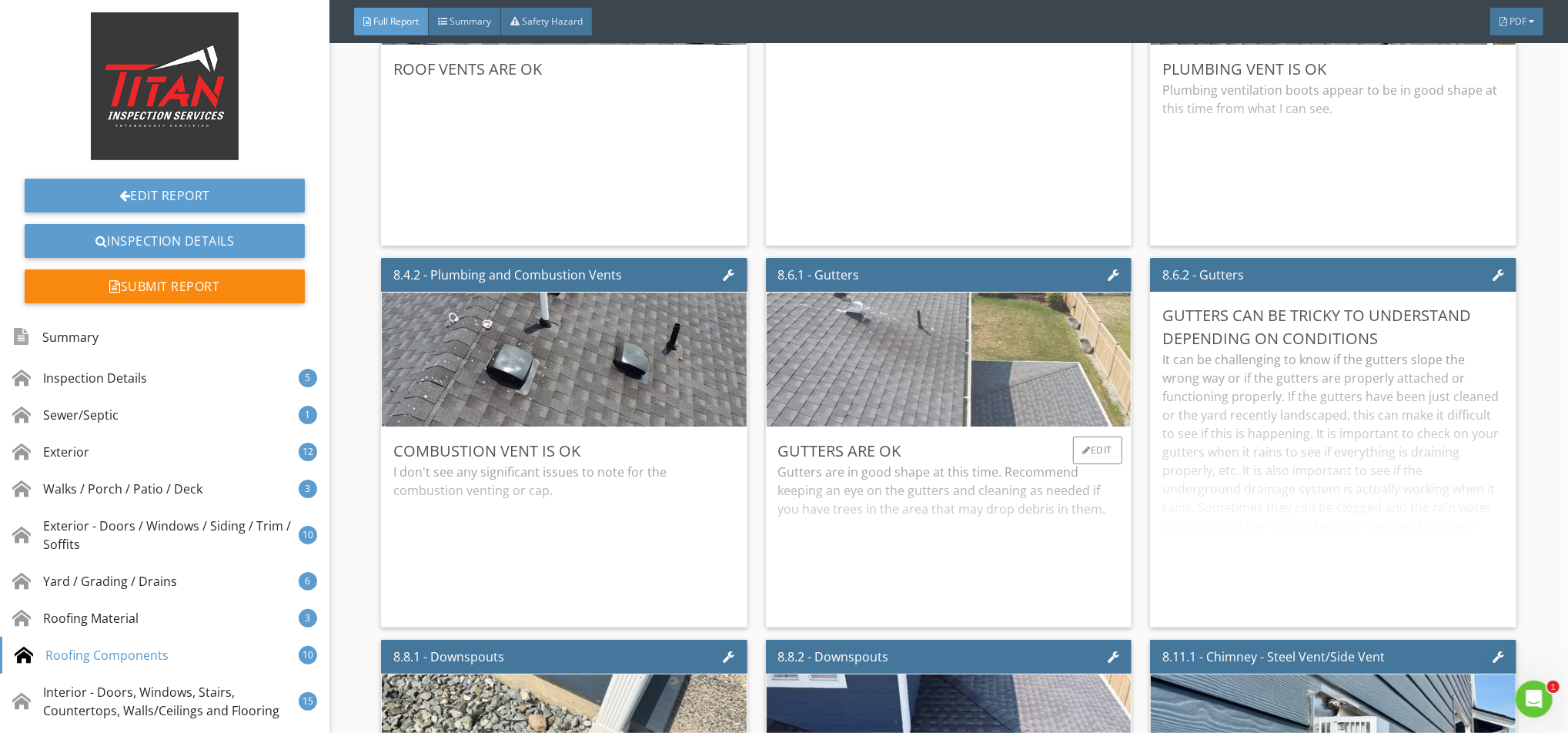 click at bounding box center (948, 360) 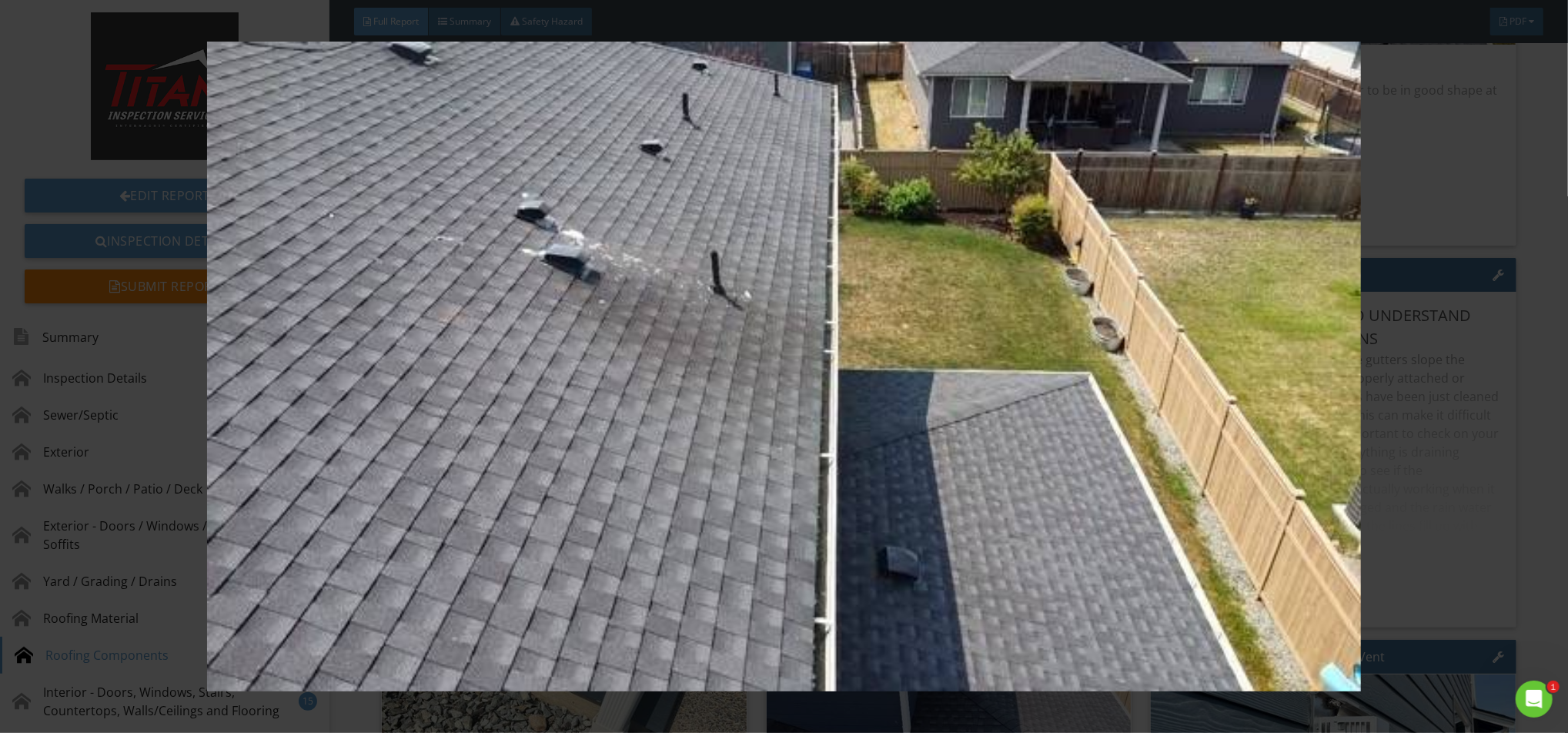 click at bounding box center [784, 366] 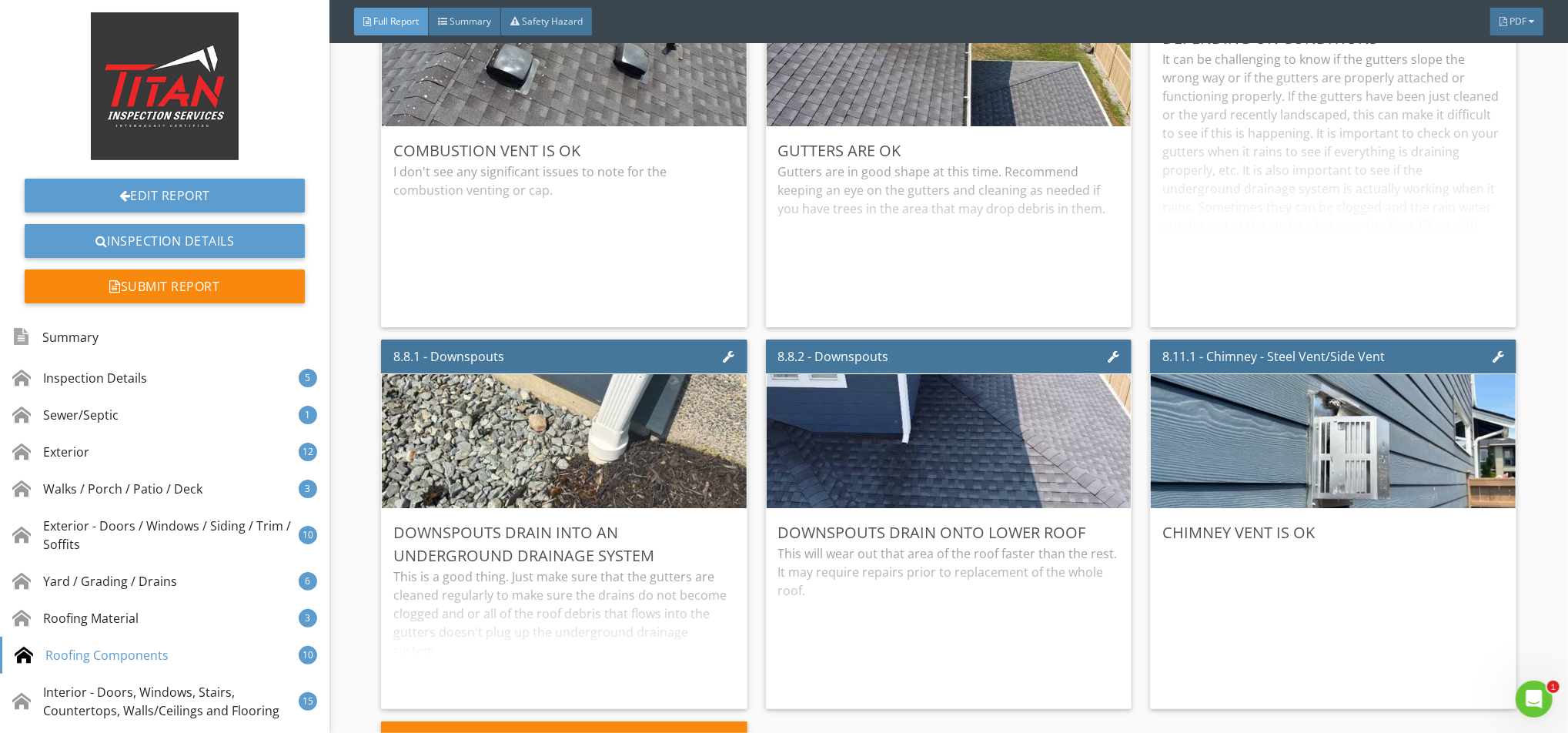 scroll, scrollTop: 10060, scrollLeft: 0, axis: vertical 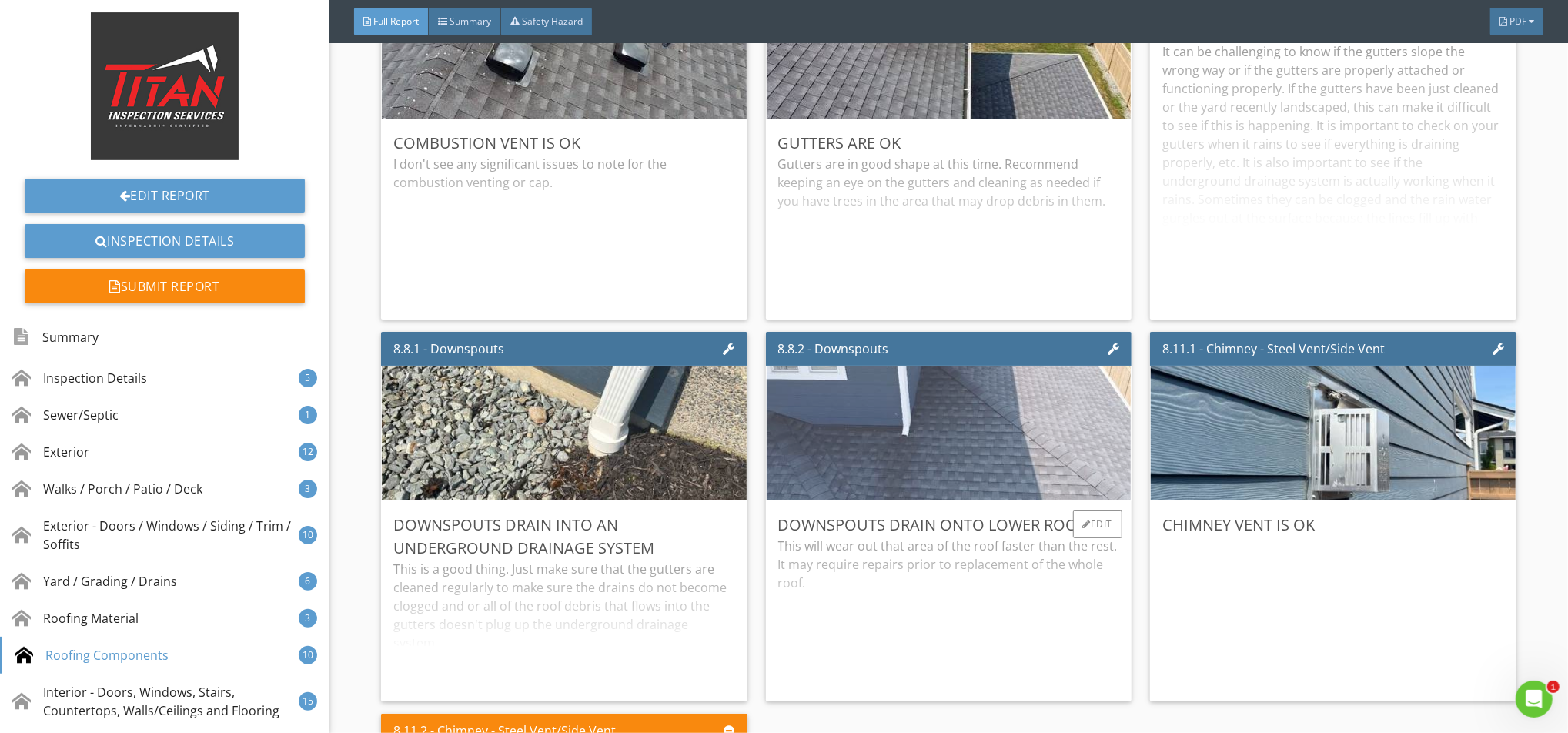 click at bounding box center (948, 433) 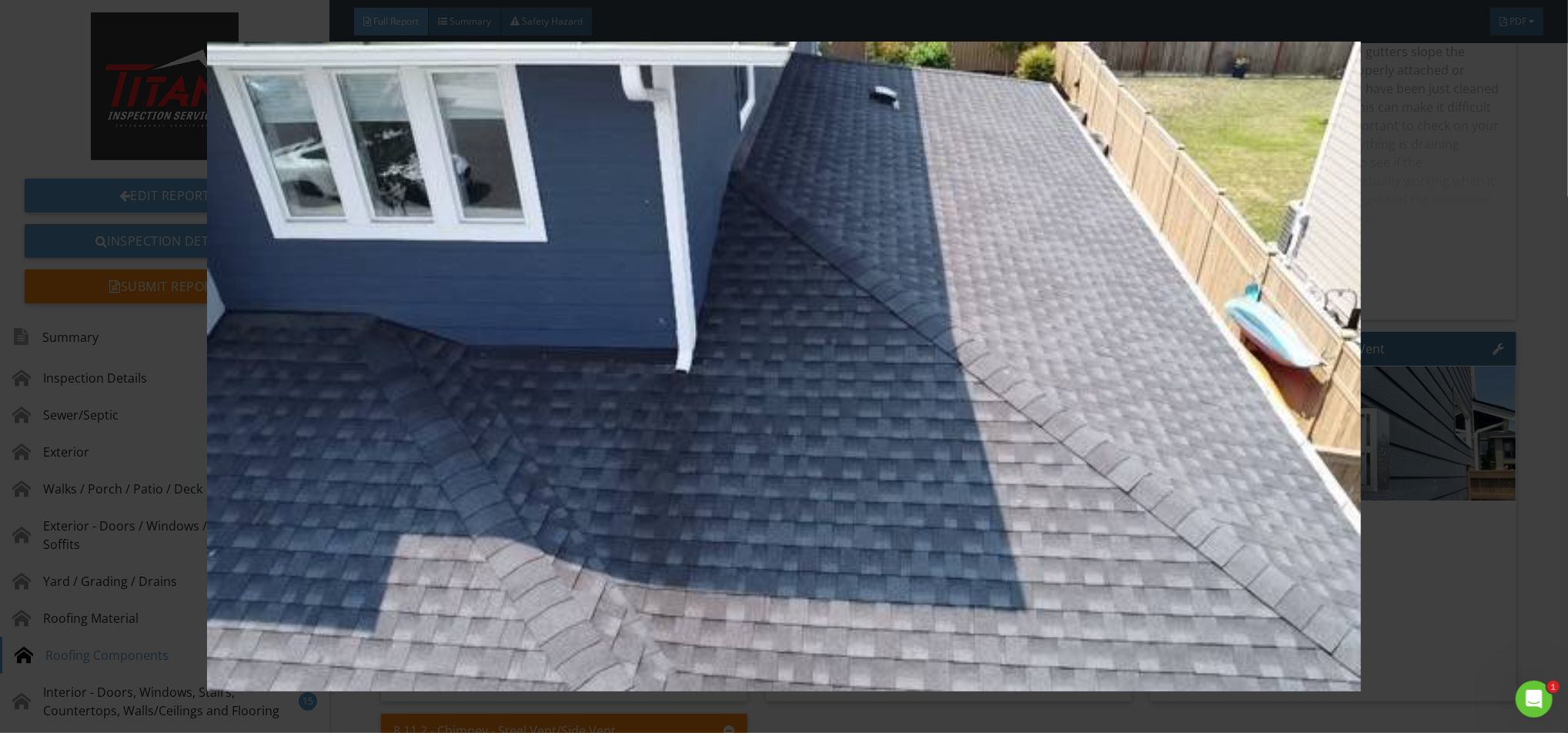 click at bounding box center (784, 366) 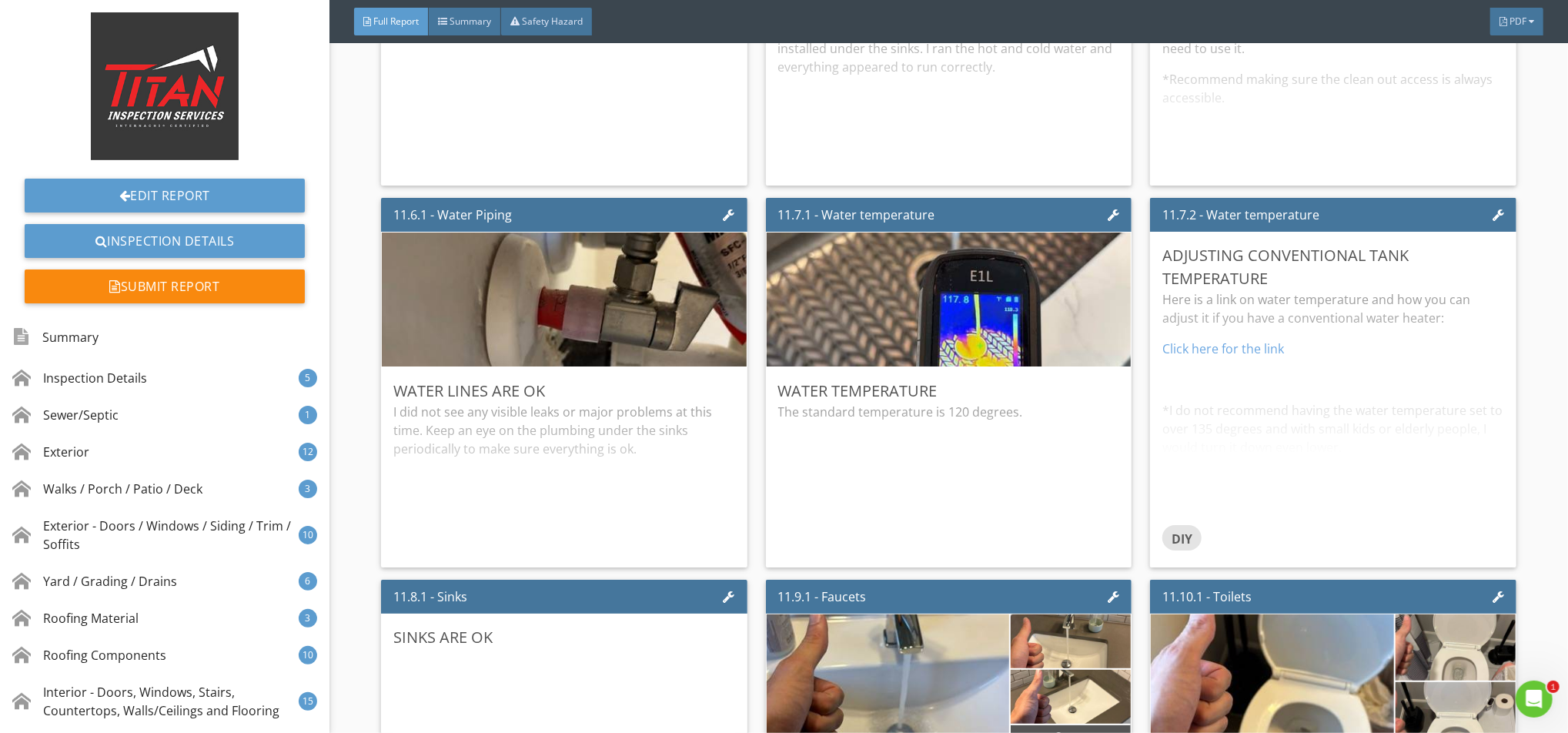 scroll, scrollTop: 16836, scrollLeft: 0, axis: vertical 